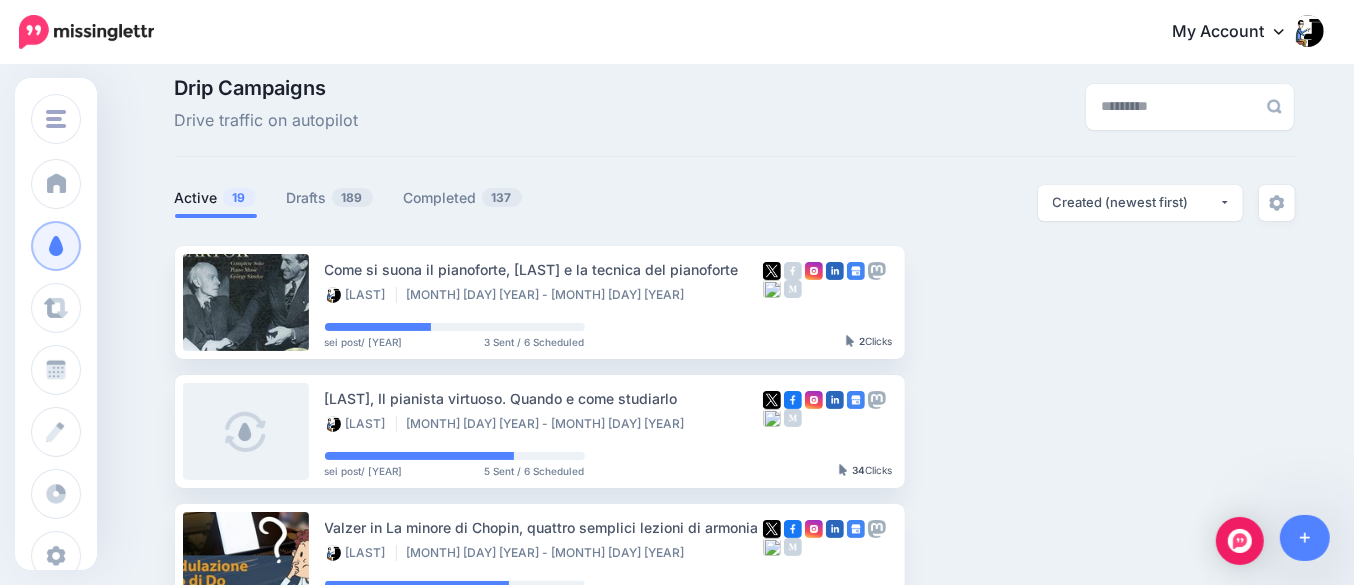 scroll, scrollTop: 19, scrollLeft: 0, axis: vertical 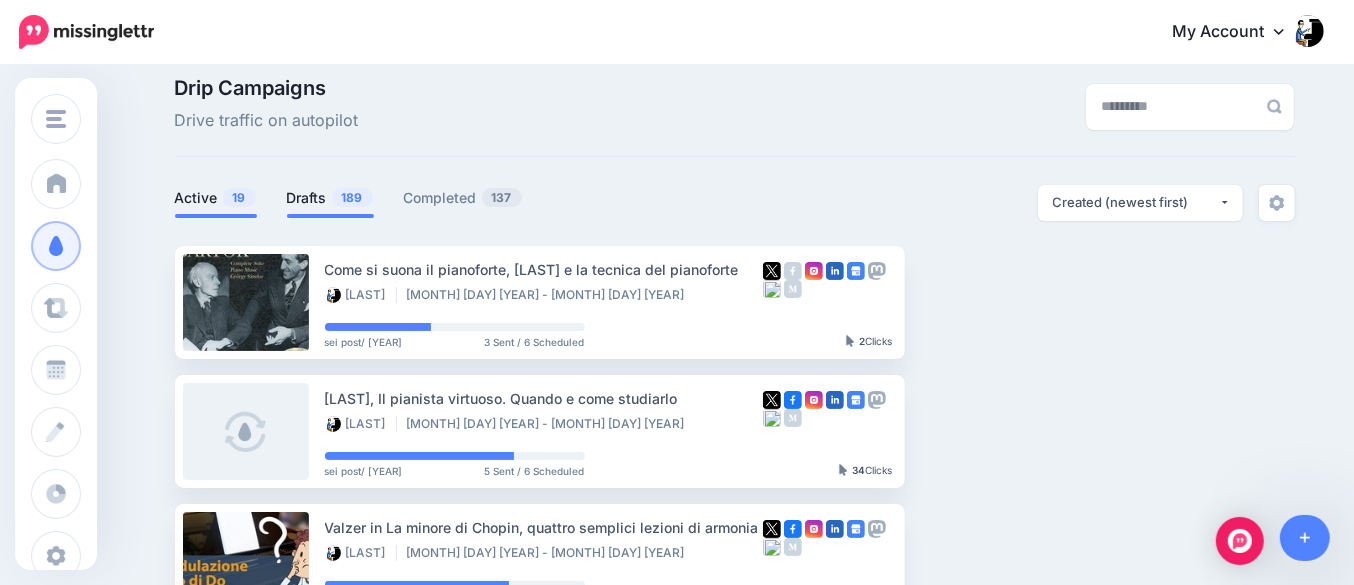 click on "Drafts  189" at bounding box center [330, 198] 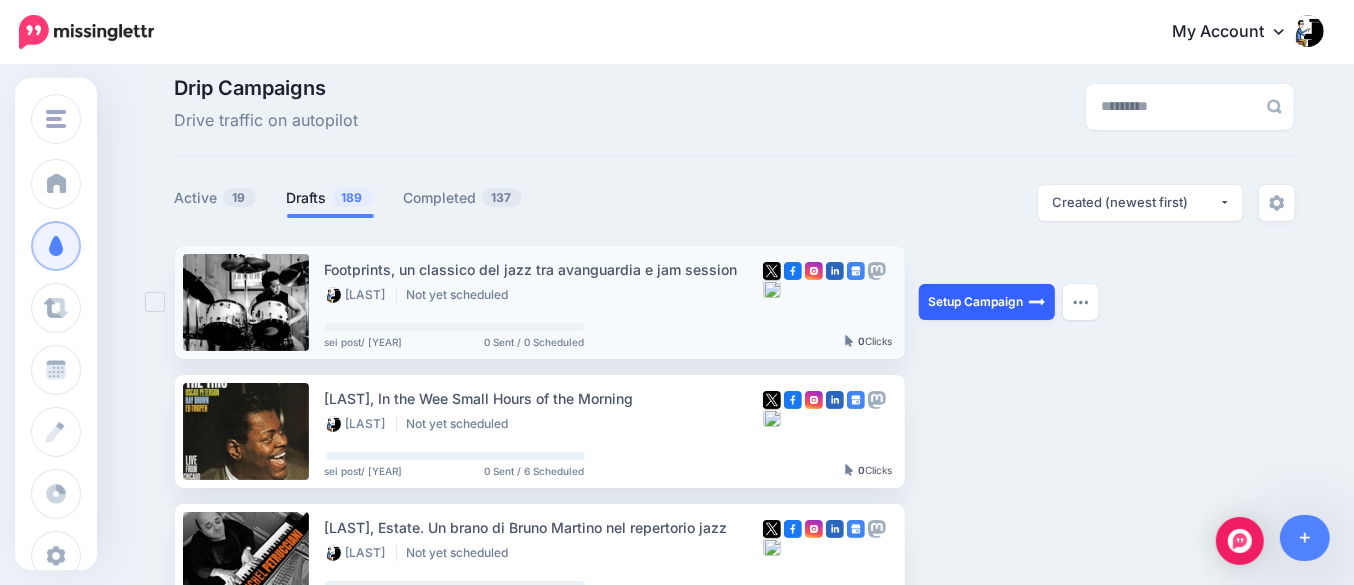 click on "Setup Campaign" at bounding box center [987, 302] 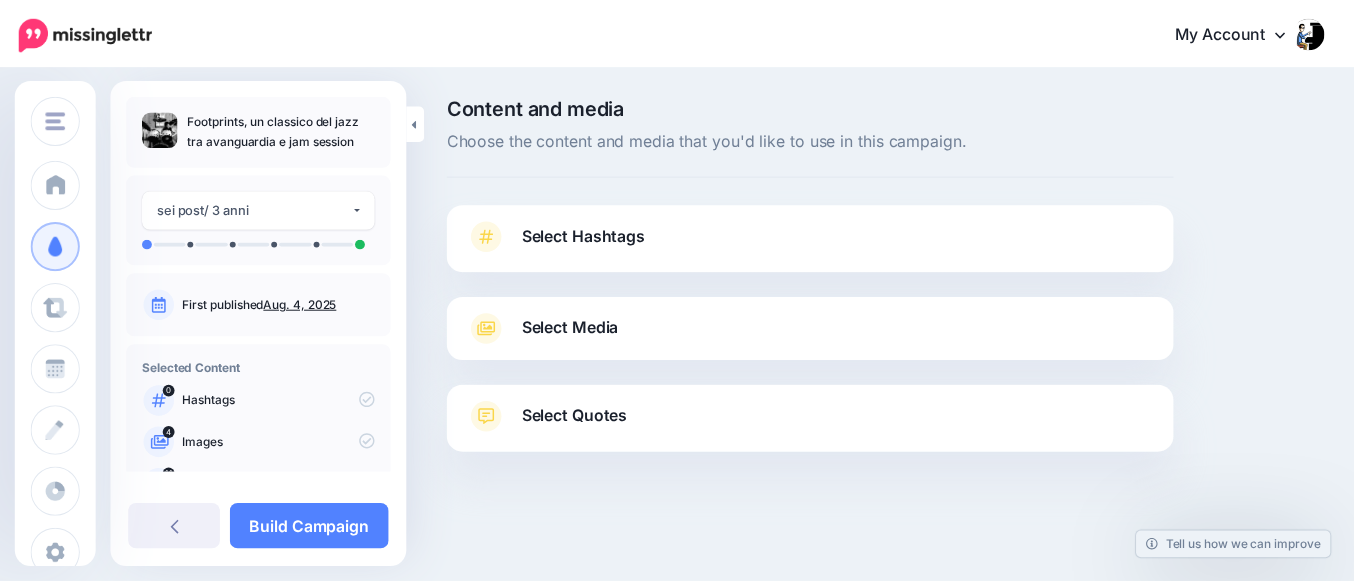 scroll, scrollTop: 0, scrollLeft: 0, axis: both 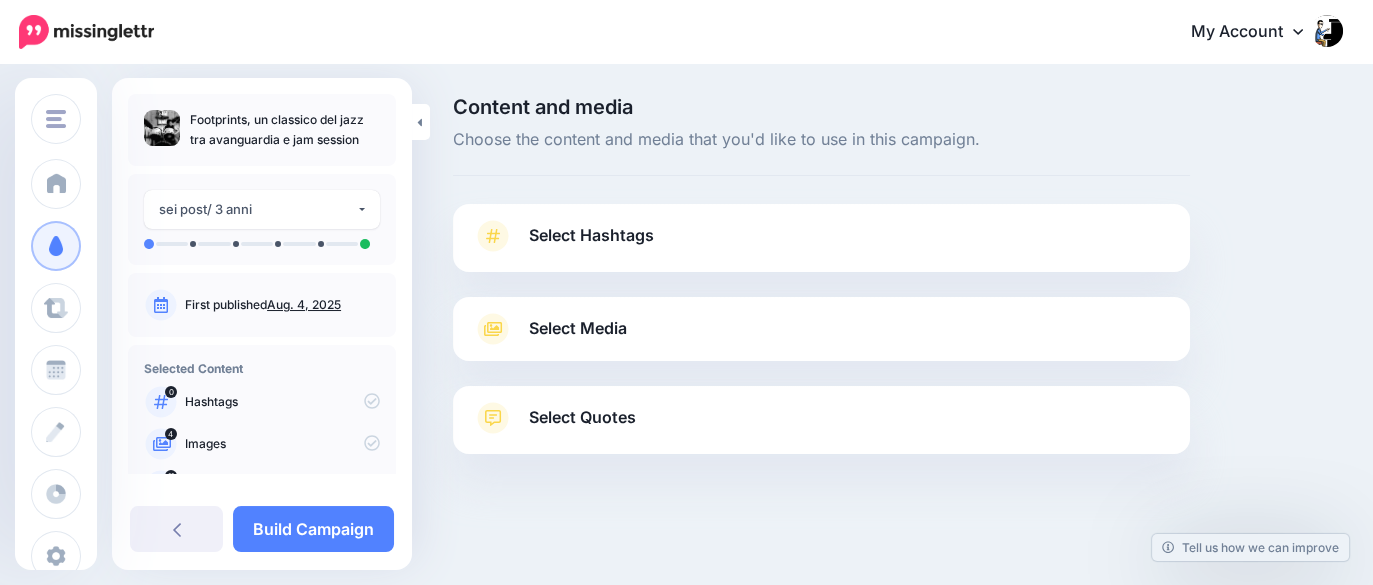 click on "Select Hashtags" at bounding box center [591, 235] 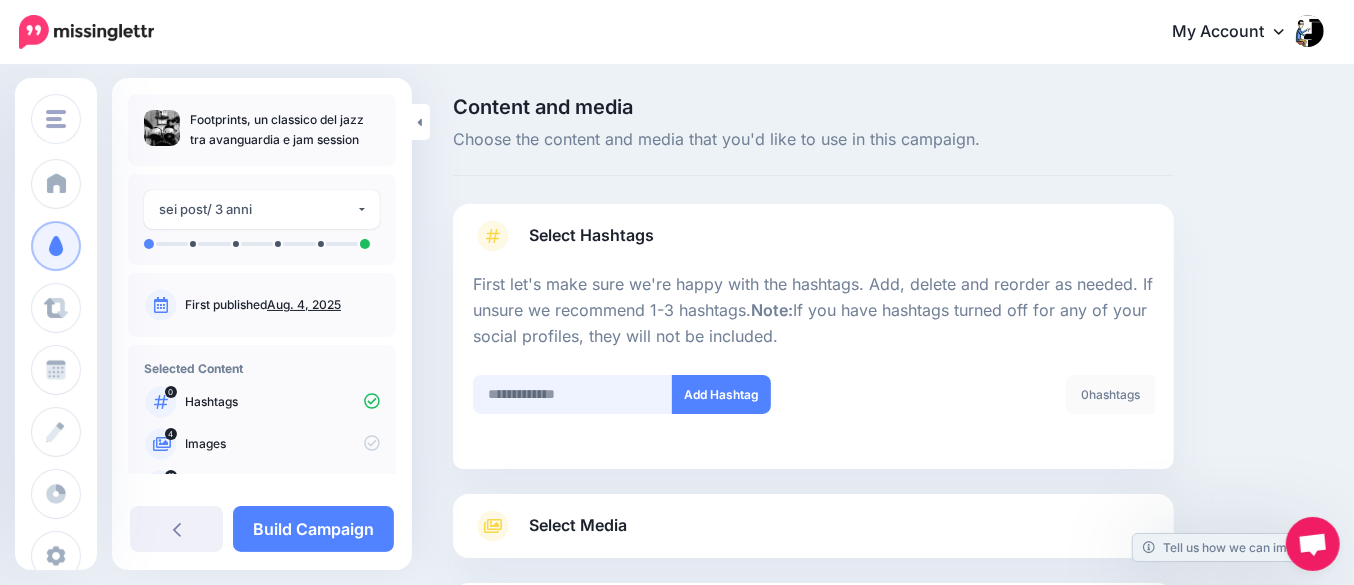 click at bounding box center (573, 394) 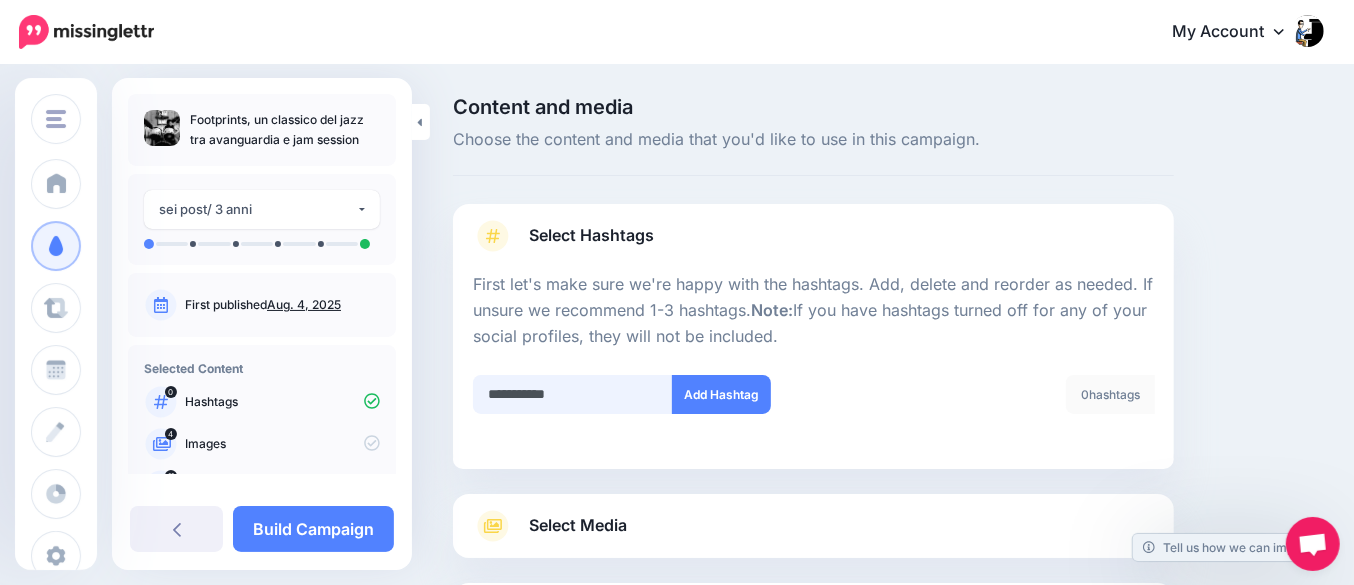 type on "**********" 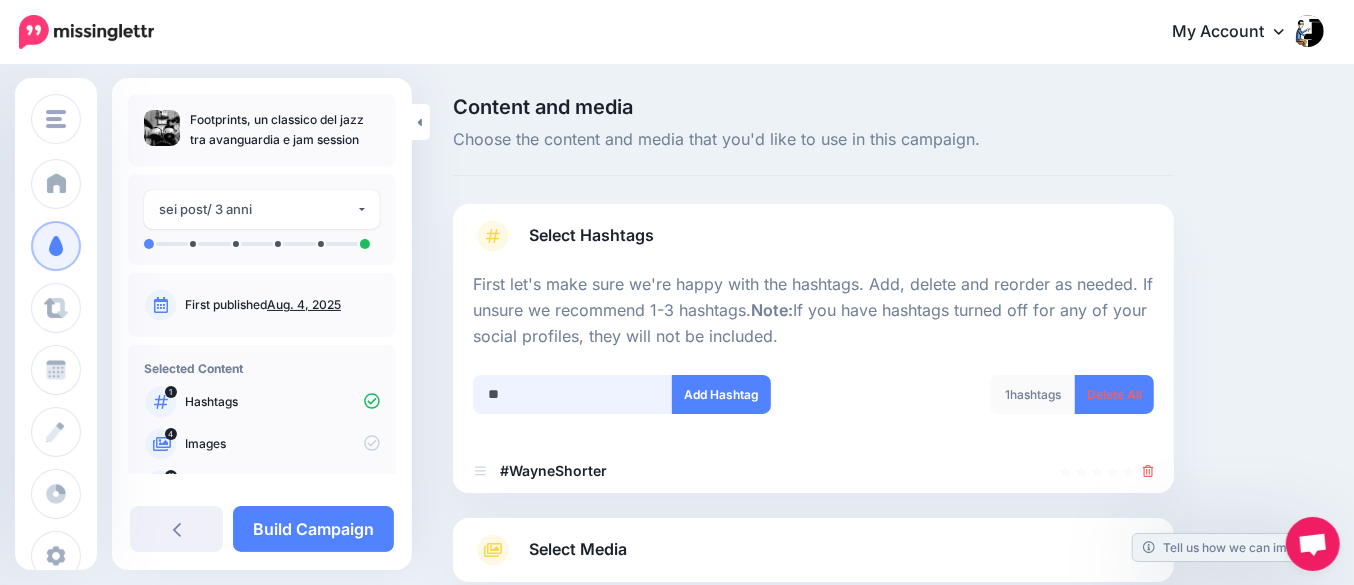 scroll, scrollTop: 219, scrollLeft: 0, axis: vertical 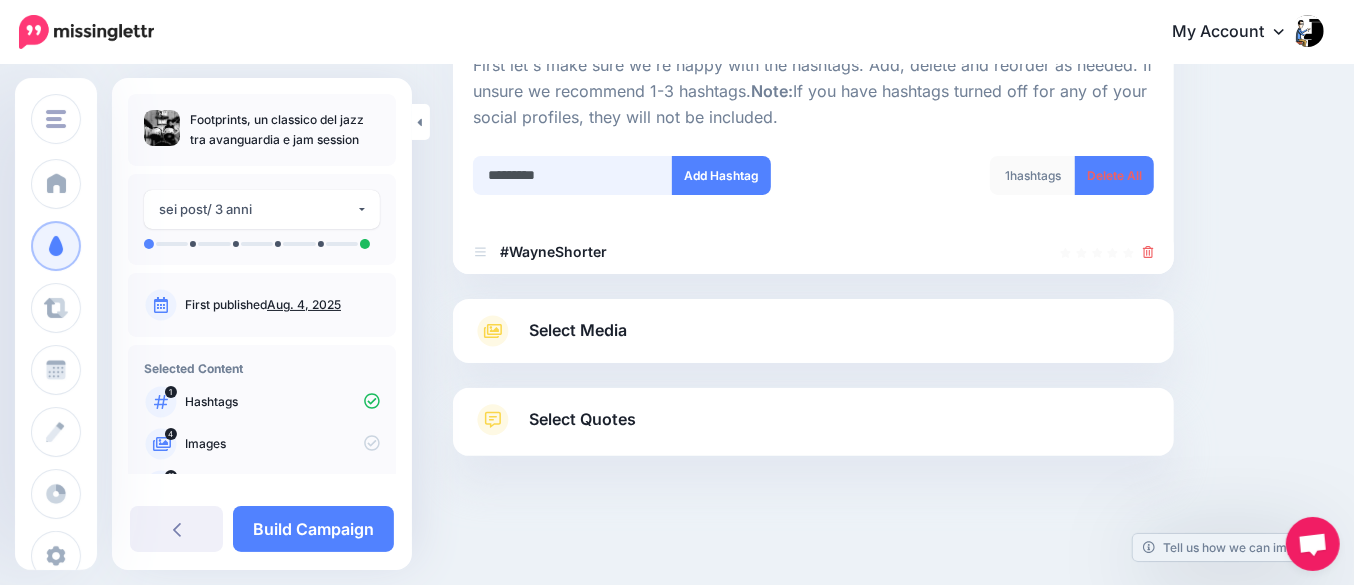 type on "**********" 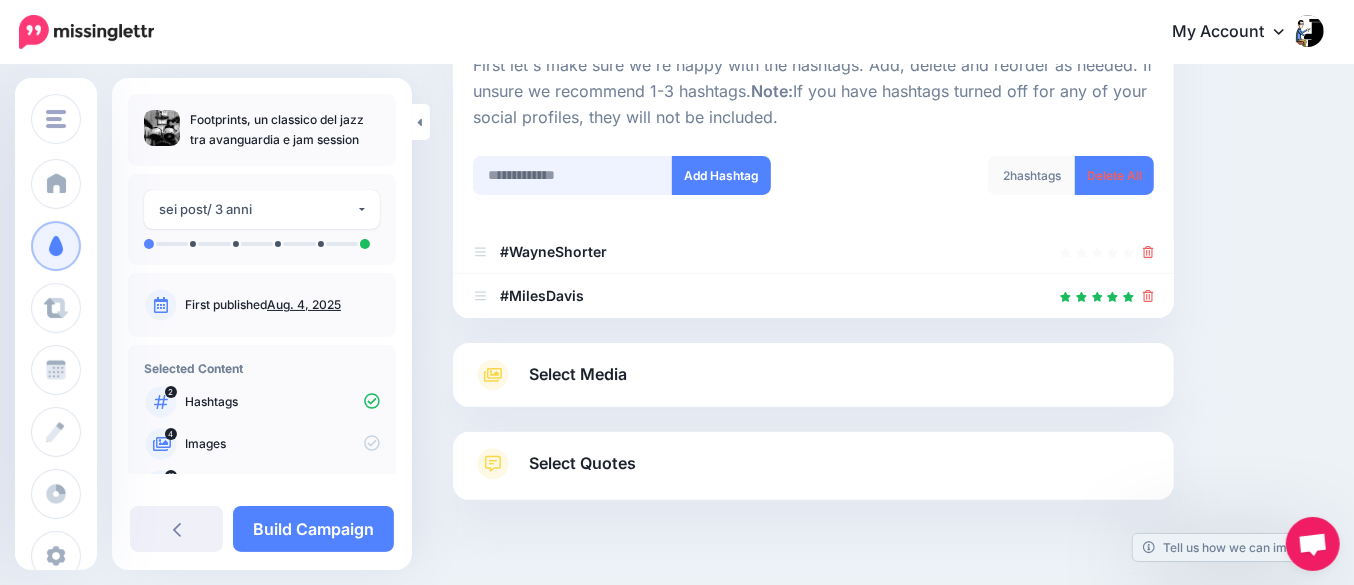 scroll, scrollTop: 263, scrollLeft: 0, axis: vertical 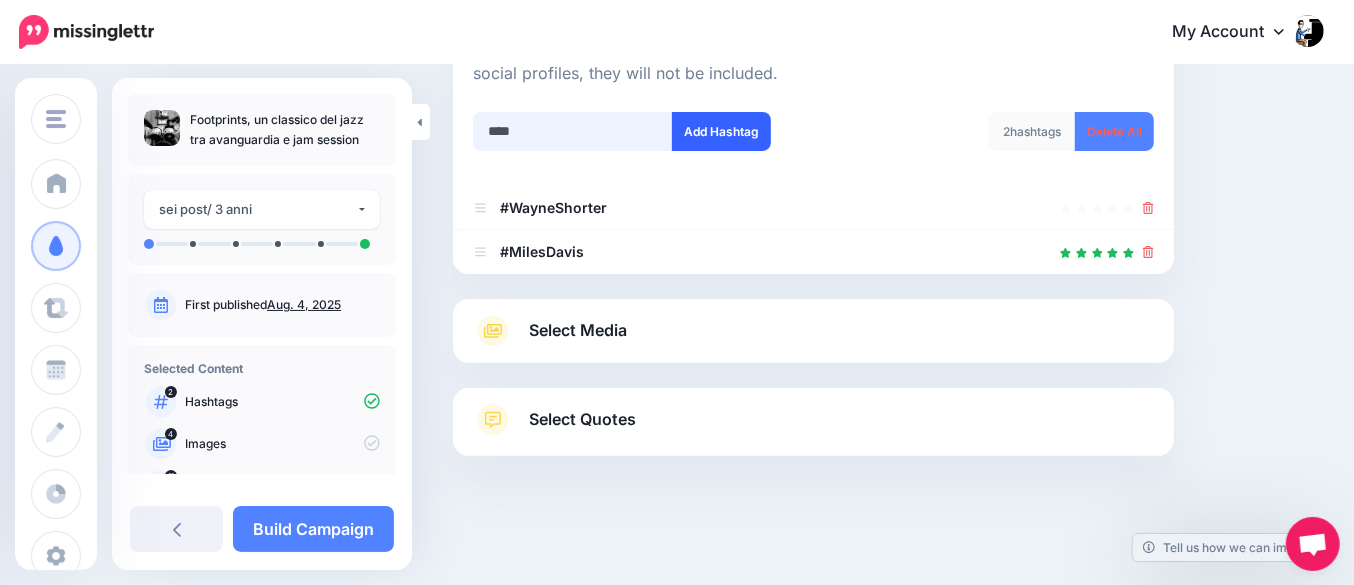 type on "****" 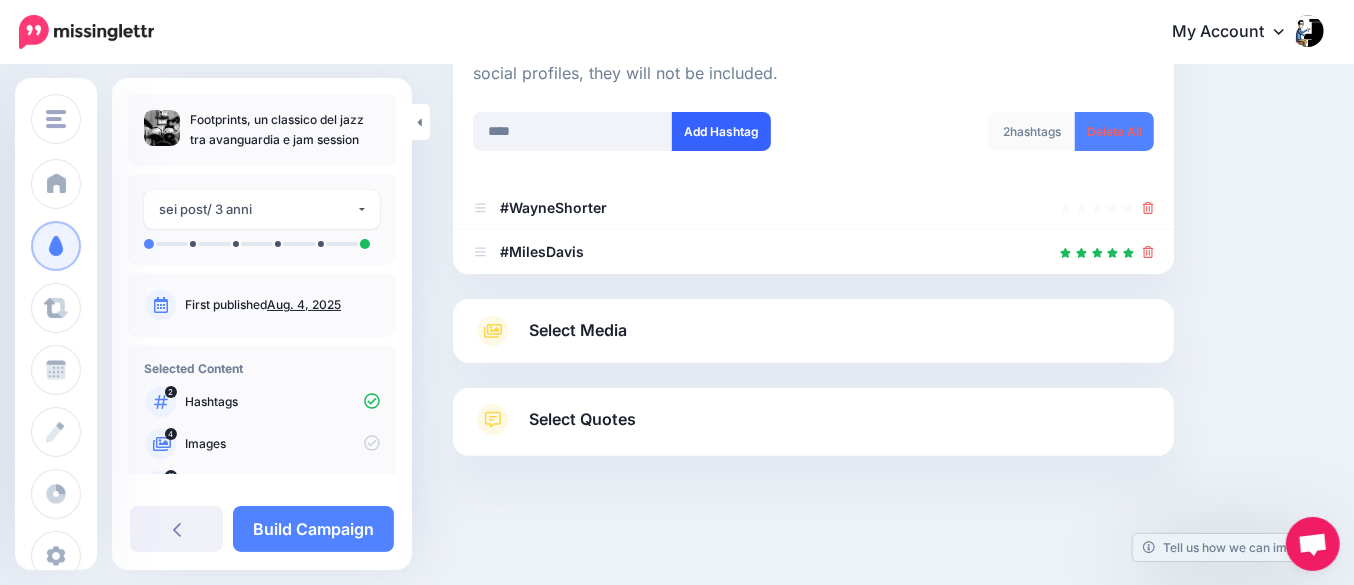 click on "Add Hashtag" at bounding box center [721, 131] 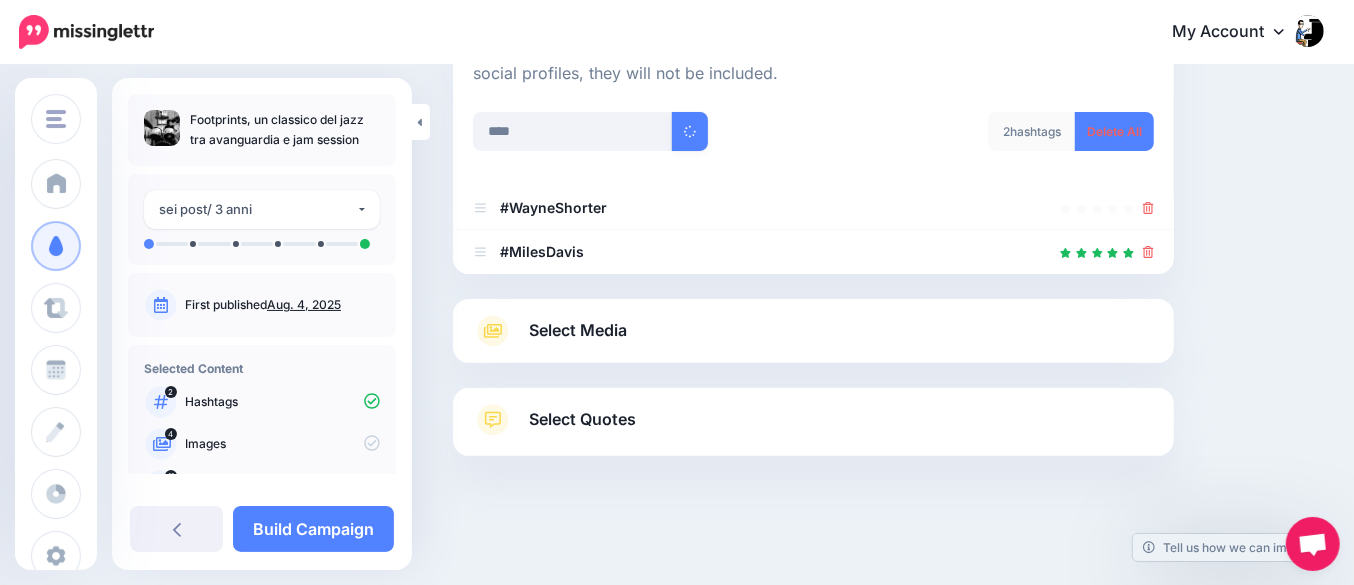 type 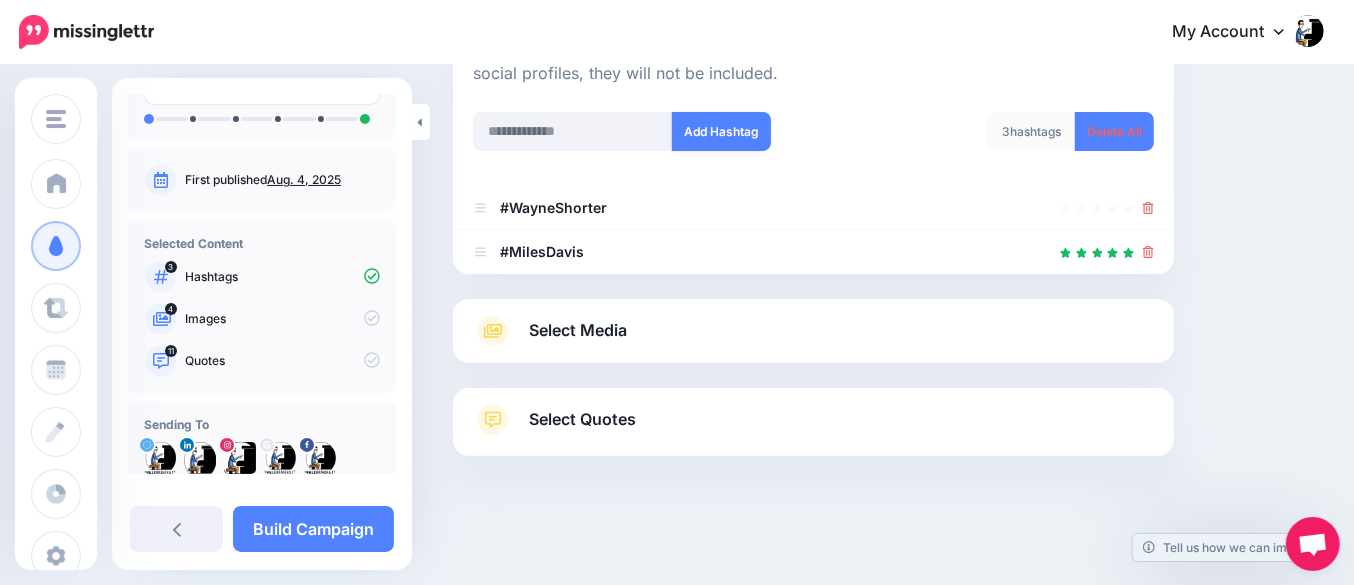 scroll, scrollTop: 200, scrollLeft: 0, axis: vertical 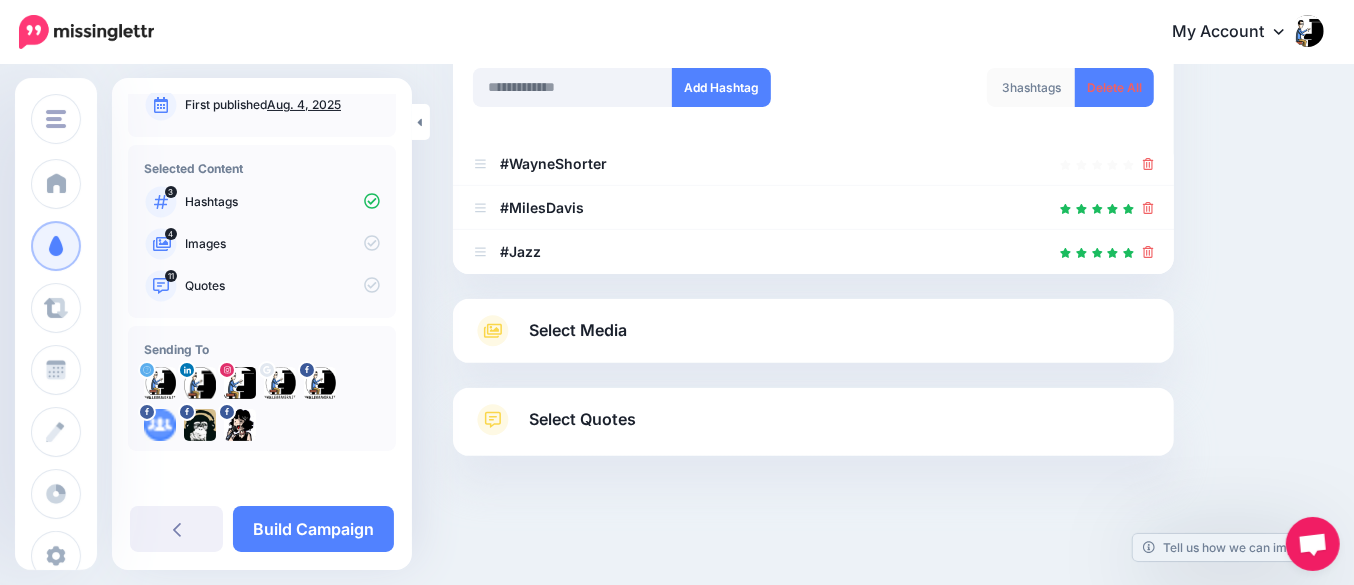 click on "Select Quotes" at bounding box center (582, 419) 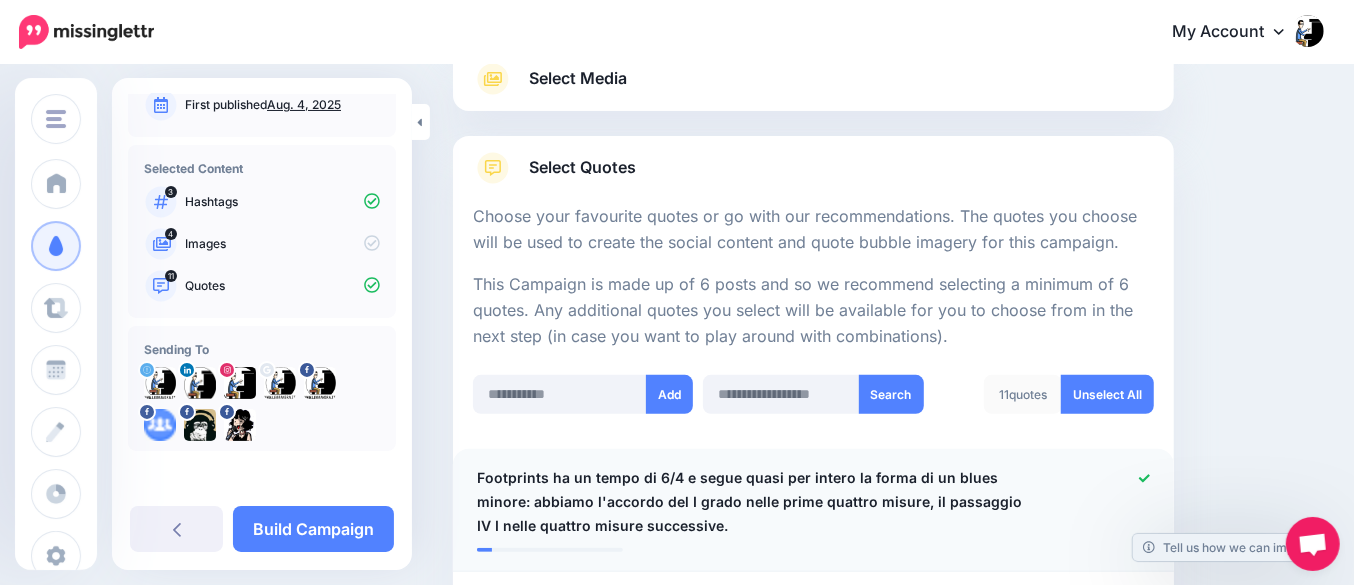 scroll, scrollTop: 375, scrollLeft: 0, axis: vertical 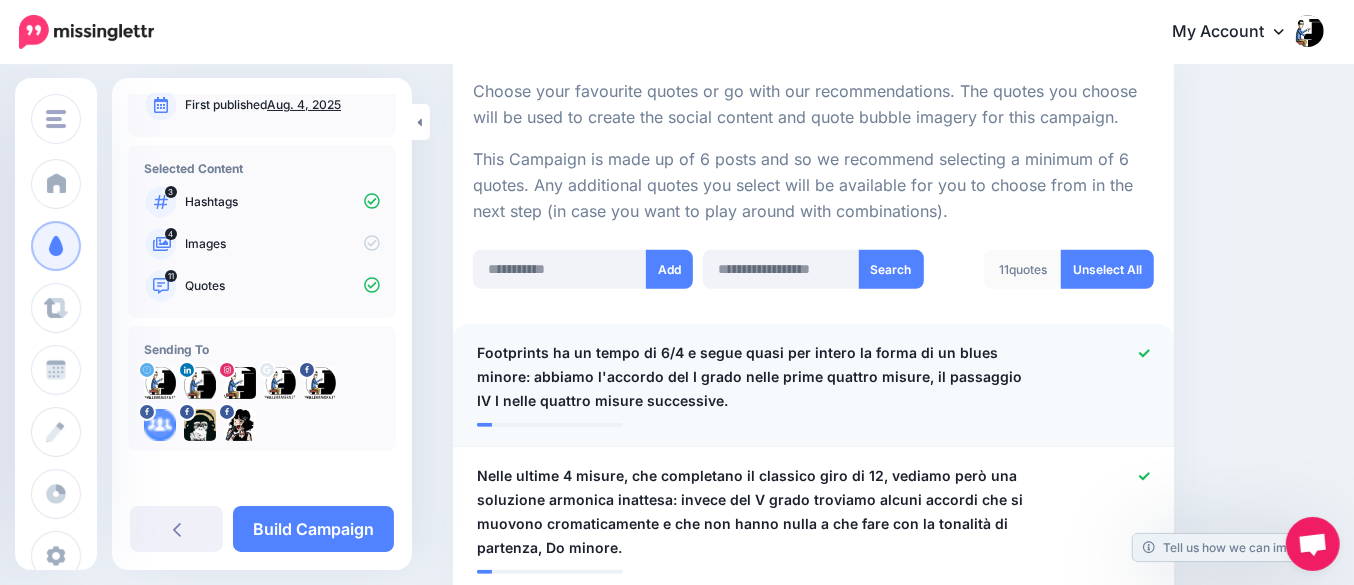 click on "Footprints ha un tempo di 6/4 e segue quasi per intero la forma di un blues minore: abbiamo l'accordo del I grado nelle prime quattro misure, il passaggio IV I nelle quattro misure successive." at bounding box center [755, 377] 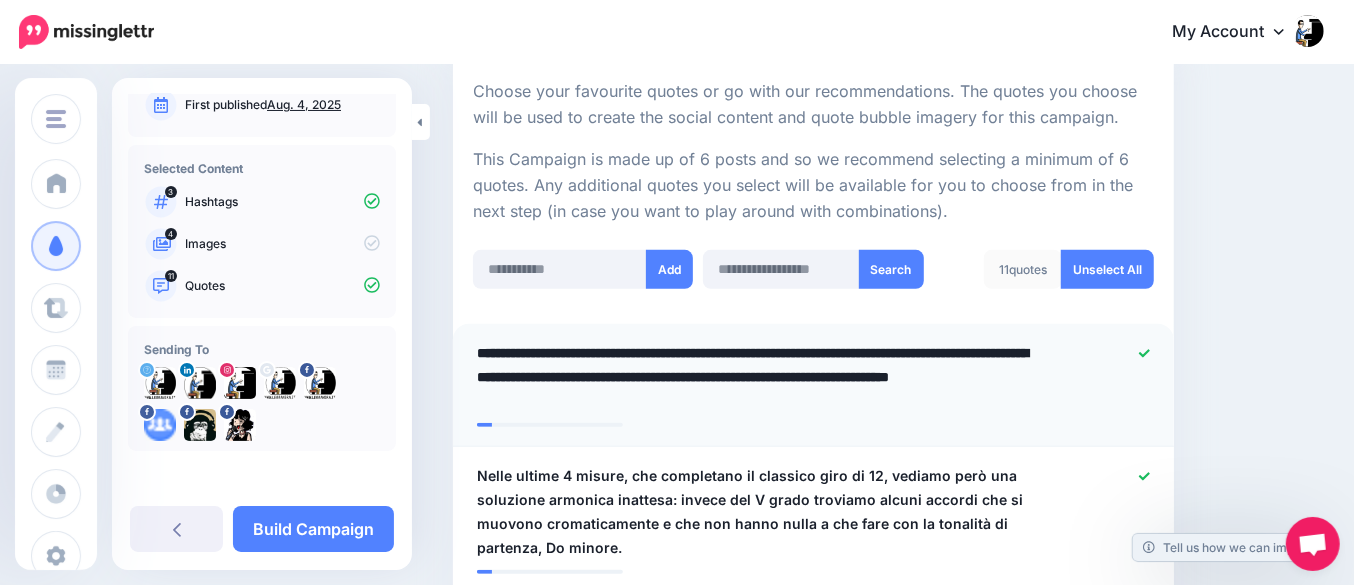 drag, startPoint x: 682, startPoint y: 350, endPoint x: 840, endPoint y: 348, distance: 158.01266 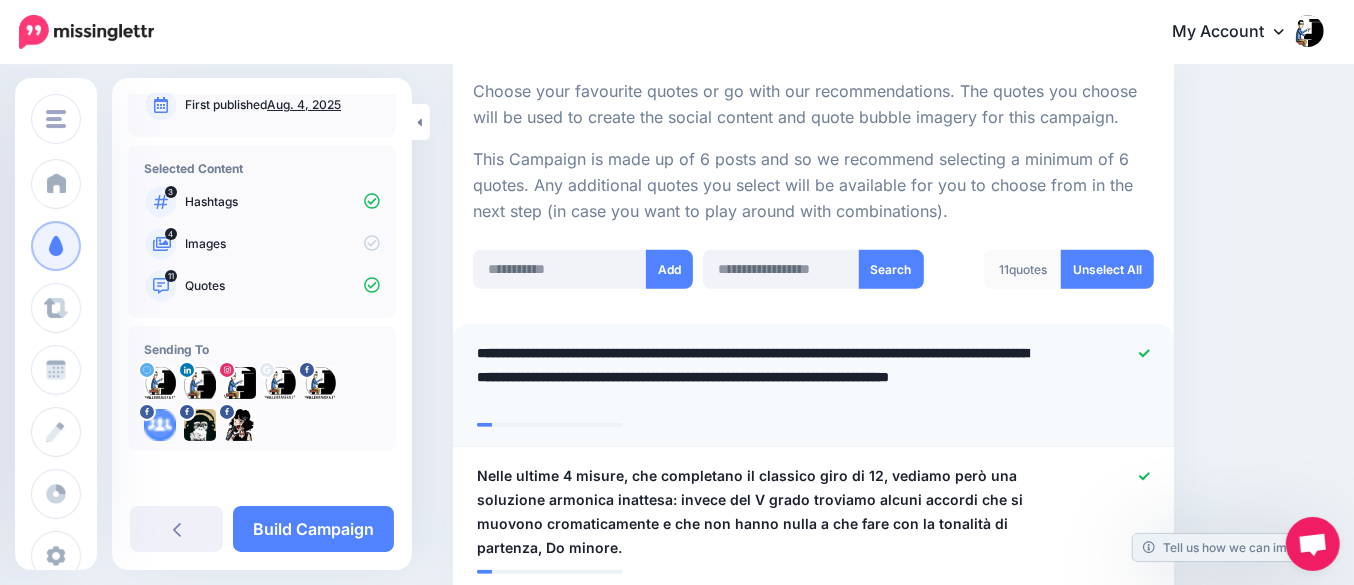 click on "**********" at bounding box center [761, 377] 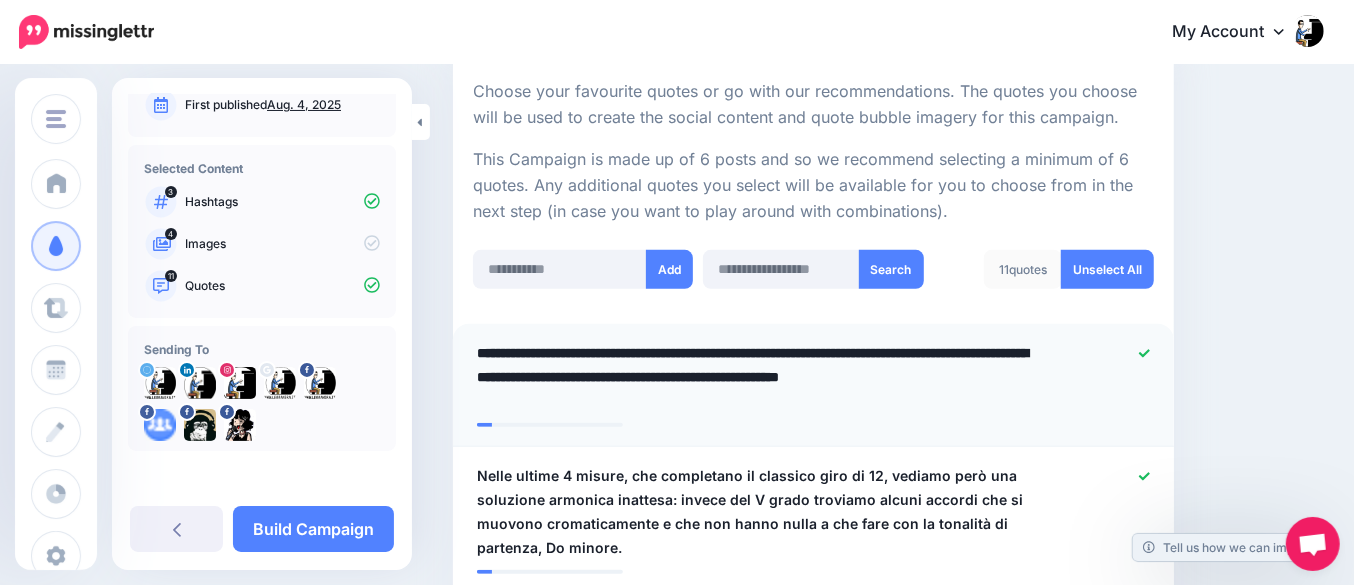 type on "**********" 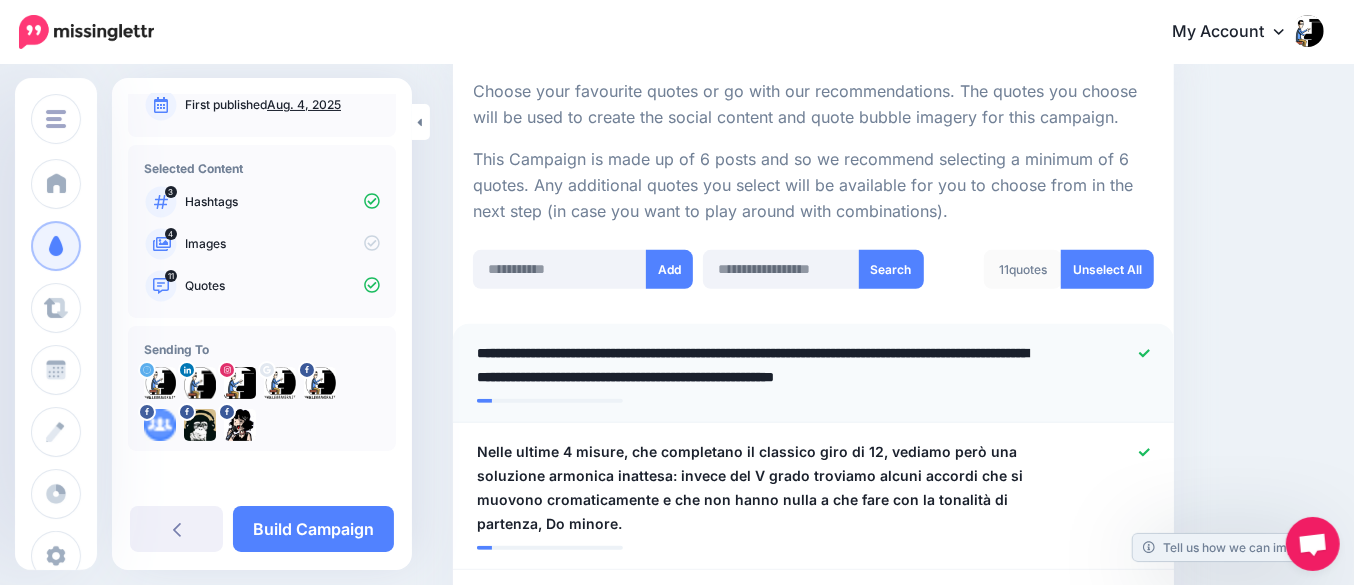 scroll, scrollTop: 500, scrollLeft: 0, axis: vertical 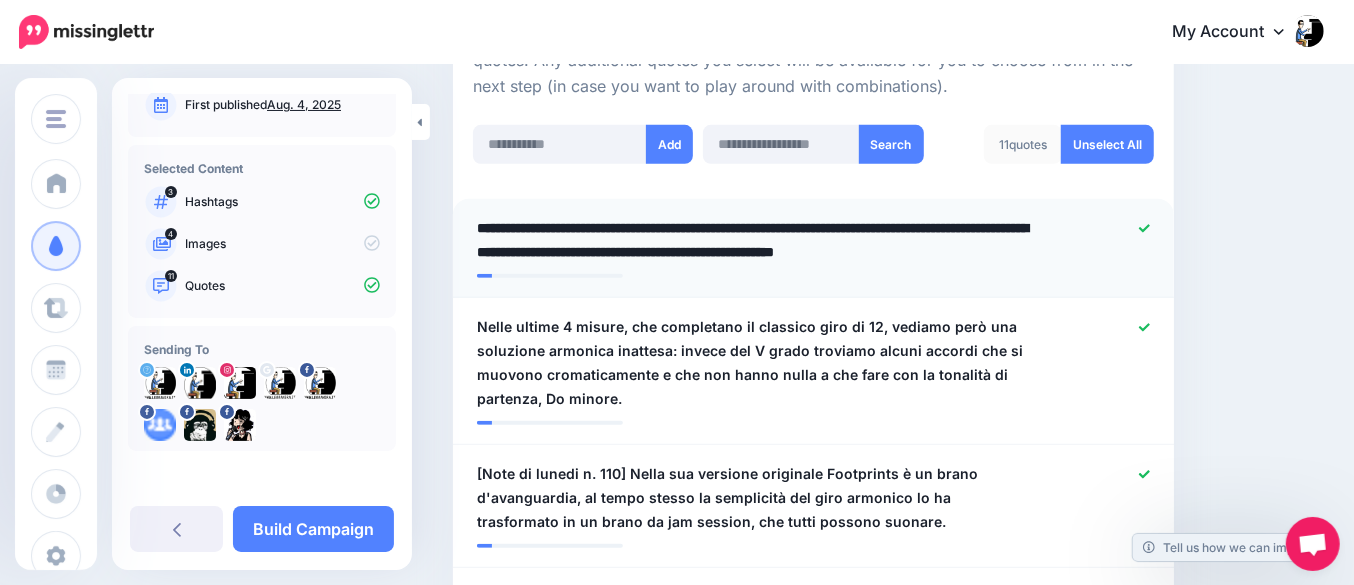 click 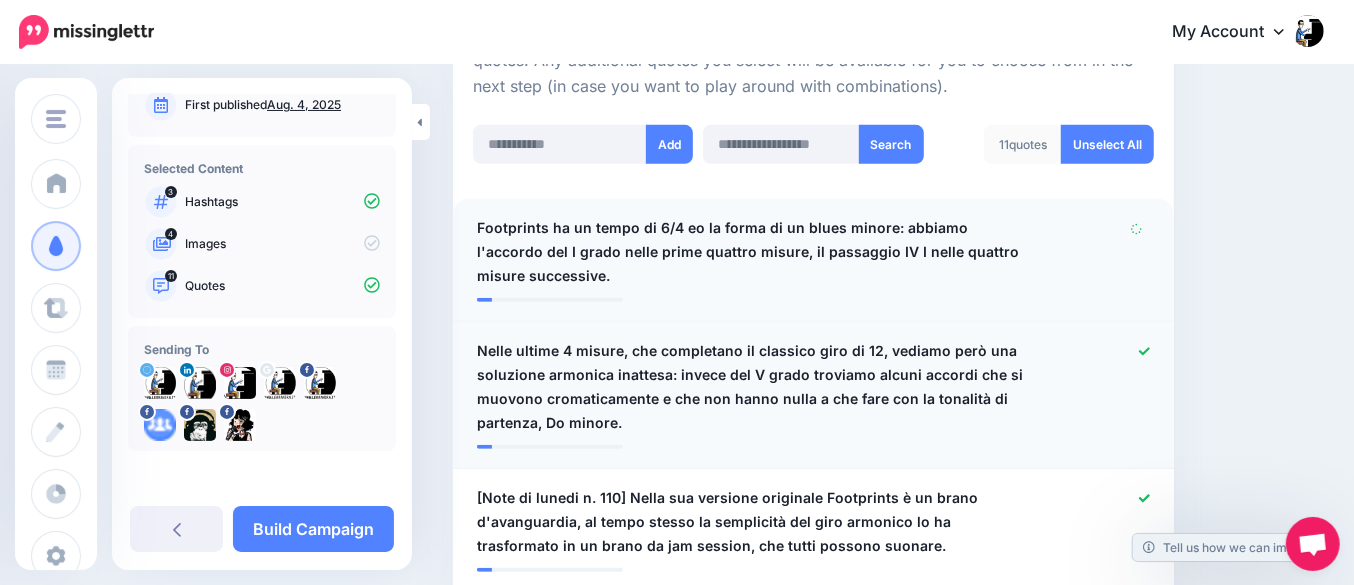 click 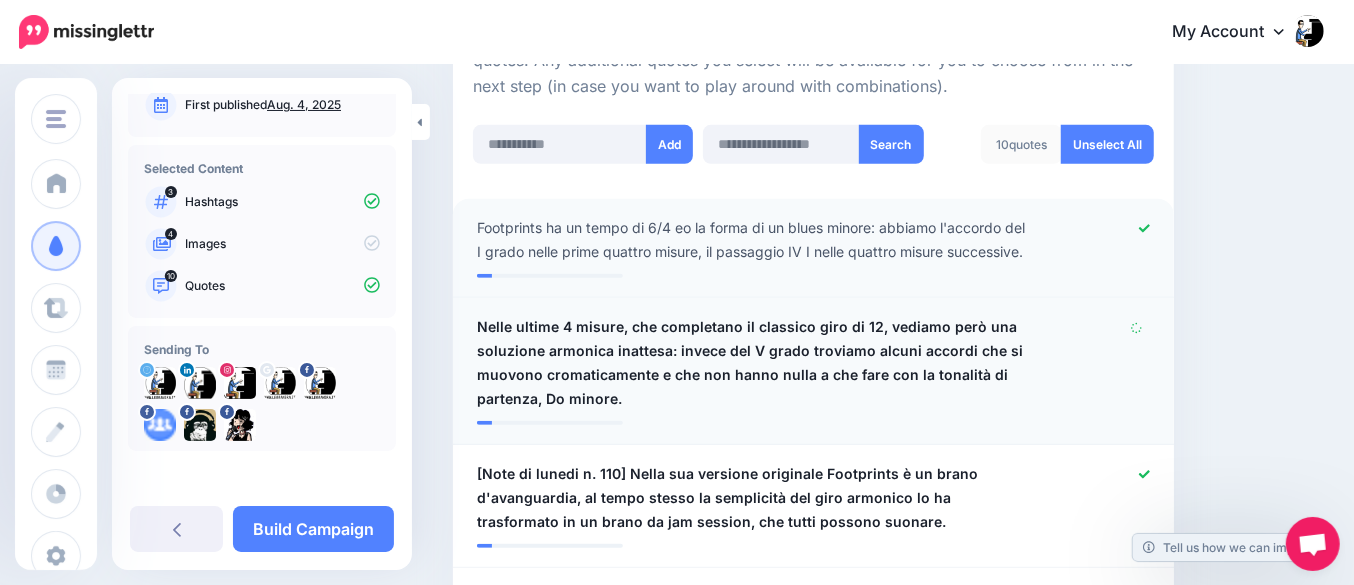scroll, scrollTop: 625, scrollLeft: 0, axis: vertical 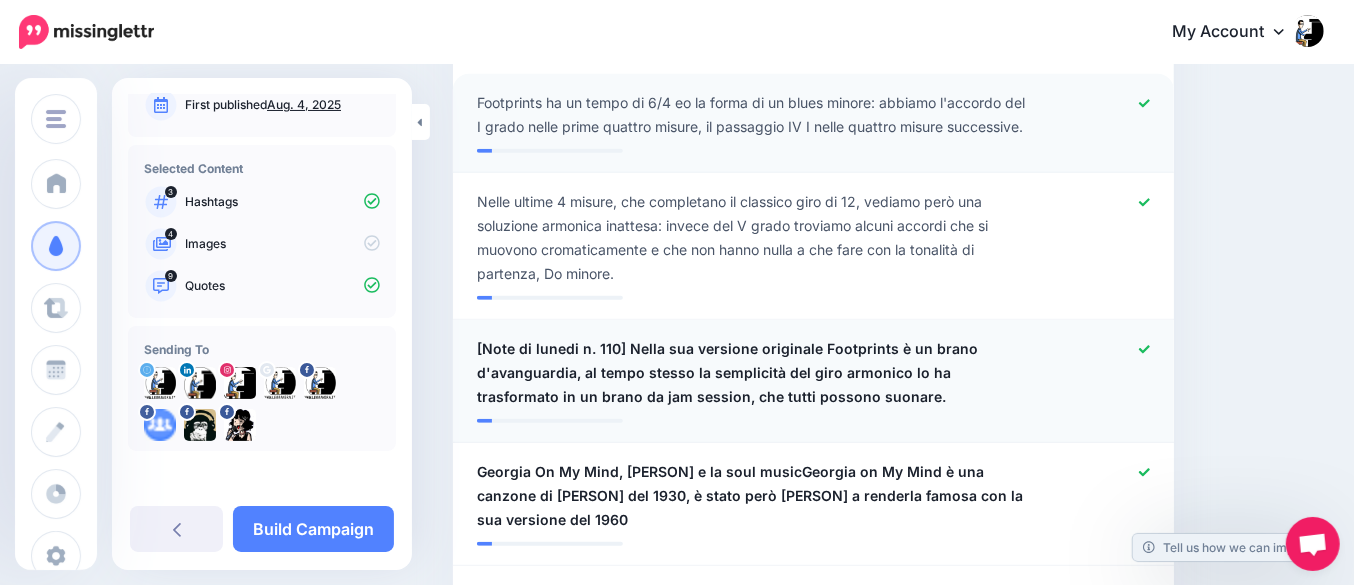 click on "[Note di lunedi n. 110] Nella sua versione originale Footprints è un brano d'avanguardia, al tempo stesso la semplicità del giro armonico lo ha trasformato in un brano da jam session, che tutti possono suonare." at bounding box center (755, 373) 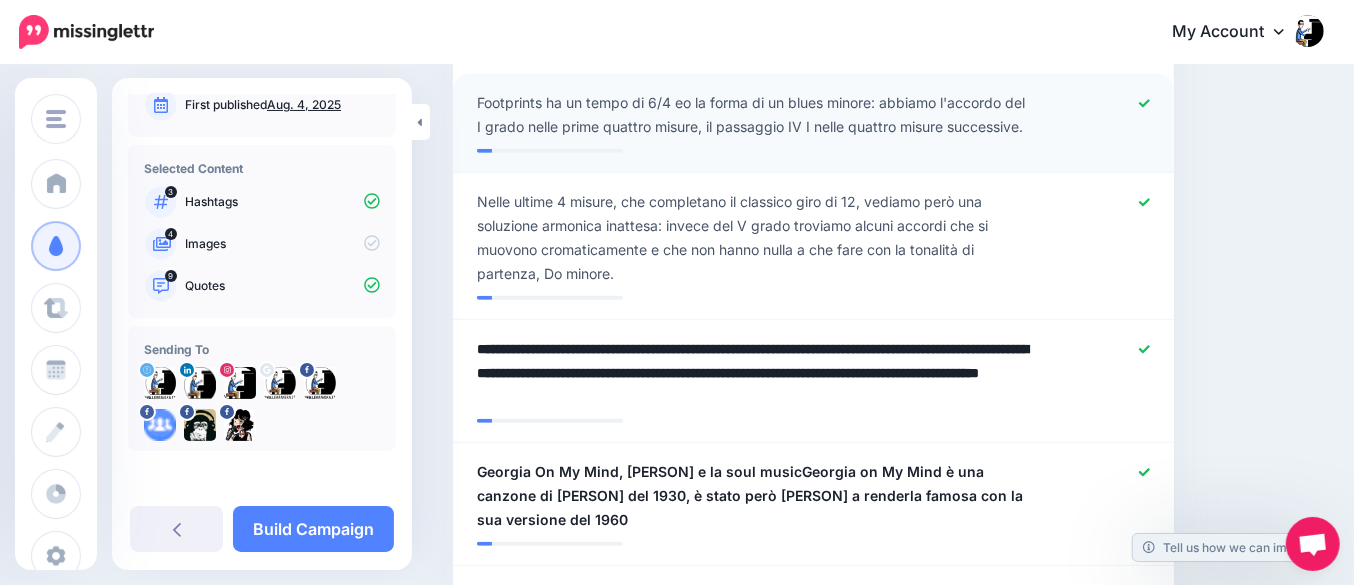 drag, startPoint x: 564, startPoint y: 368, endPoint x: 377, endPoint y: 366, distance: 187.0107 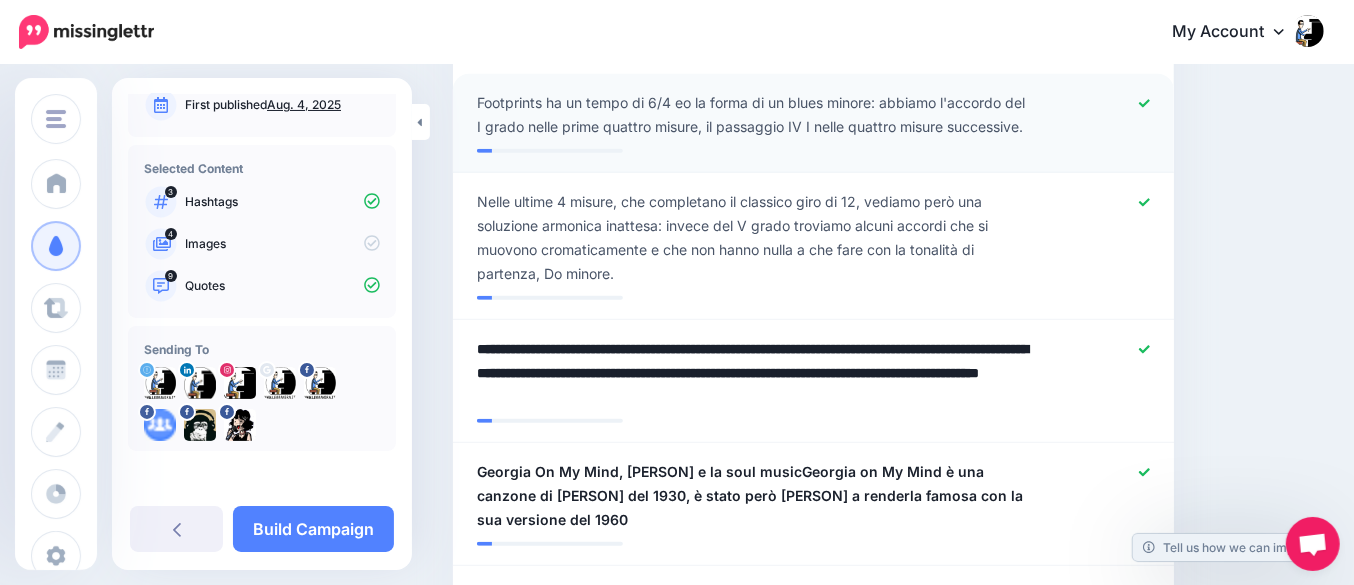 click on "leoravera.it
leoravera.it
Italianpiano.com
Add Workspace
Dashboard
Campaigns
Curate
Schedule
Create
Terms |" at bounding box center [677, 1065] 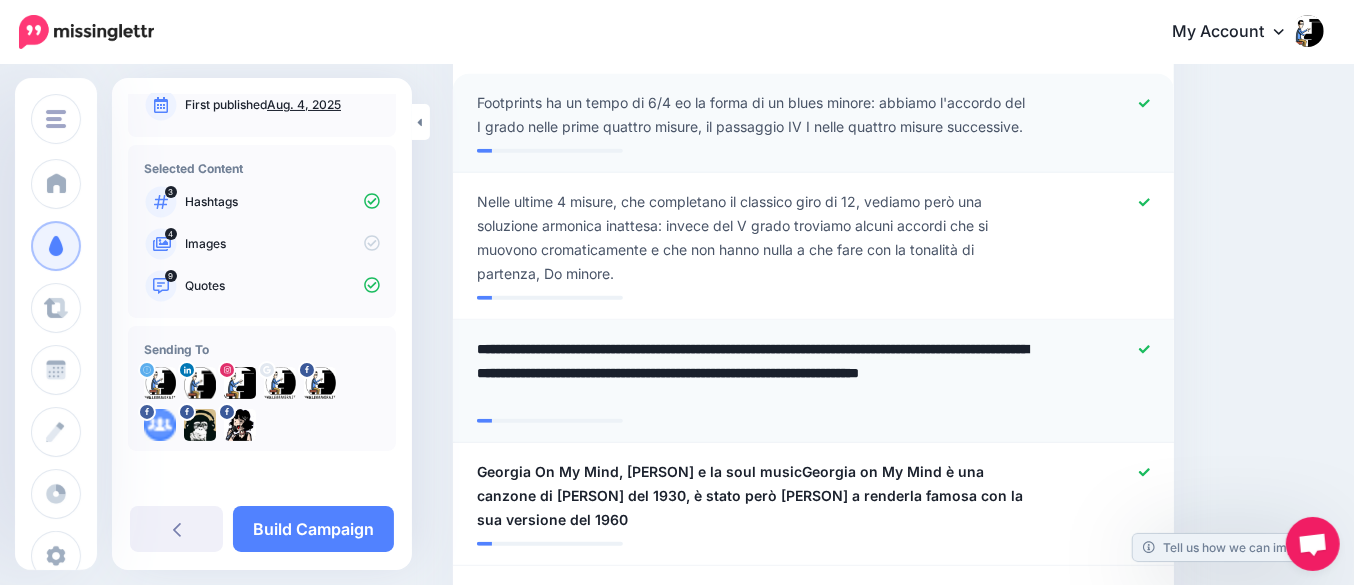 click on "**********" at bounding box center (761, 373) 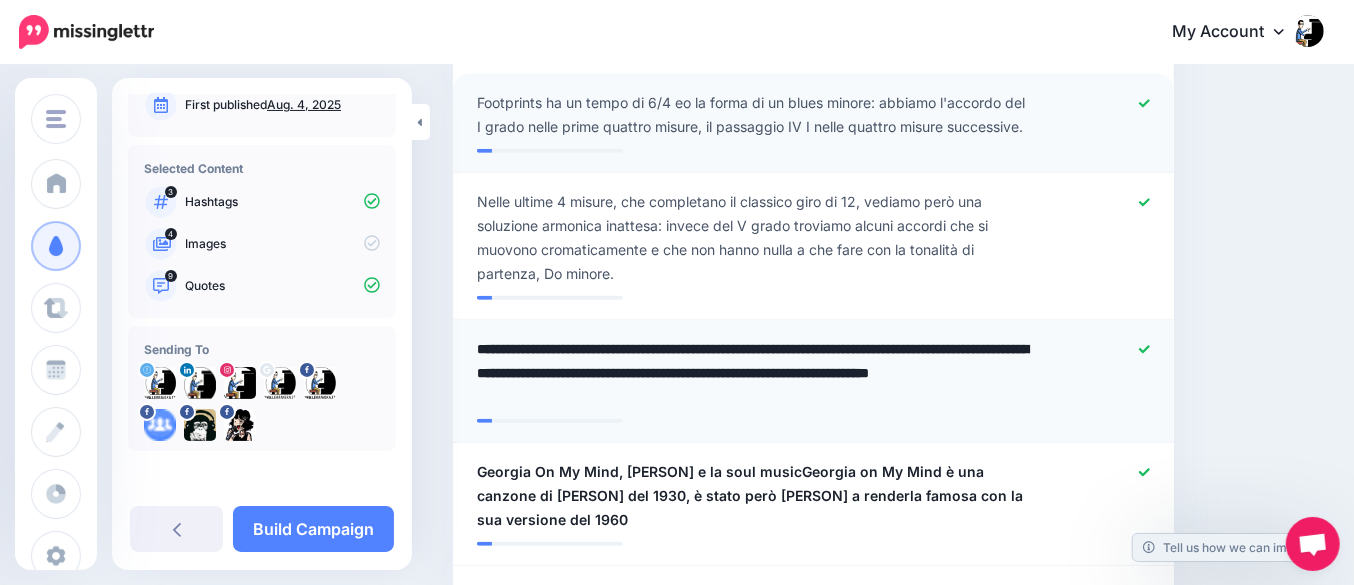 drag, startPoint x: 937, startPoint y: 370, endPoint x: 1059, endPoint y: 370, distance: 122 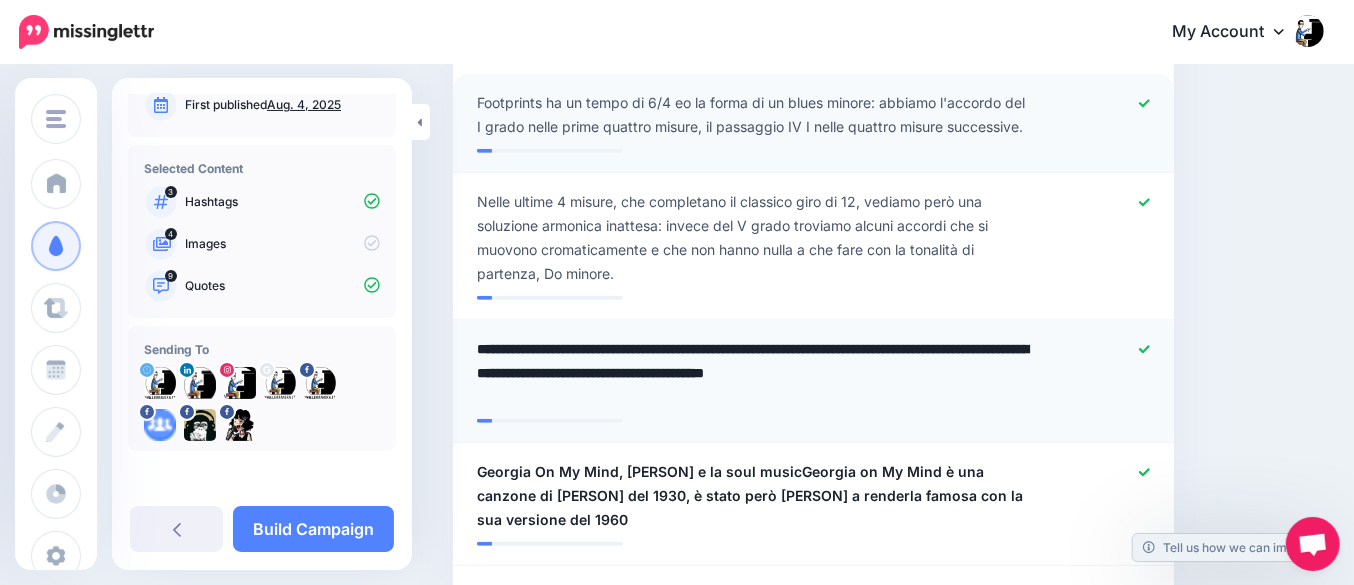 click on "**********" at bounding box center [761, 373] 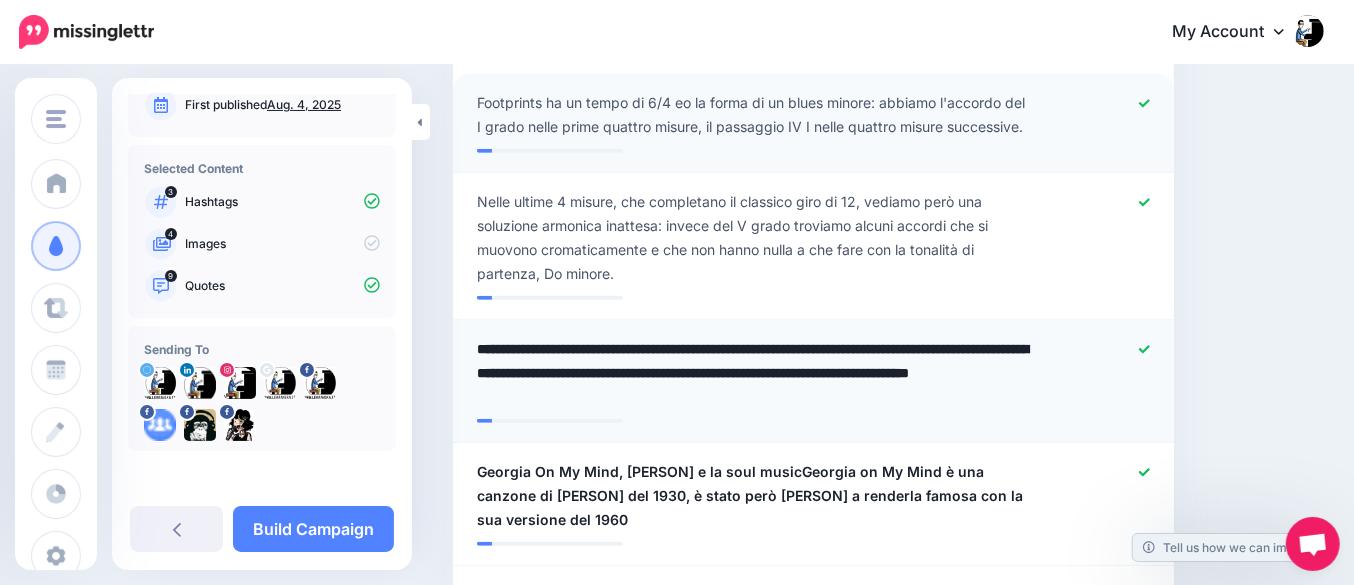 drag, startPoint x: 820, startPoint y: 419, endPoint x: 537, endPoint y: 418, distance: 283.00177 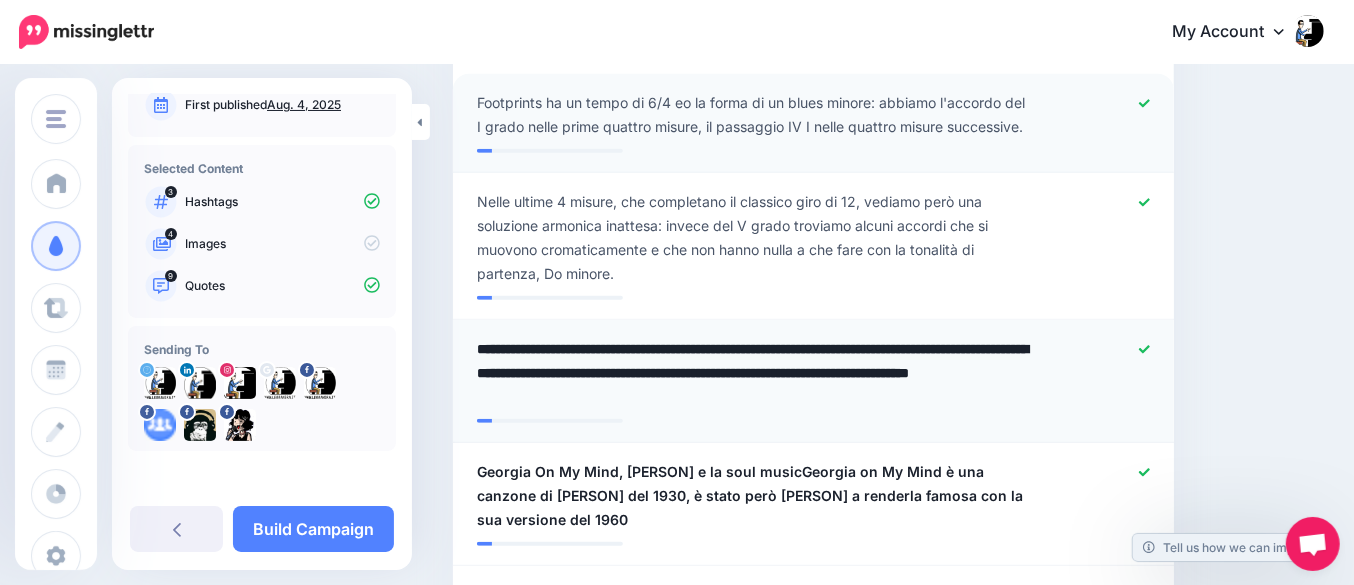 click on "**********" at bounding box center [761, 373] 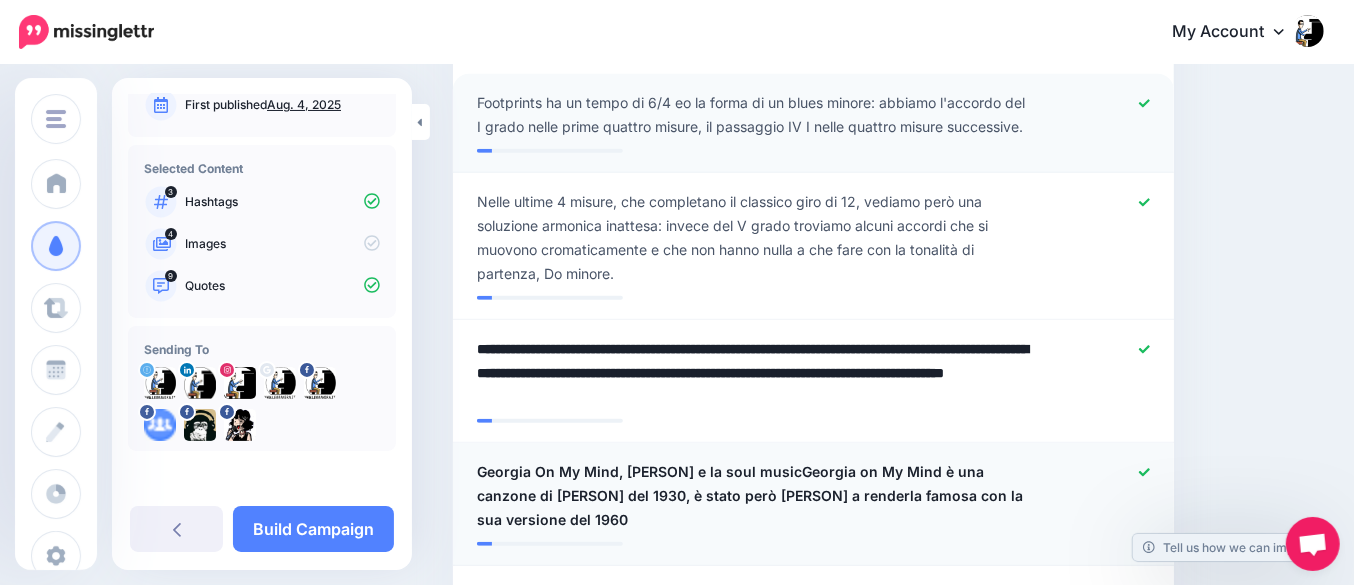type on "**********" 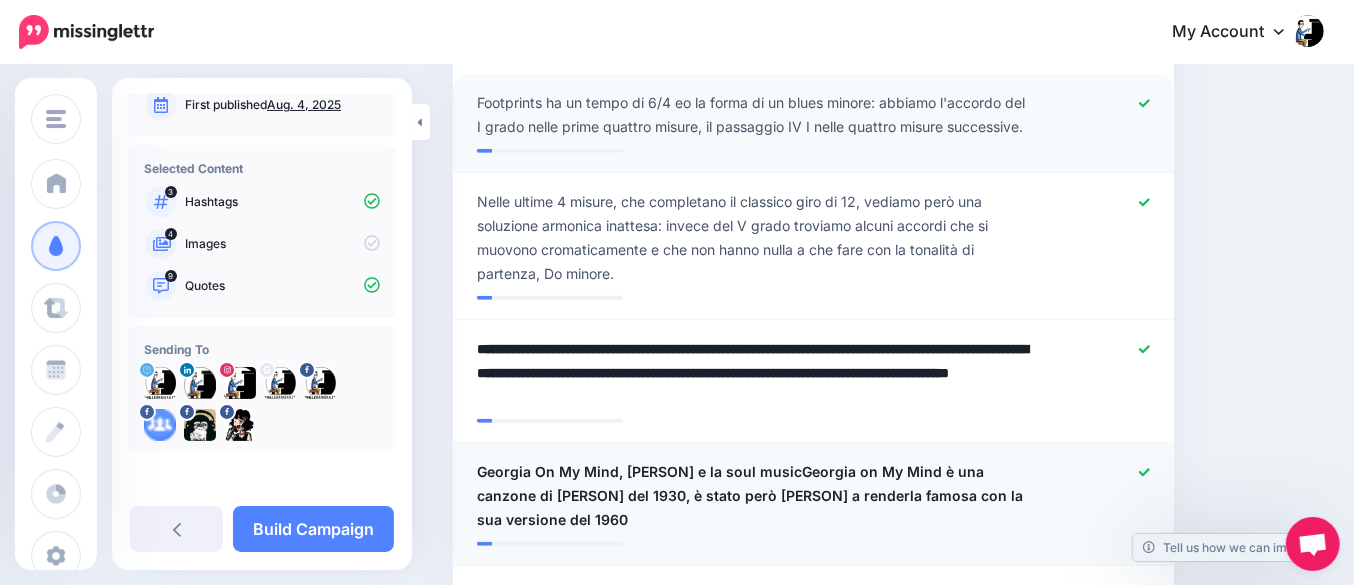scroll, scrollTop: 750, scrollLeft: 0, axis: vertical 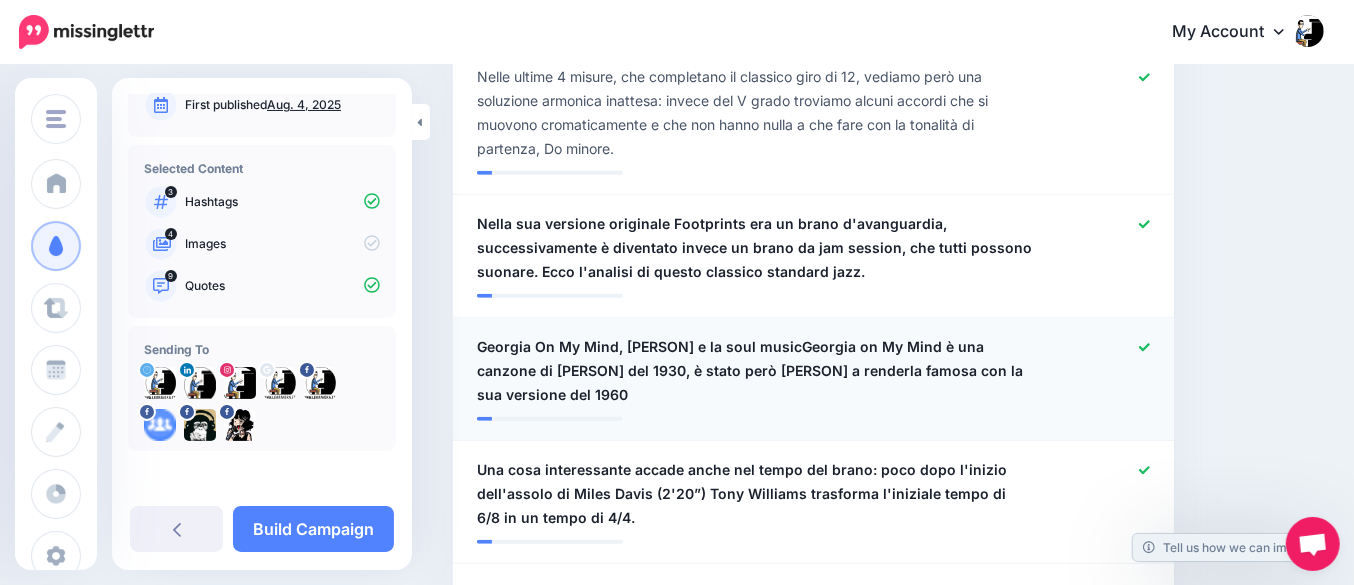 click at bounding box center (1106, 371) 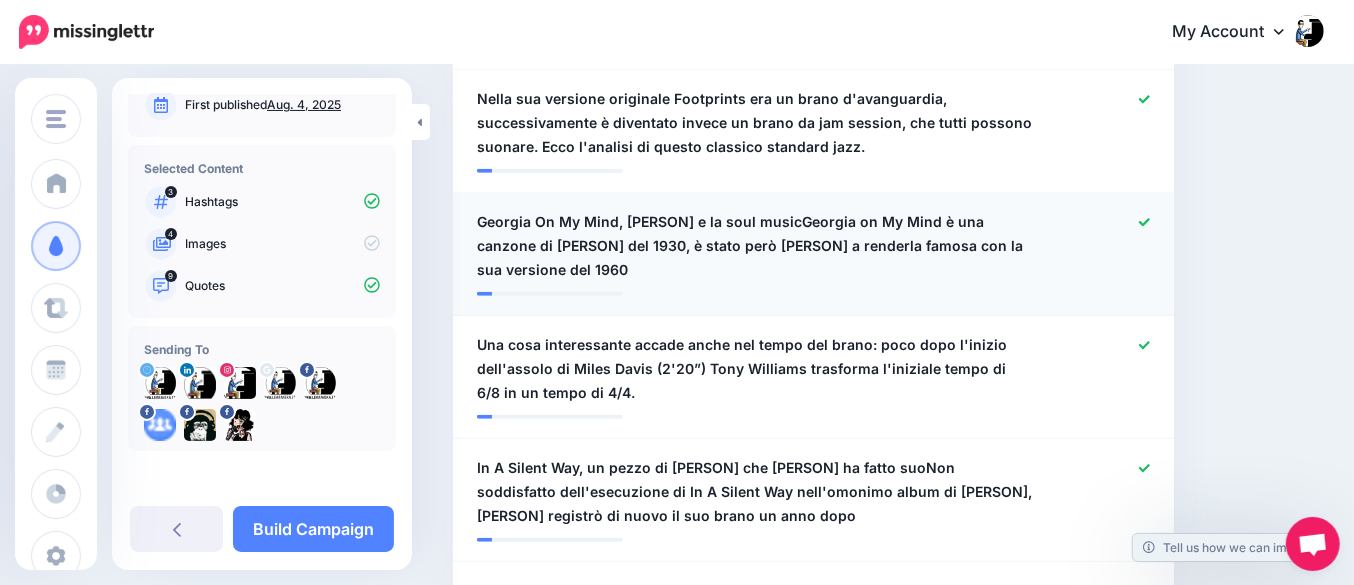 scroll, scrollTop: 1000, scrollLeft: 0, axis: vertical 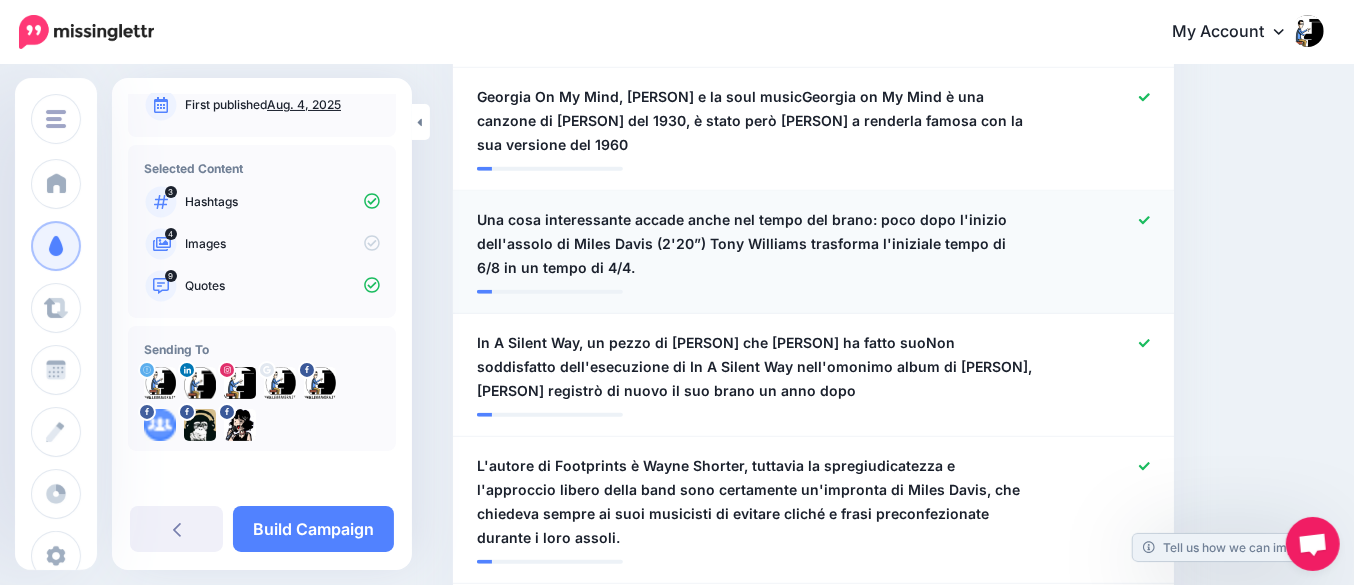 click 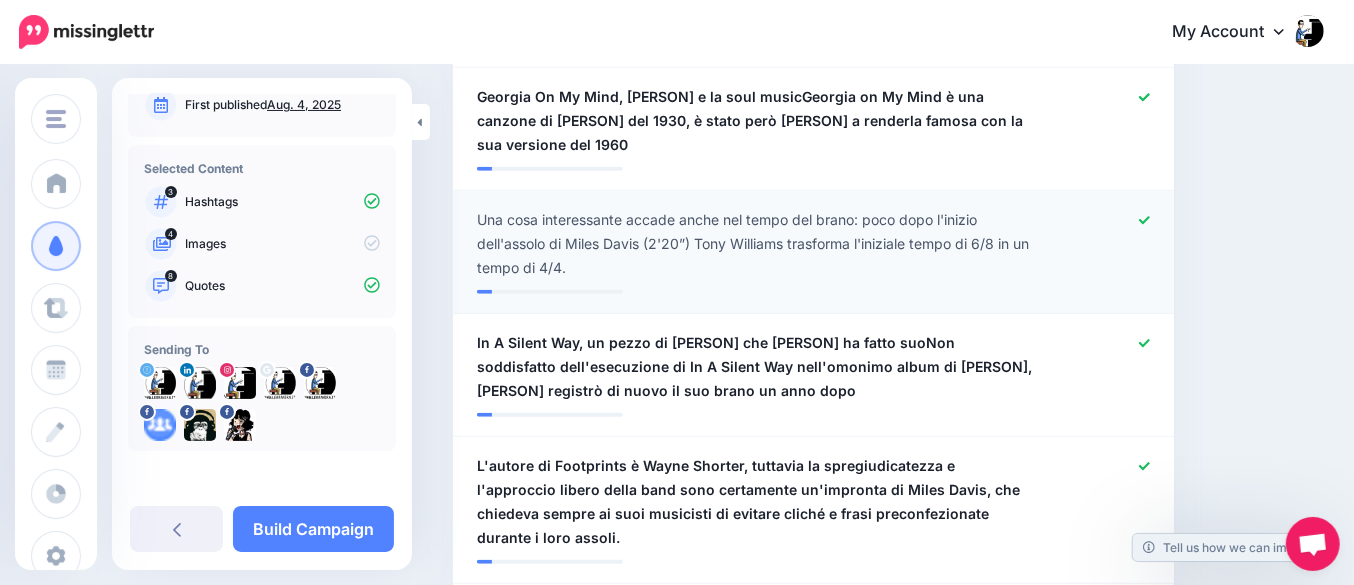 click 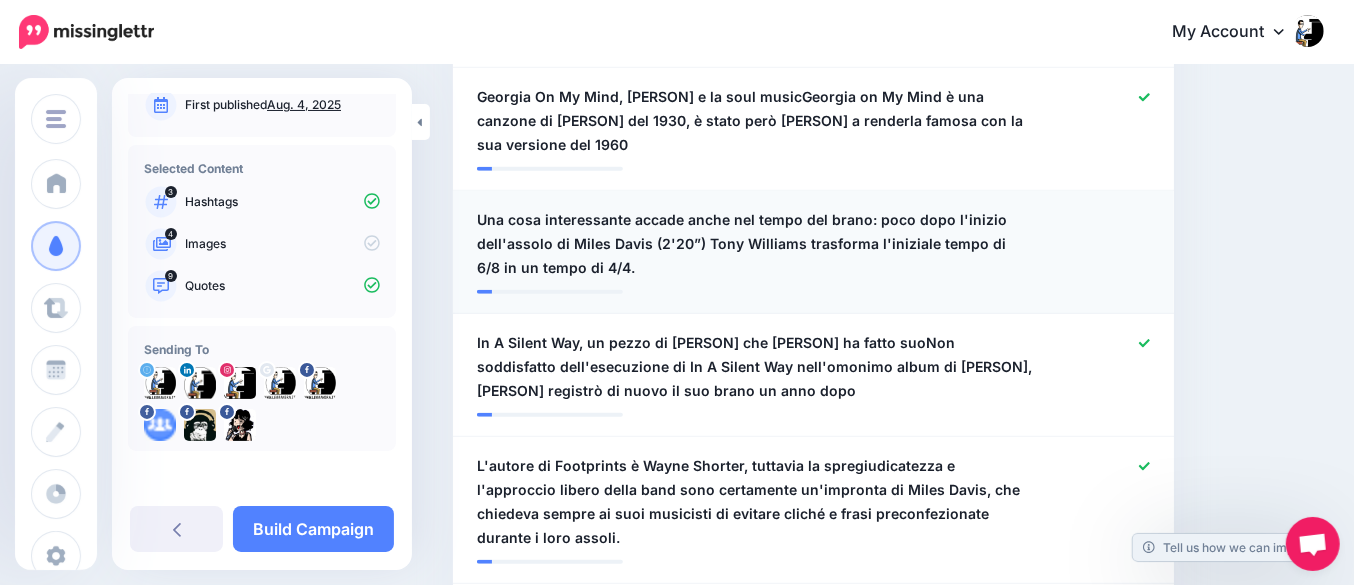 click at bounding box center [1106, 244] 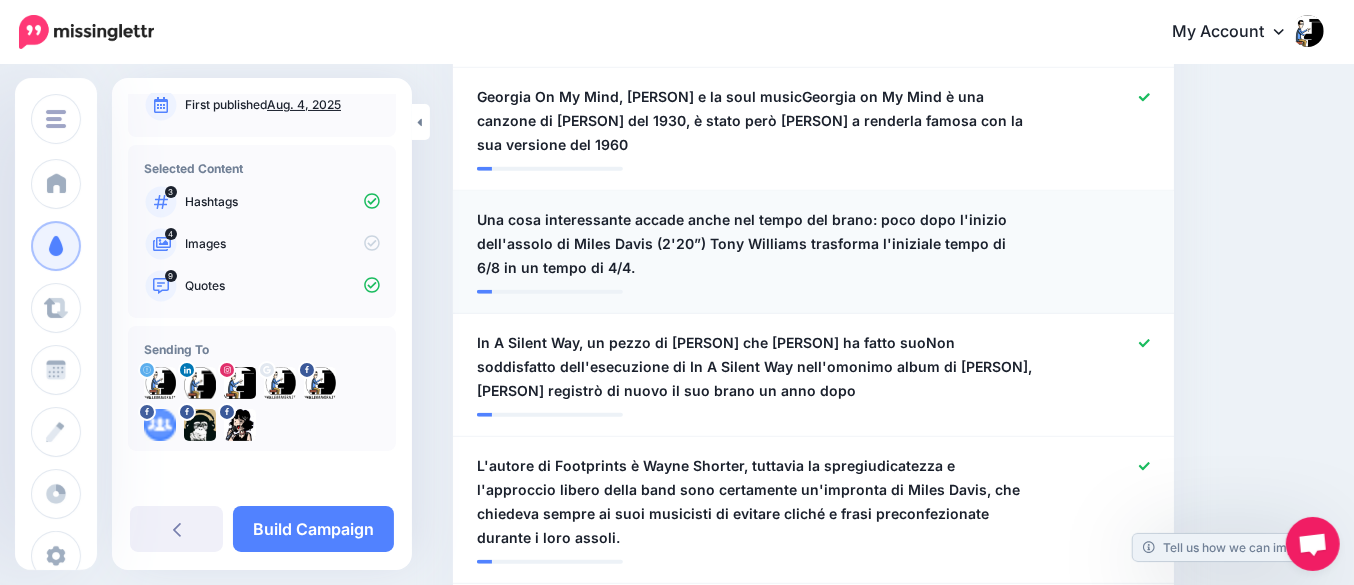 click at bounding box center (1106, 244) 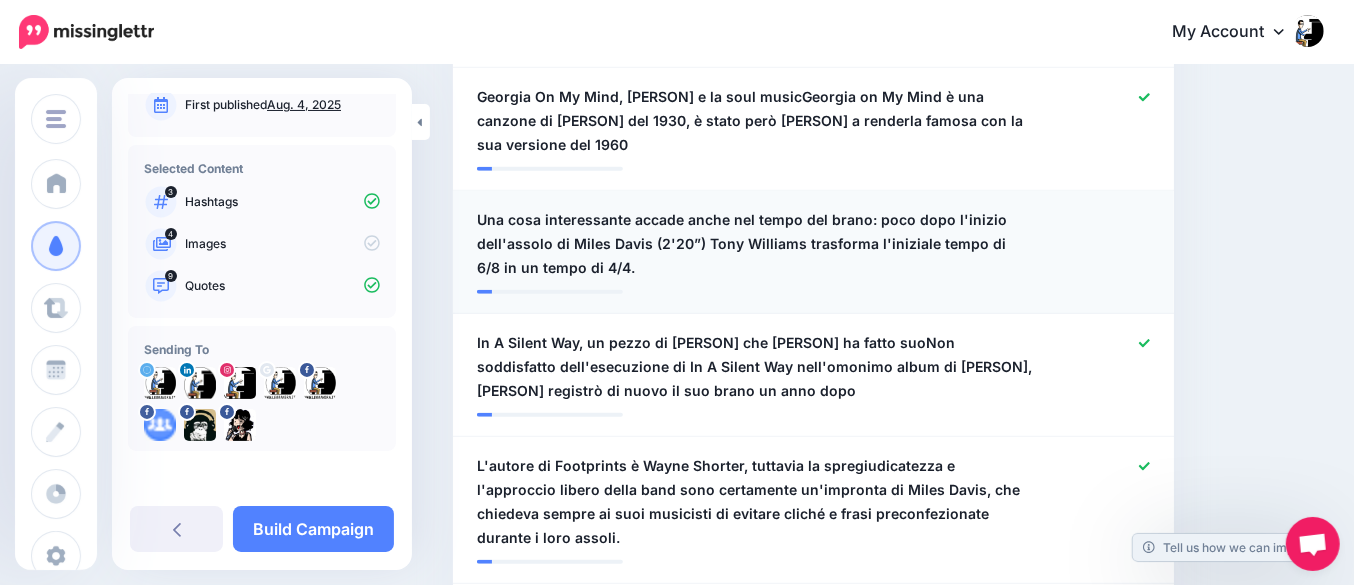 click at bounding box center [1106, 244] 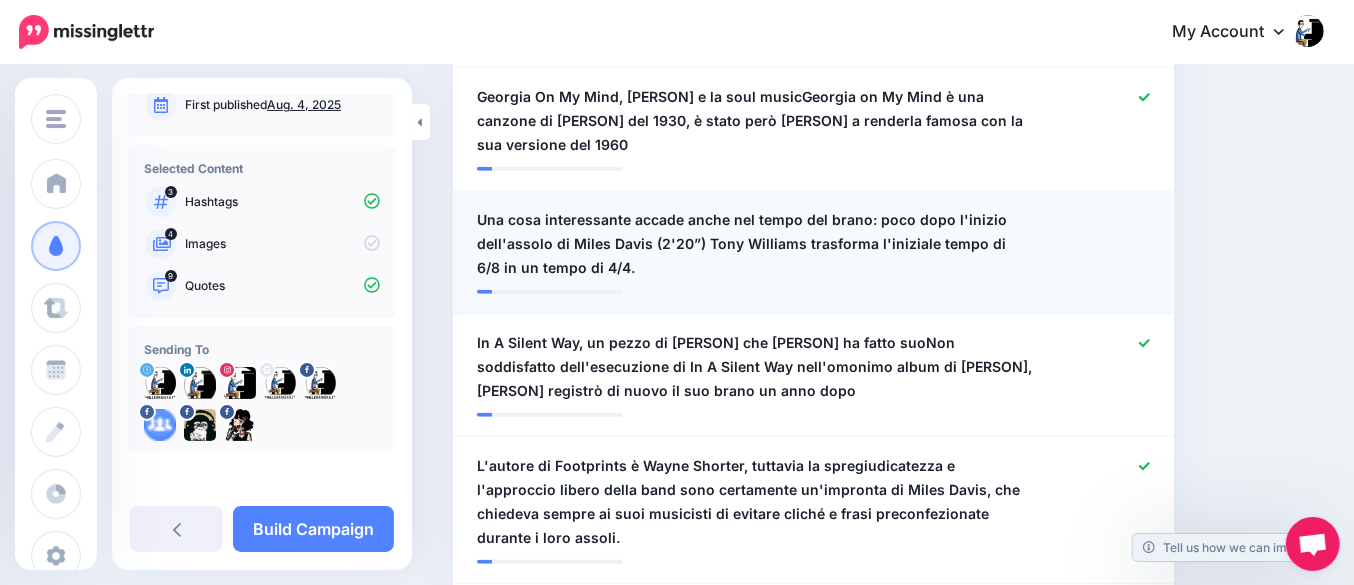 click on "**********" at bounding box center [813, 252] 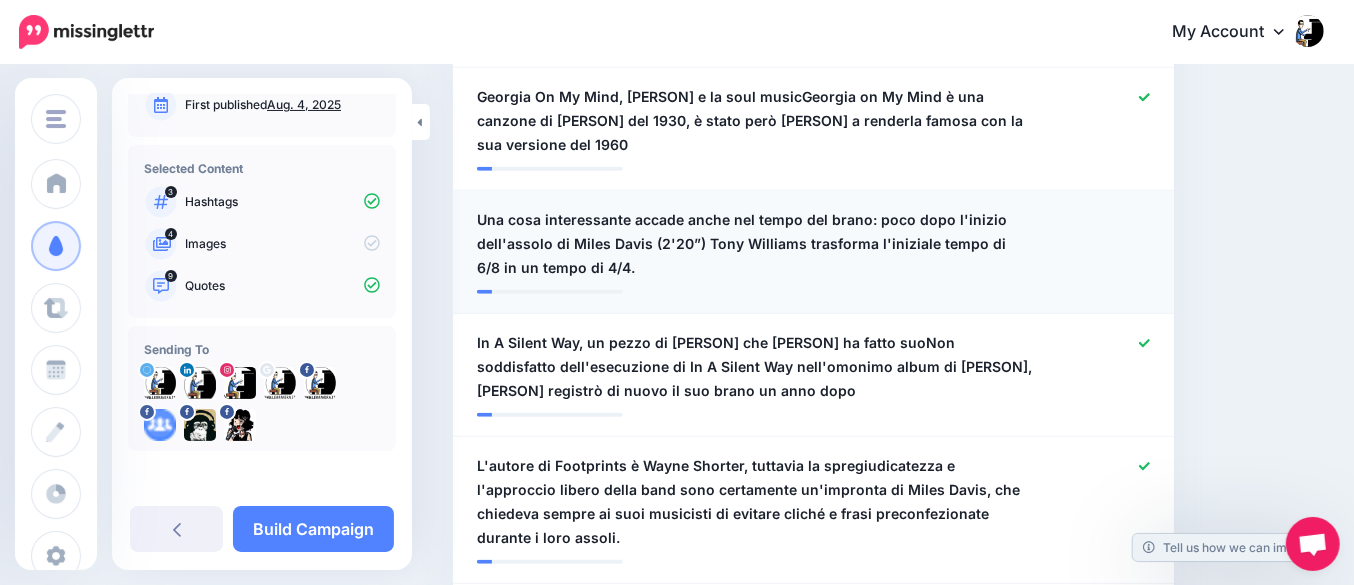 click on "Una cosa interessante accade anche nel tempo del brano: poco dopo l'inizio dell'assolo di Miles Davis (2'20”) Tony Williams trasforma l'iniziale tempo di 6/8 in un tempo di 4/4." at bounding box center (755, 244) 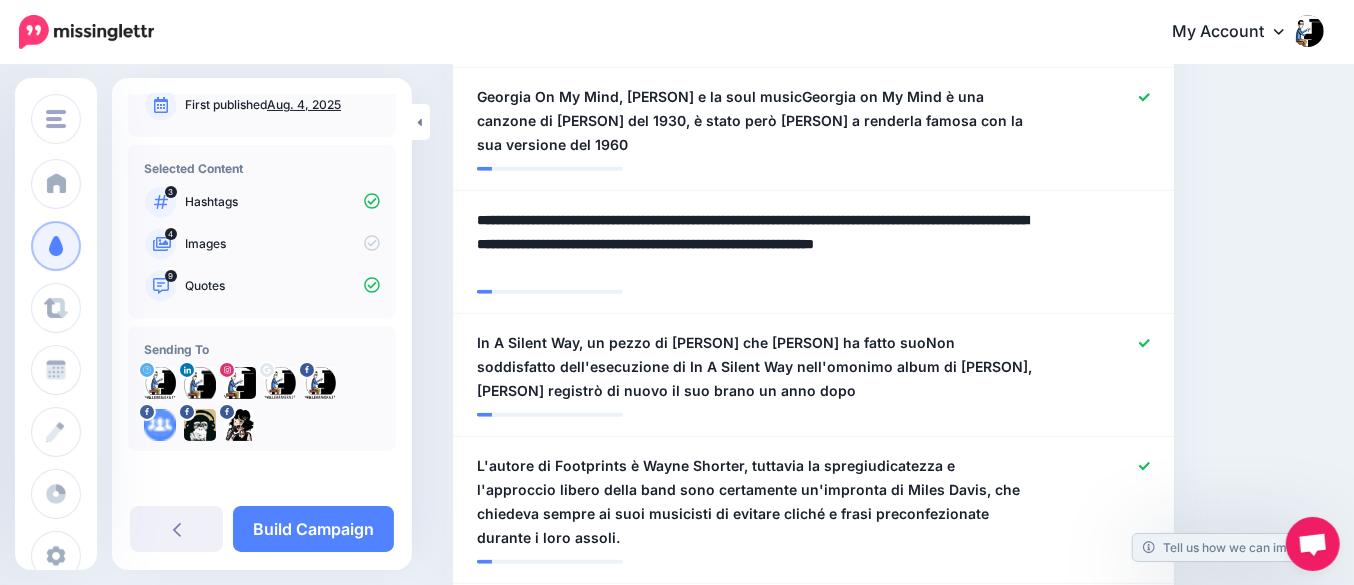 drag, startPoint x: 703, startPoint y: 263, endPoint x: 442, endPoint y: 247, distance: 261.48996 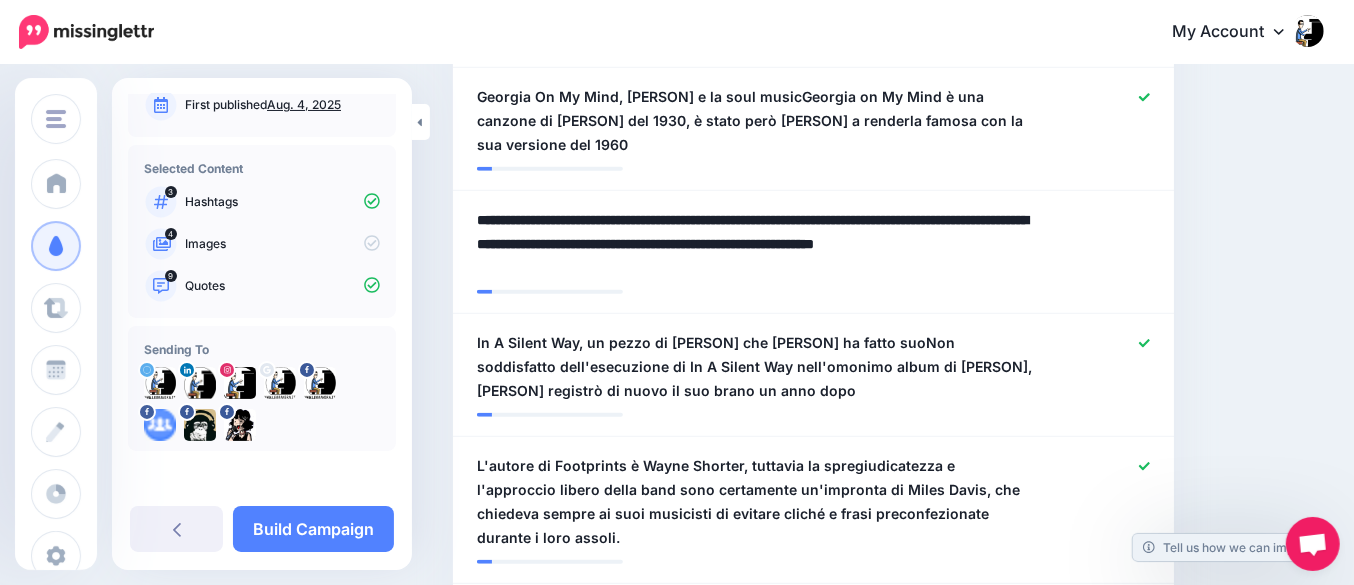 click on "Content and media
Choose the content and media that you'd like to use in this campaign.
Select Hashtags
First let's make sure we're happy with the hashtags. Add, delete and reorder as needed. If unsure we recommend 1-3 hashtags.  Note:  If you have hashtags turned off for any of your social profiles, they will not be included.
#ContribsDreamyJazzMyContributions #DjJazzyJeff #DonJazzy #jazz #Jazz #JazzChisholmJr
Add Hashtag" at bounding box center [813, 690] 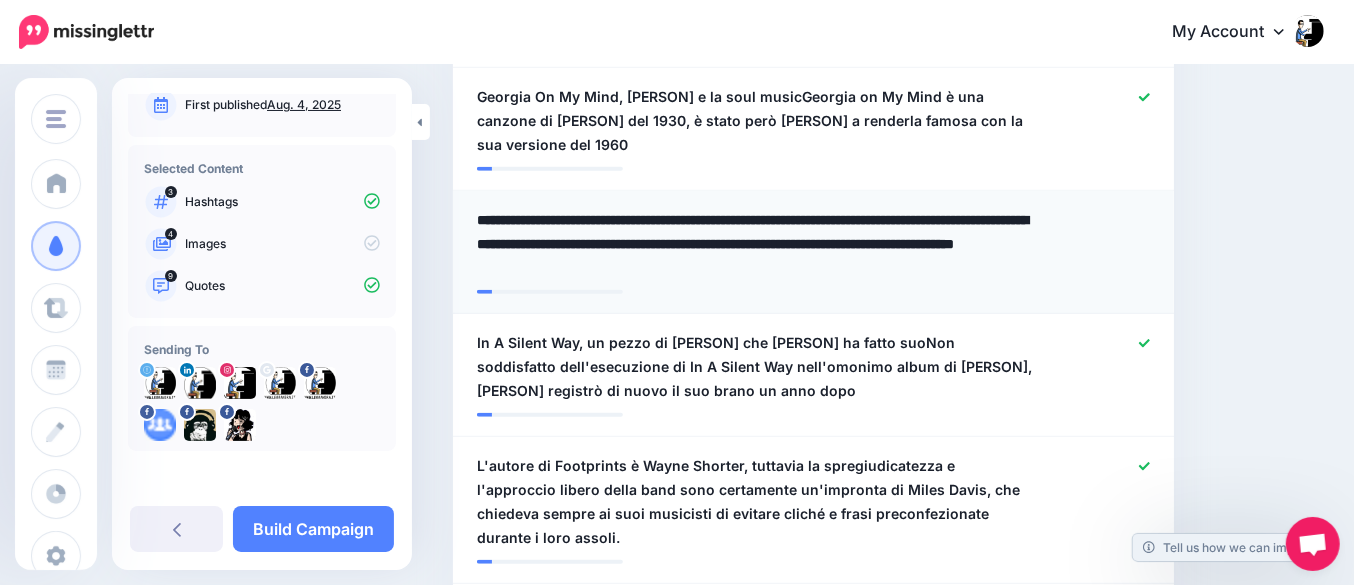 click on "**********" at bounding box center (761, 244) 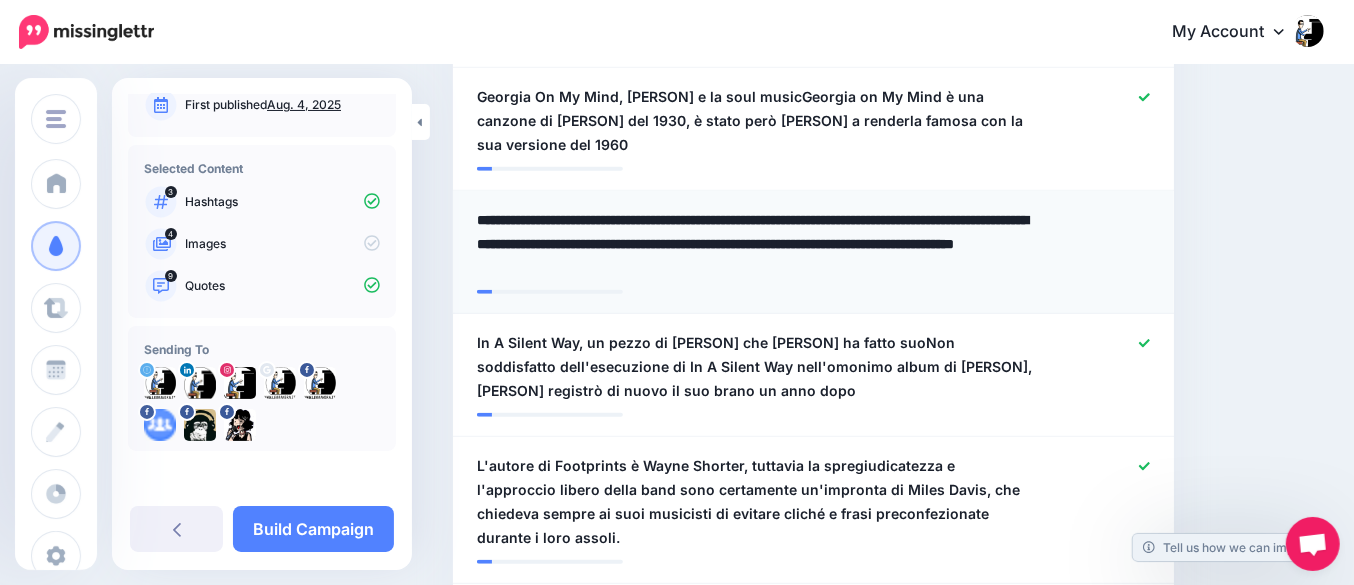 click on "**********" at bounding box center [761, 244] 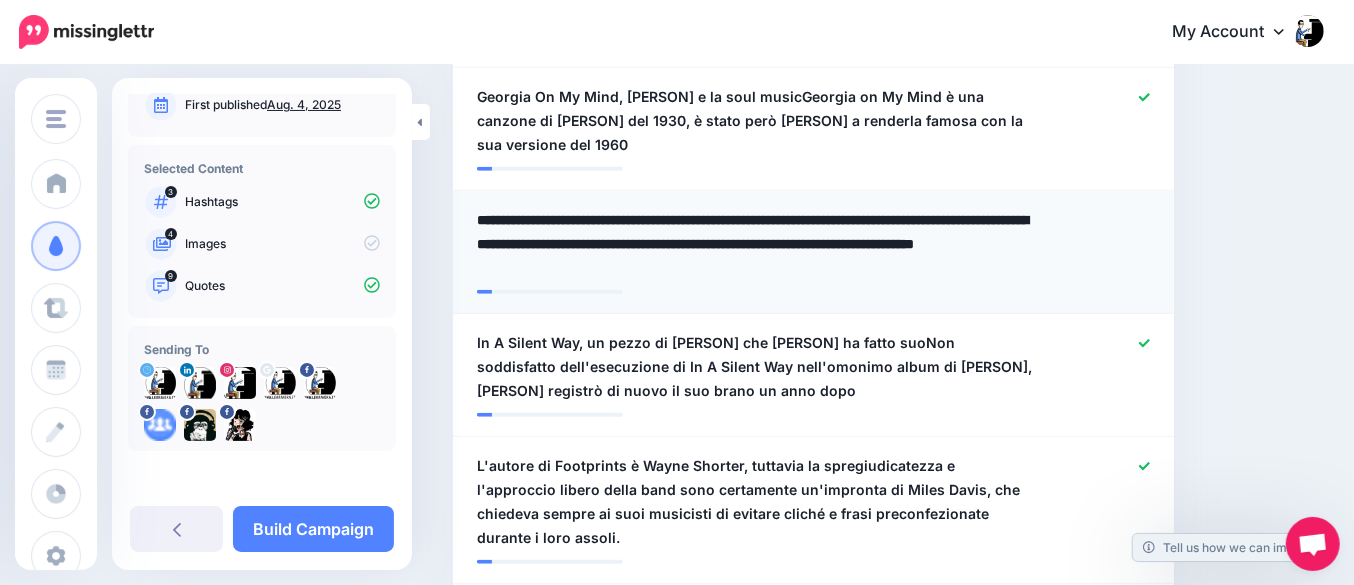 click on "**********" at bounding box center [761, 244] 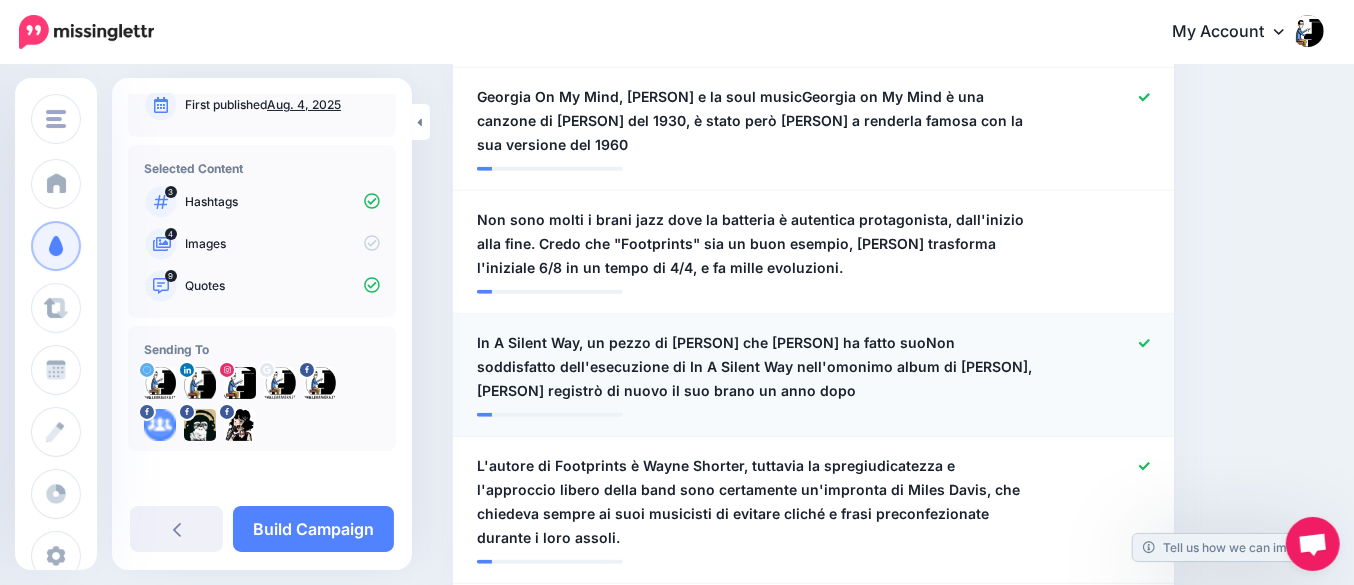 click on "**********" at bounding box center (813, 375) 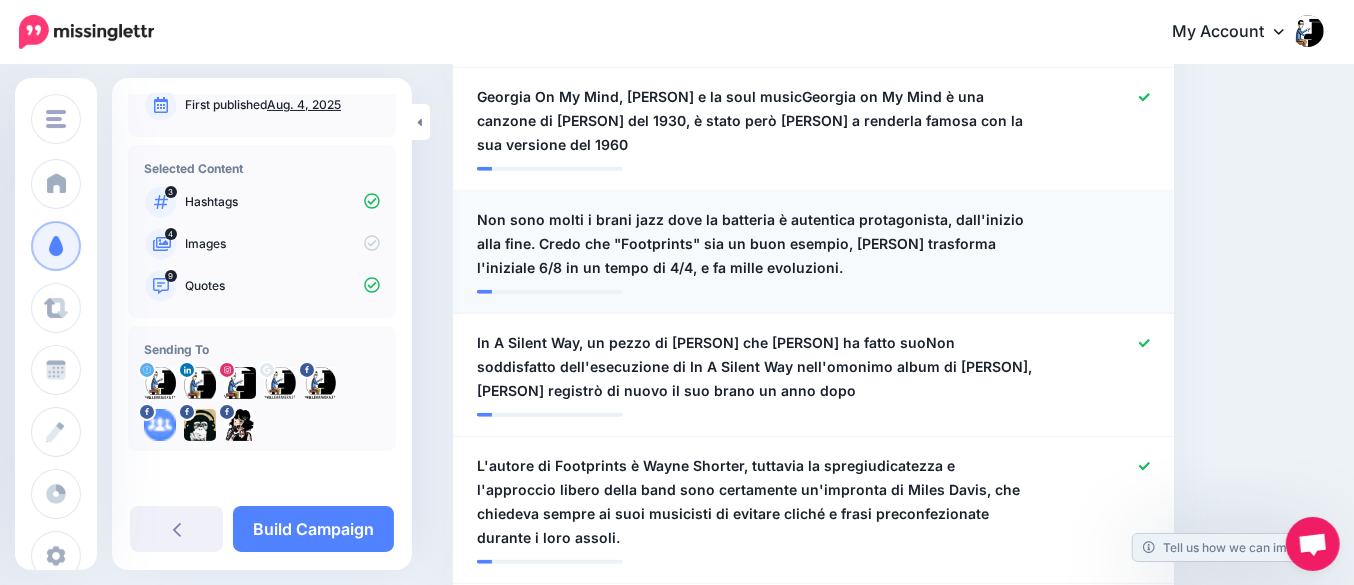 click on "Non sono molti i brani jazz dove la batteria è autentica protagonista, dall'inizio alla fine. Credo che "Footprints" sia un buon esempio, [PERSON] trasforma l'iniziale 6/8 in un tempo di 4/4, e fa mille evoluzioni." at bounding box center [755, 244] 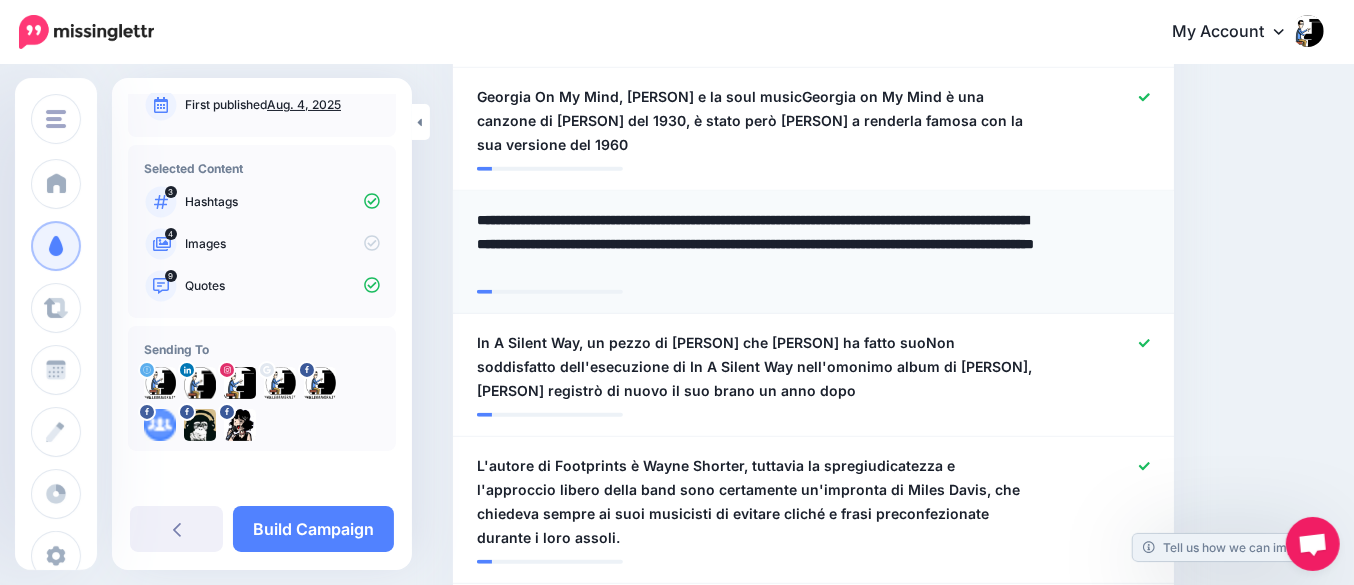 click on "**********" at bounding box center (761, 244) 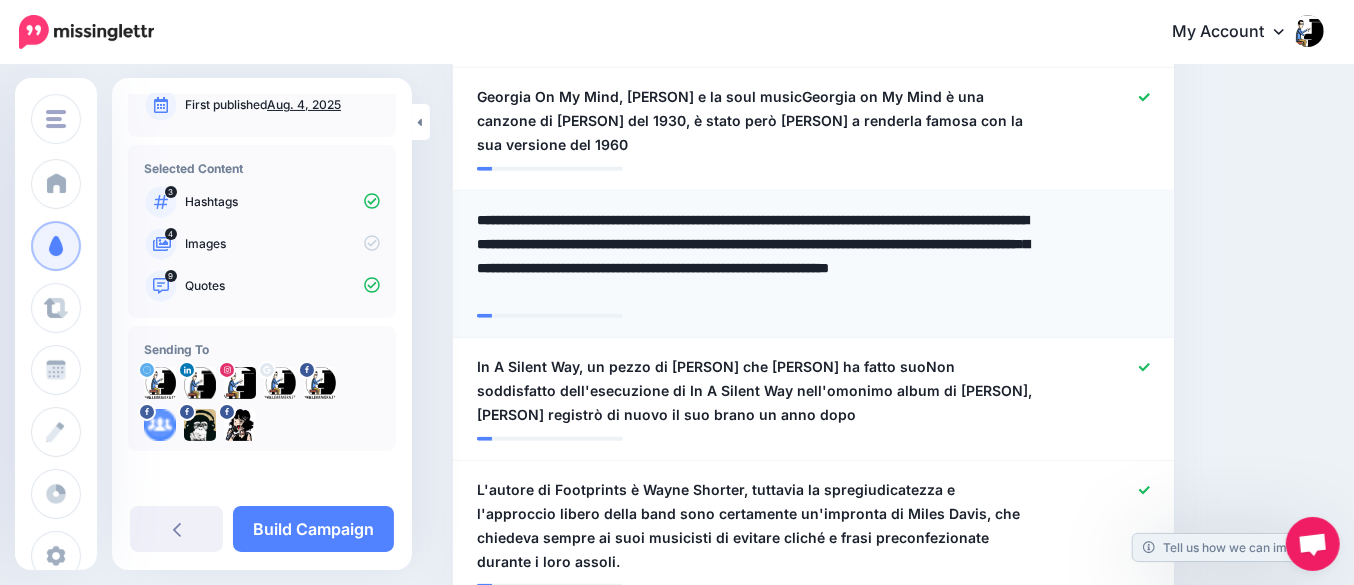 type on "**********" 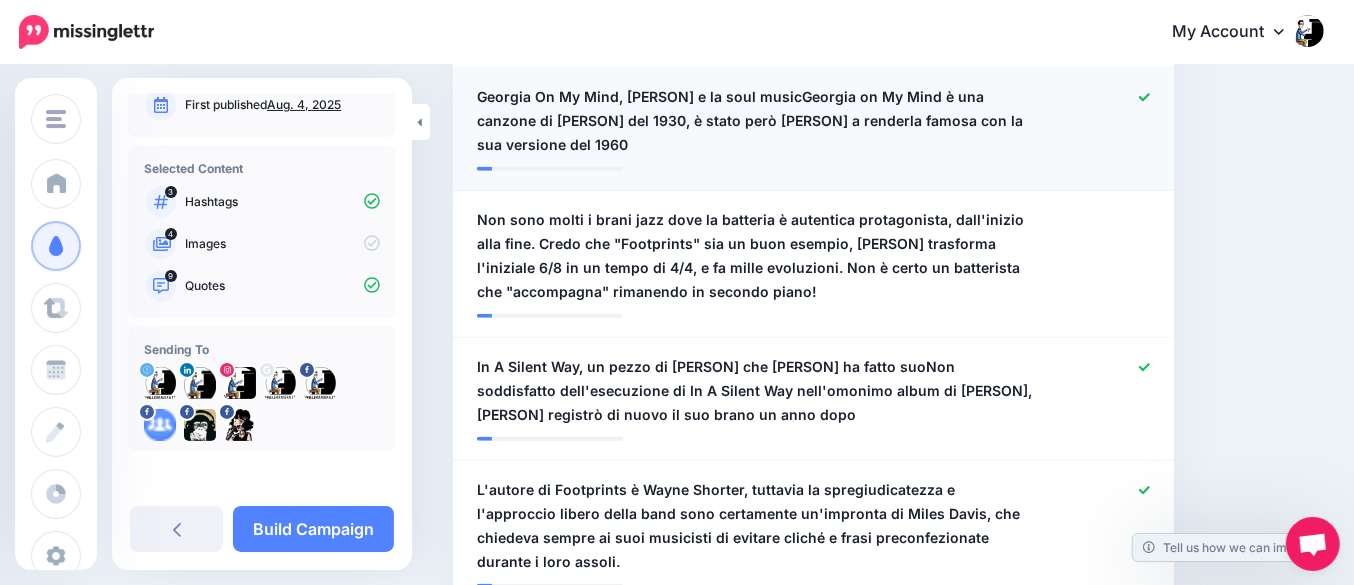 click 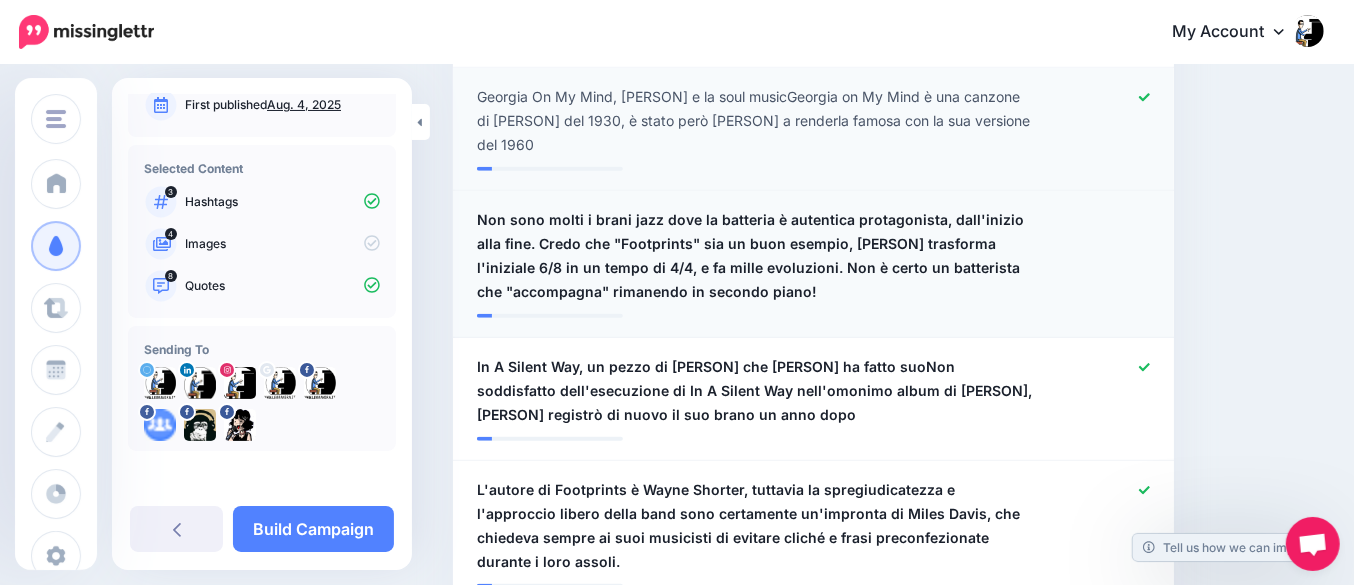click at bounding box center [1106, 256] 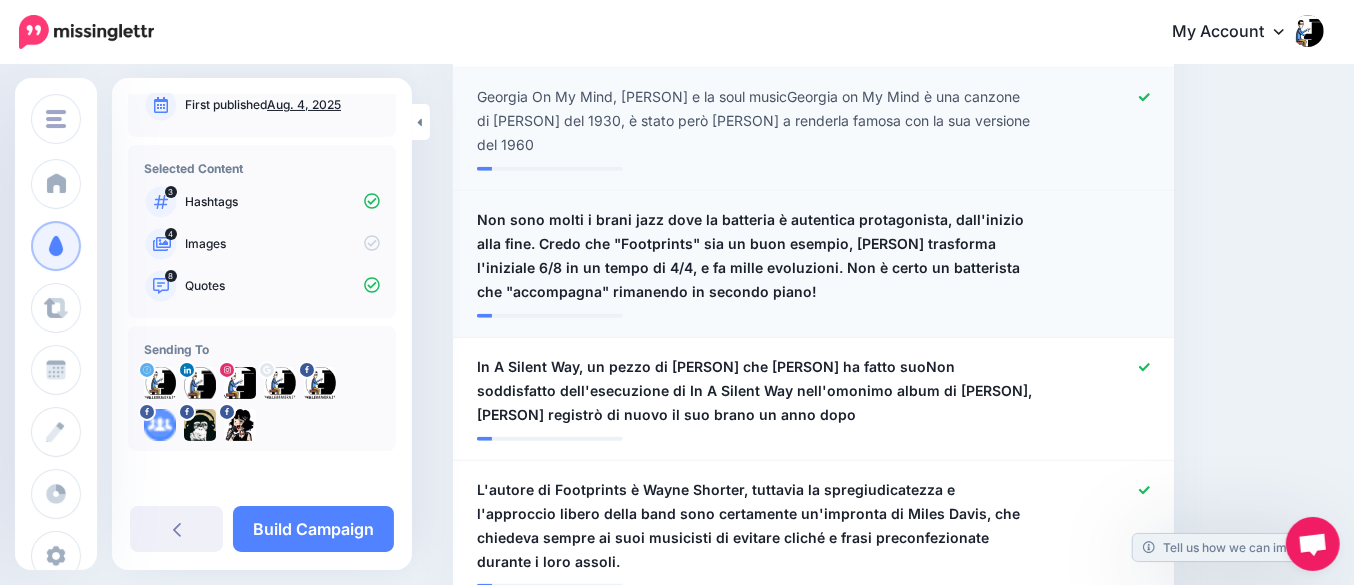 click at bounding box center [1106, 256] 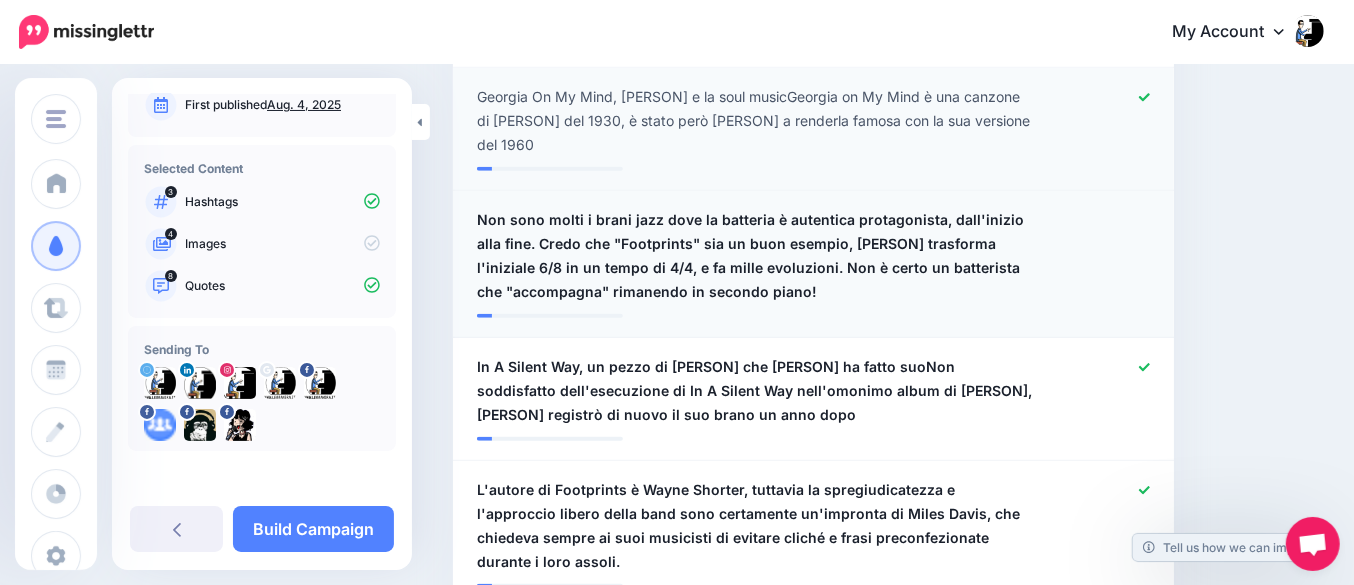 click at bounding box center (1106, 256) 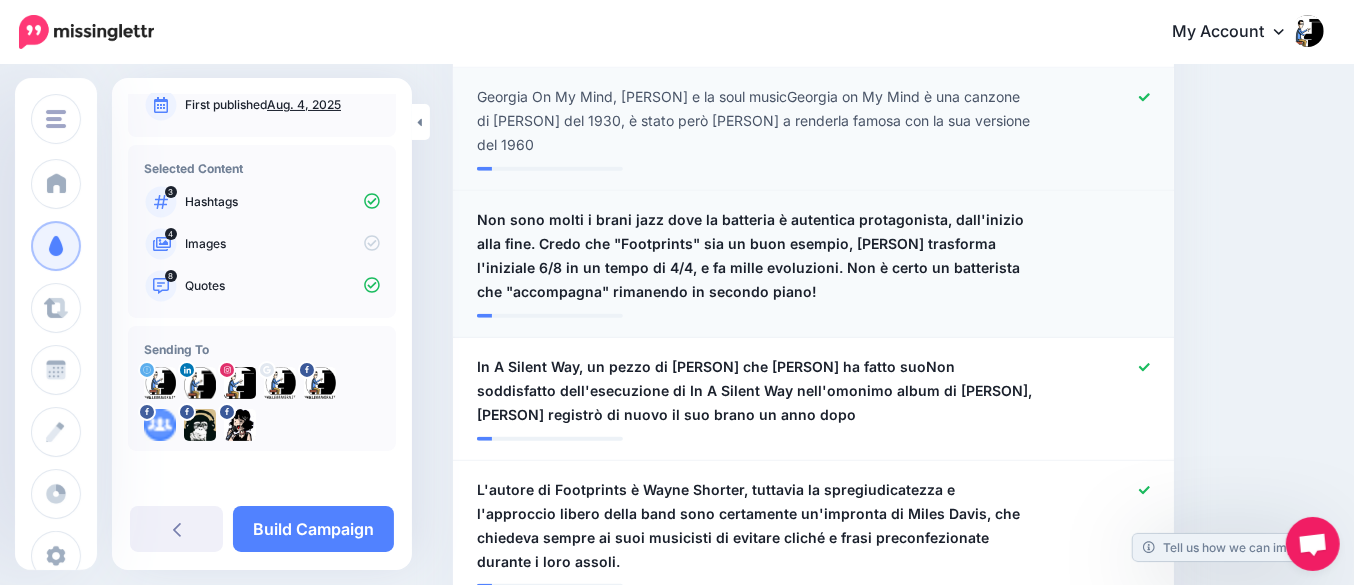 drag, startPoint x: 1163, startPoint y: 234, endPoint x: 1164, endPoint y: 270, distance: 36.013885 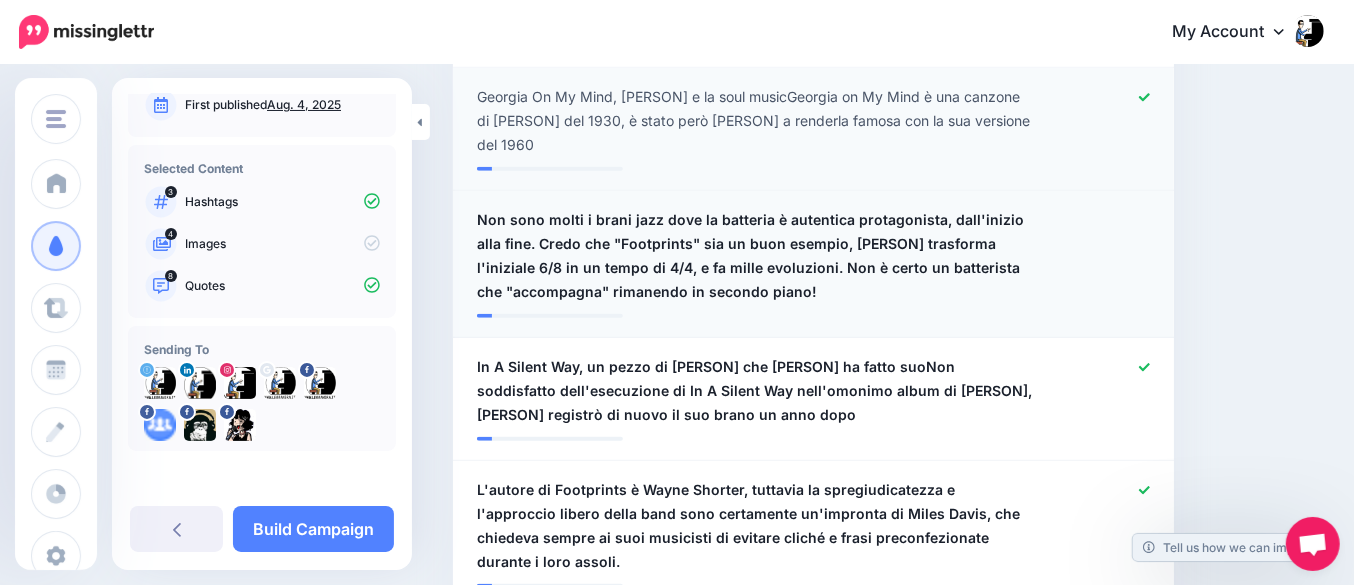 click at bounding box center (1106, 256) 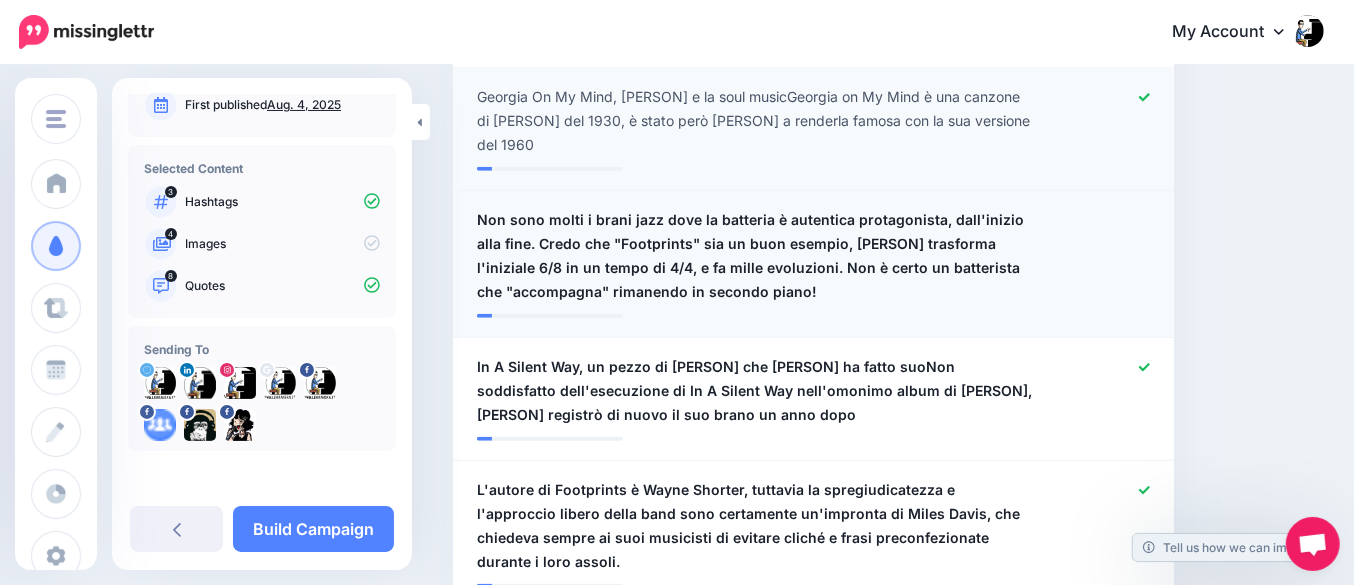click at bounding box center [1106, 256] 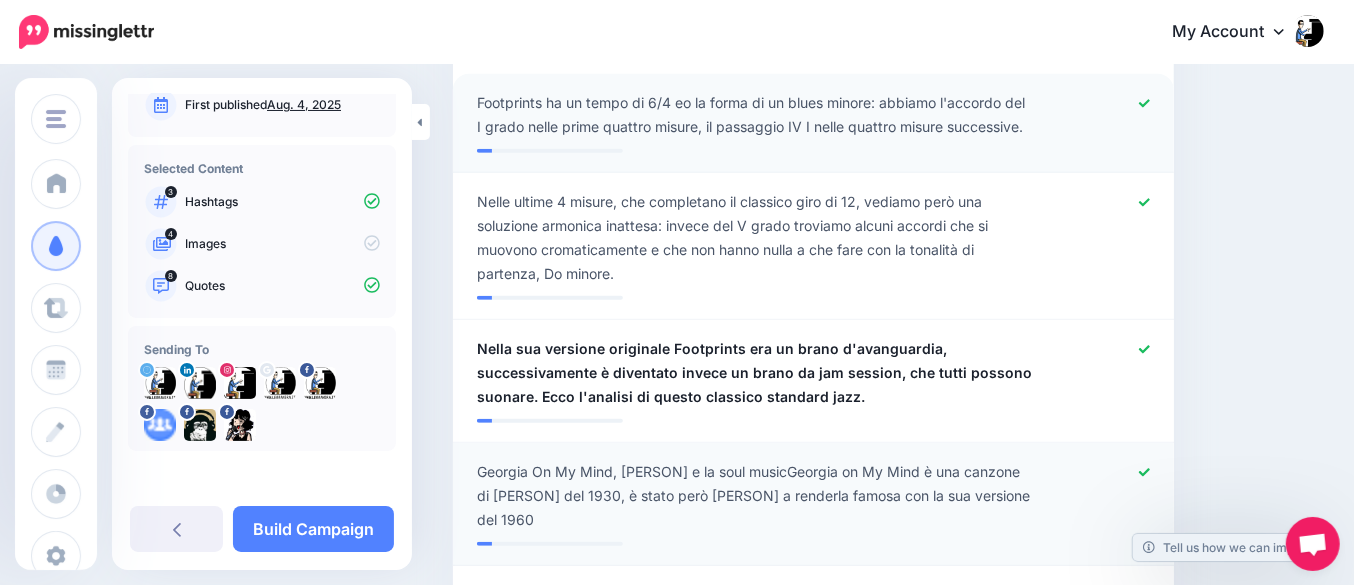 scroll, scrollTop: 875, scrollLeft: 0, axis: vertical 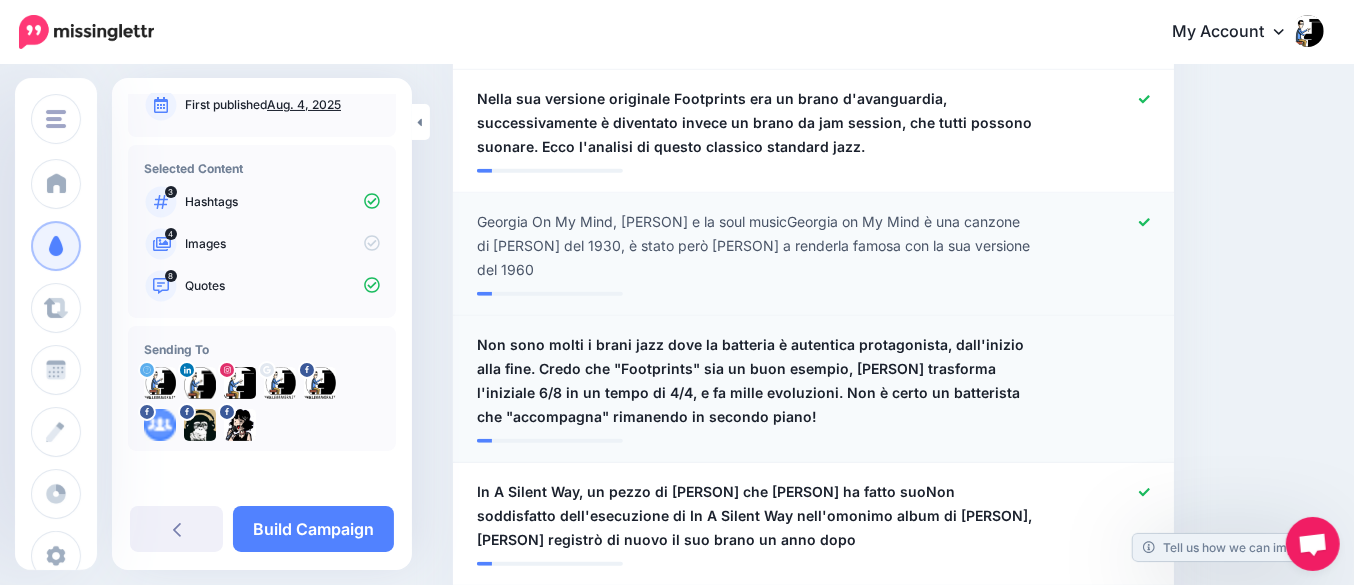click at bounding box center [1106, 381] 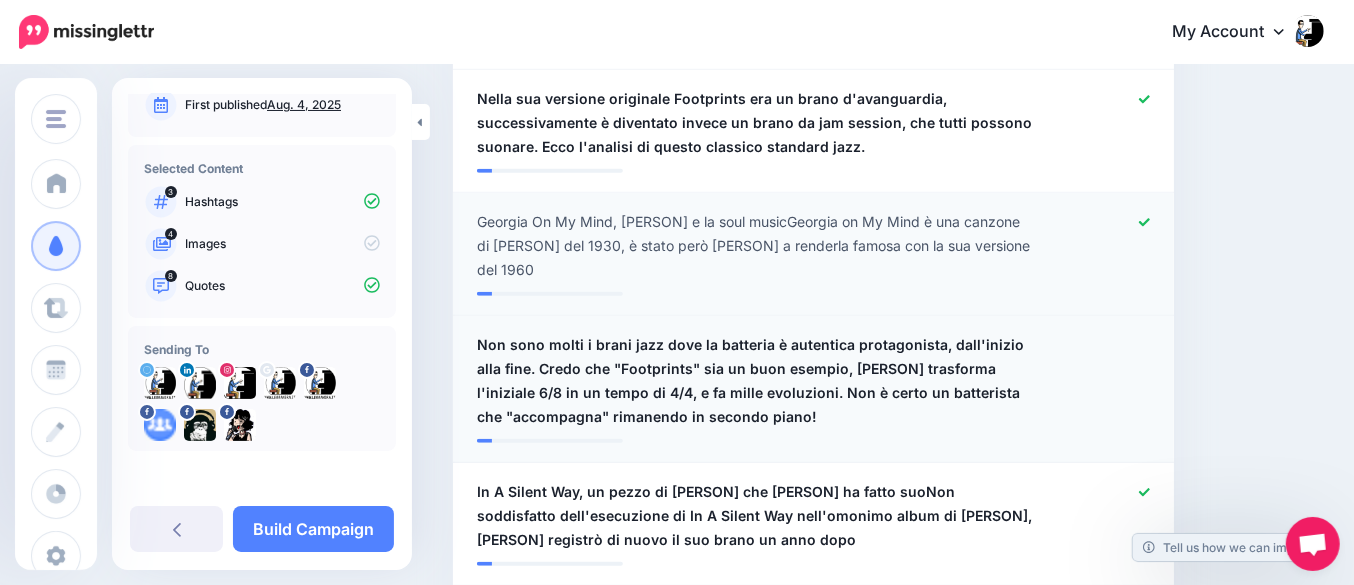 click at bounding box center [1106, 381] 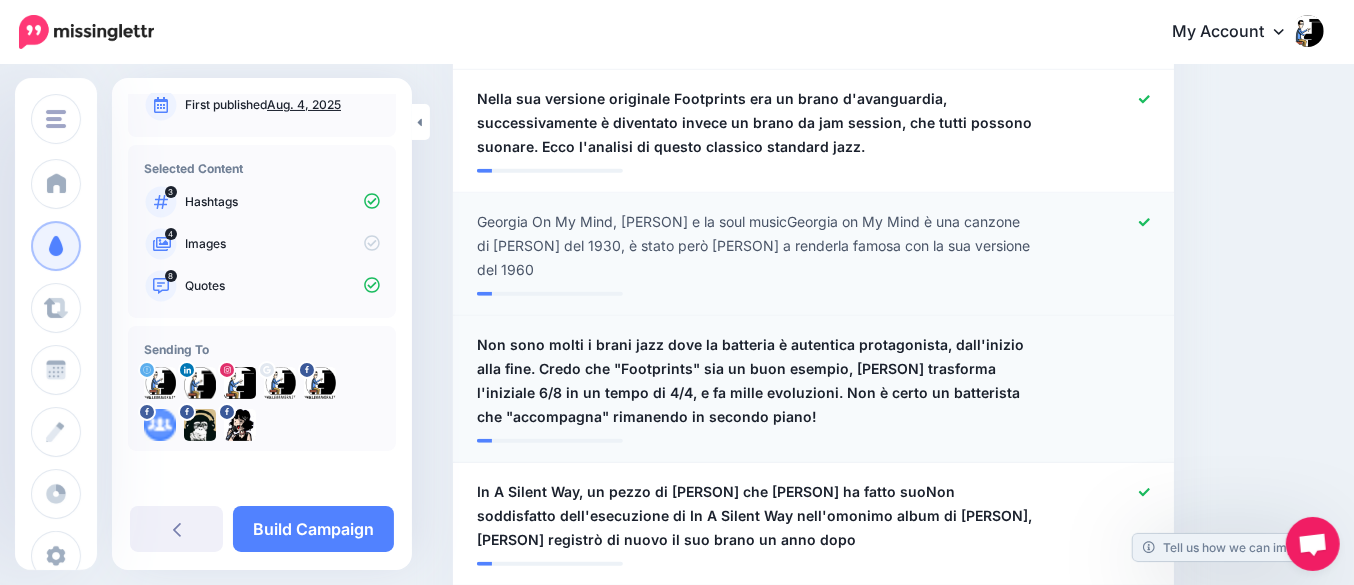 click on "**********" at bounding box center [813, 389] 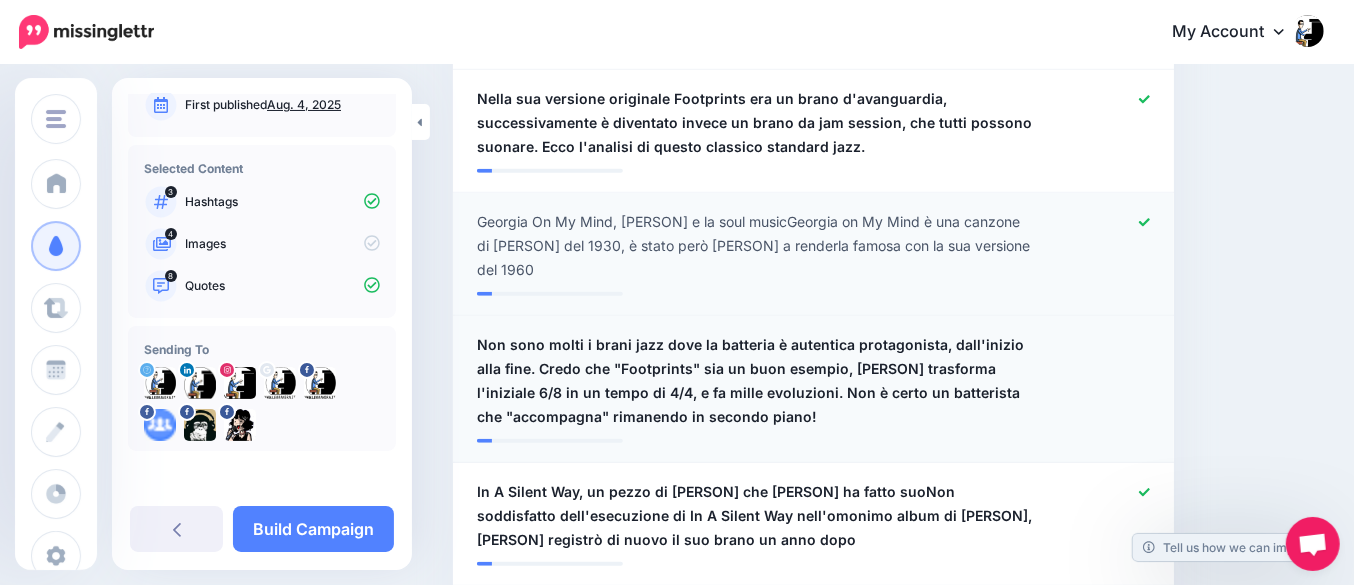 scroll, scrollTop: 1000, scrollLeft: 0, axis: vertical 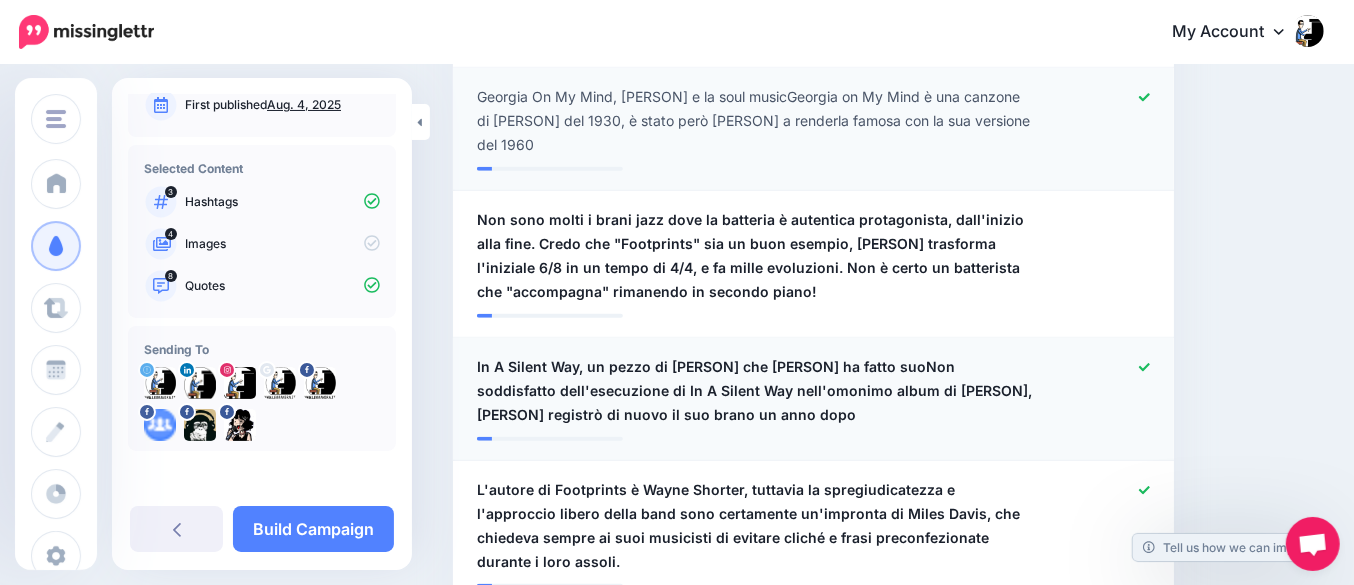 click 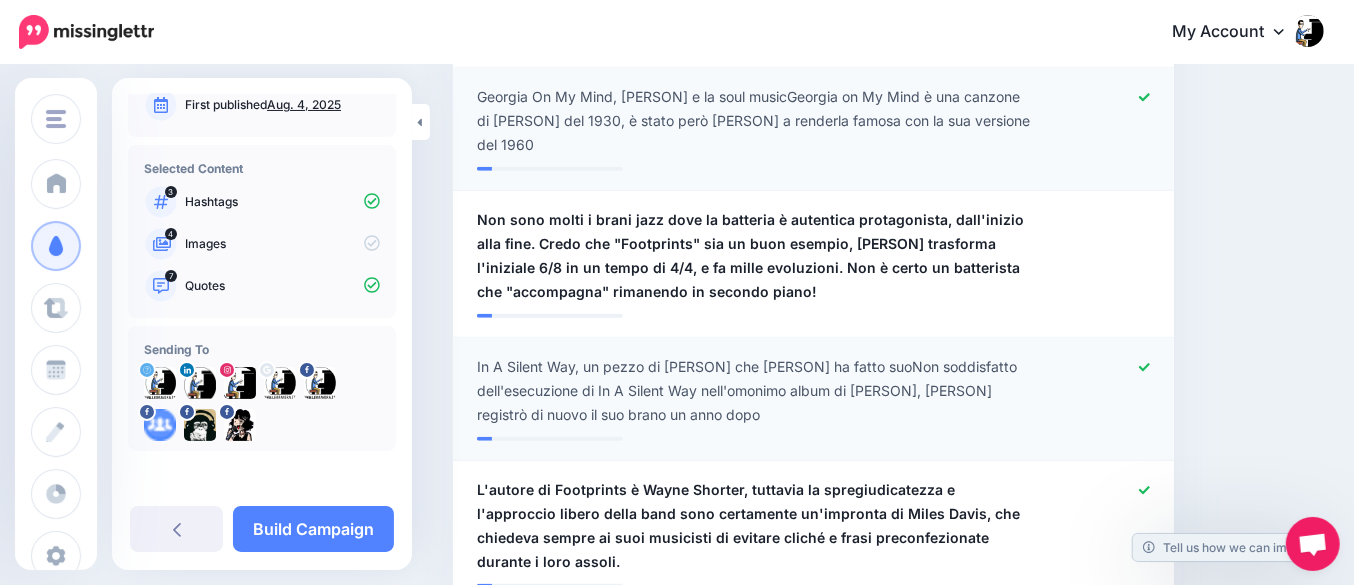 scroll, scrollTop: 1125, scrollLeft: 0, axis: vertical 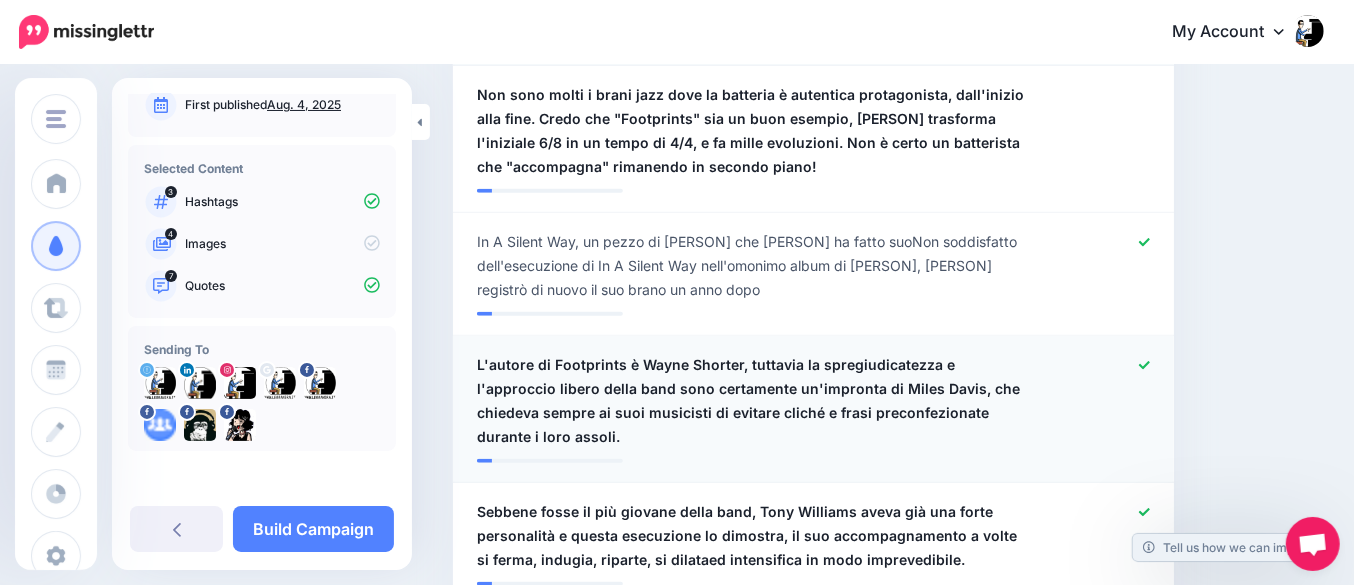 click on "L'autore di Footprints è Wayne Shorter, tuttavia la spregiudicatezza e l'approccio libero della band sono certamente un'impronta di Miles Davis, che chiedeva sempre ai suoi musicisti di evitare cliché e frasi preconfezionate durante i loro assoli." at bounding box center (755, 401) 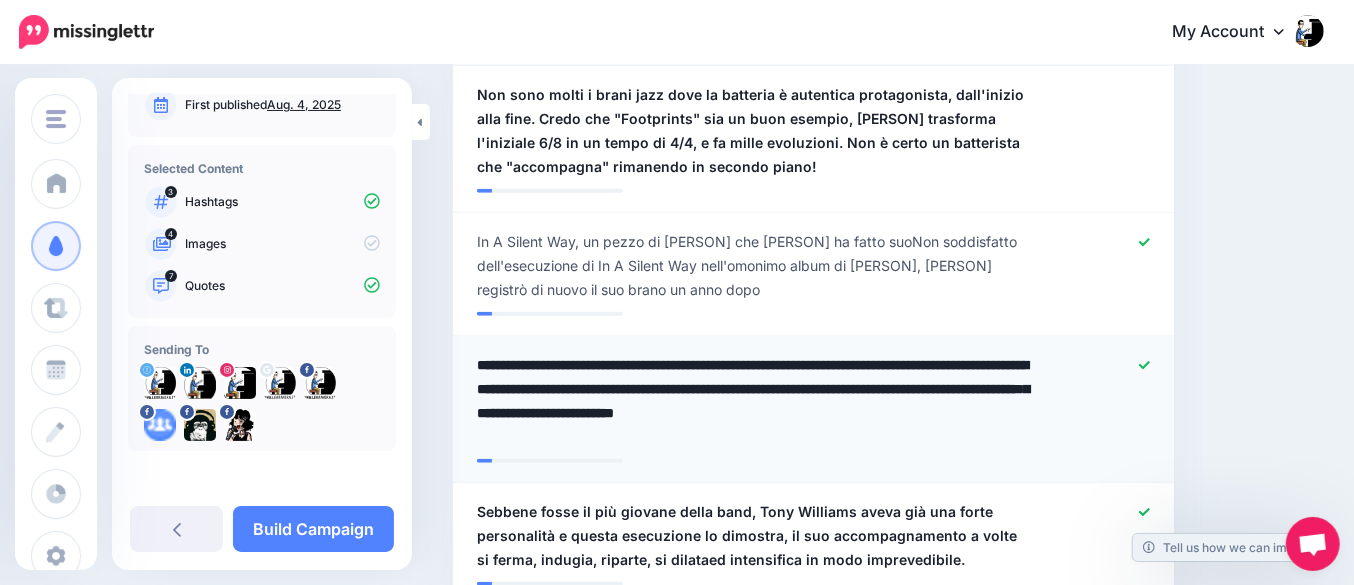 click on "**********" at bounding box center [761, 401] 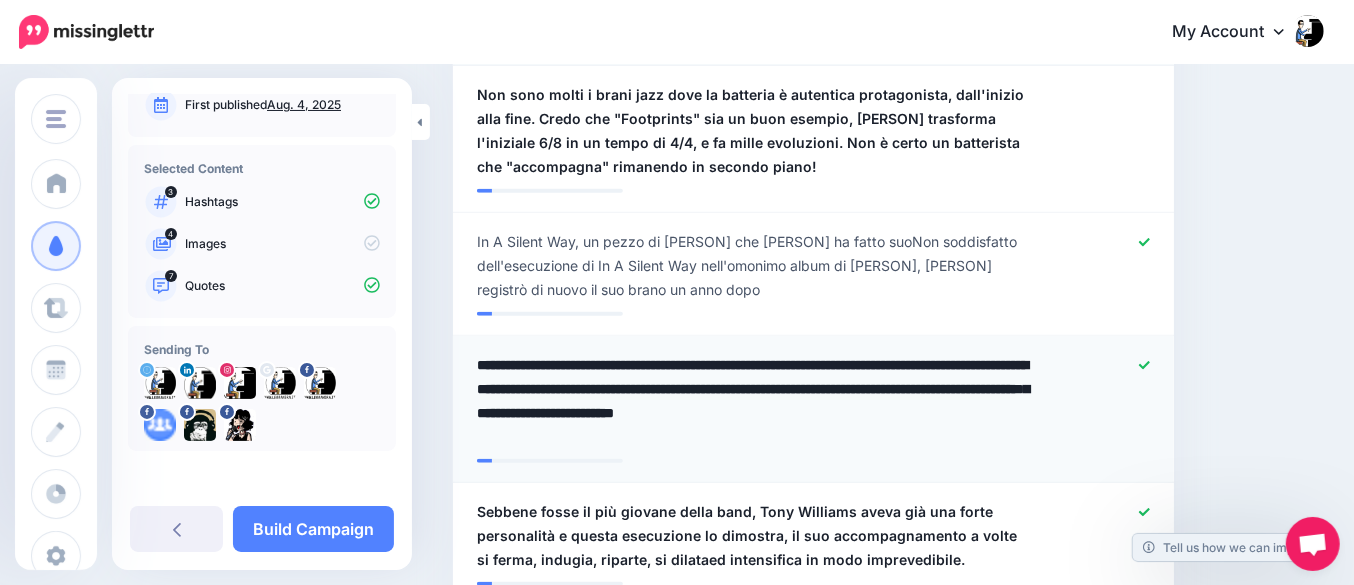 click on "**********" at bounding box center (761, 401) 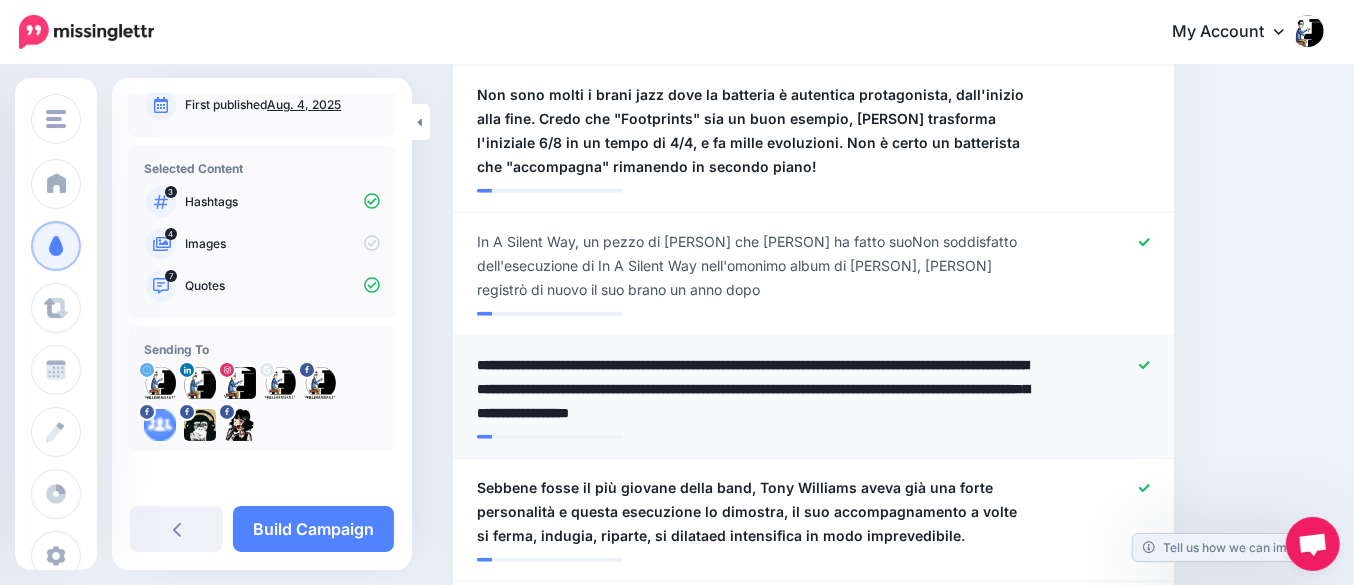 click on "**********" at bounding box center (761, 389) 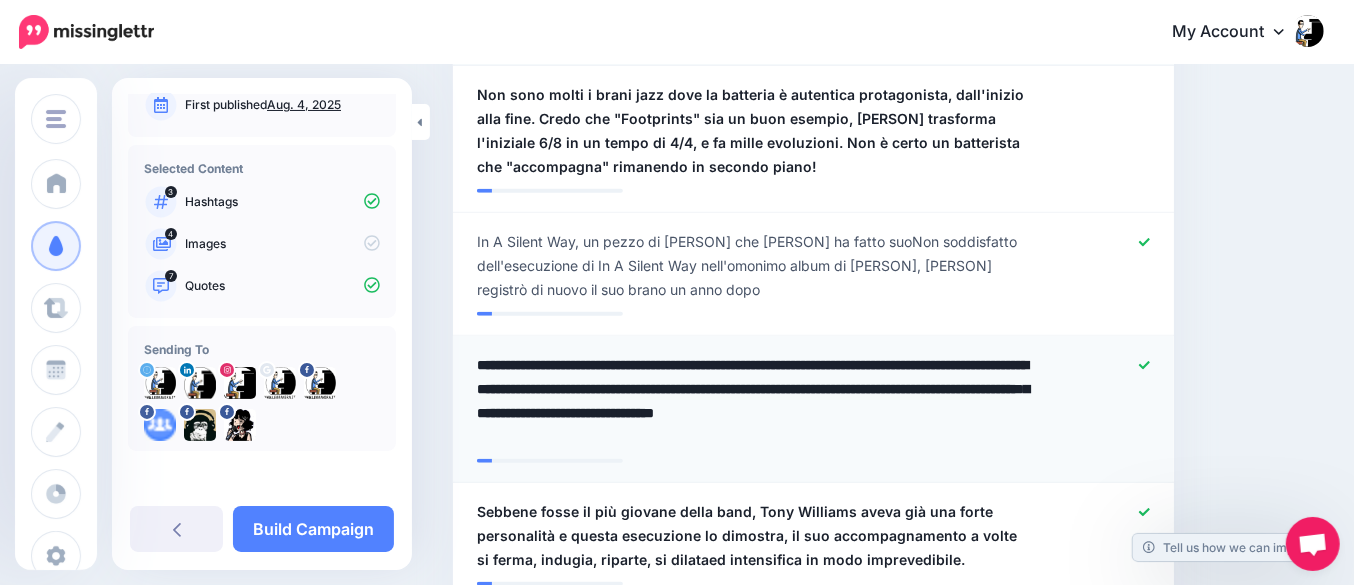 drag, startPoint x: 975, startPoint y: 442, endPoint x: 1022, endPoint y: 493, distance: 69.354164 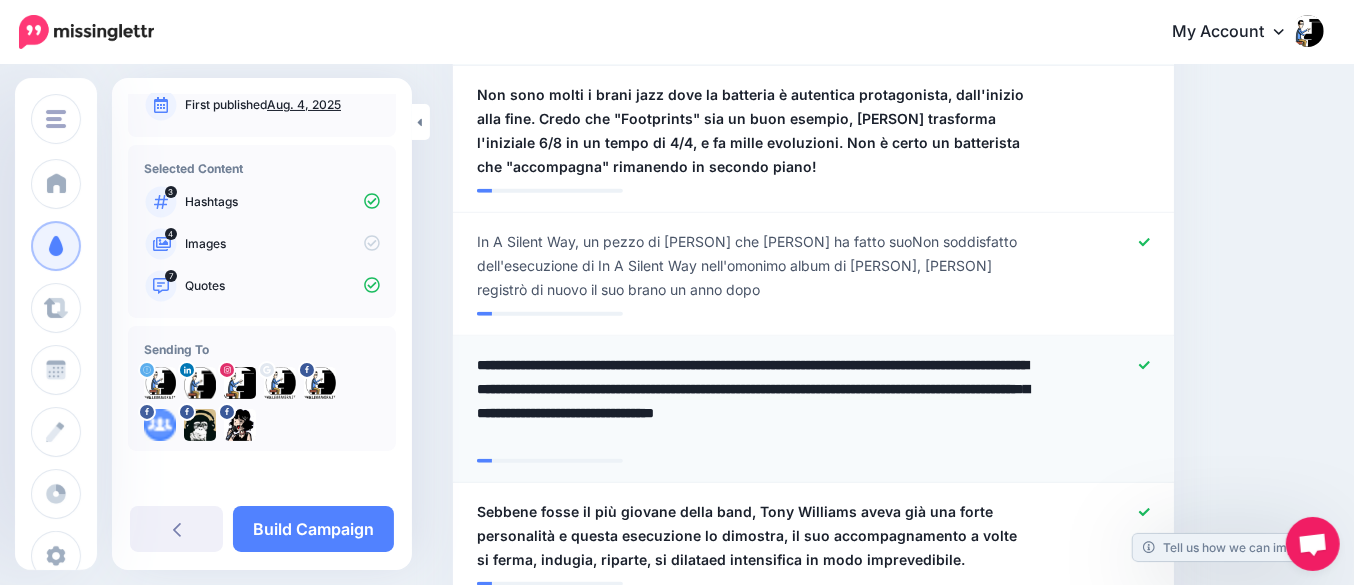 click on "**********" at bounding box center [813, 409] 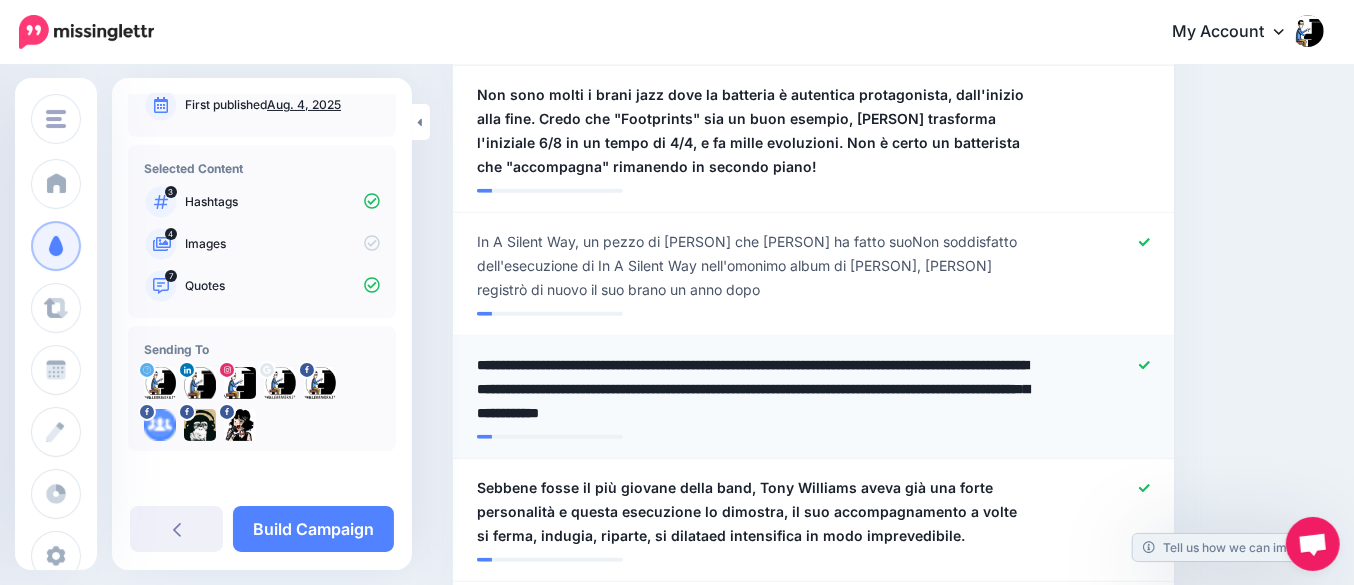 click on "**********" at bounding box center (761, 389) 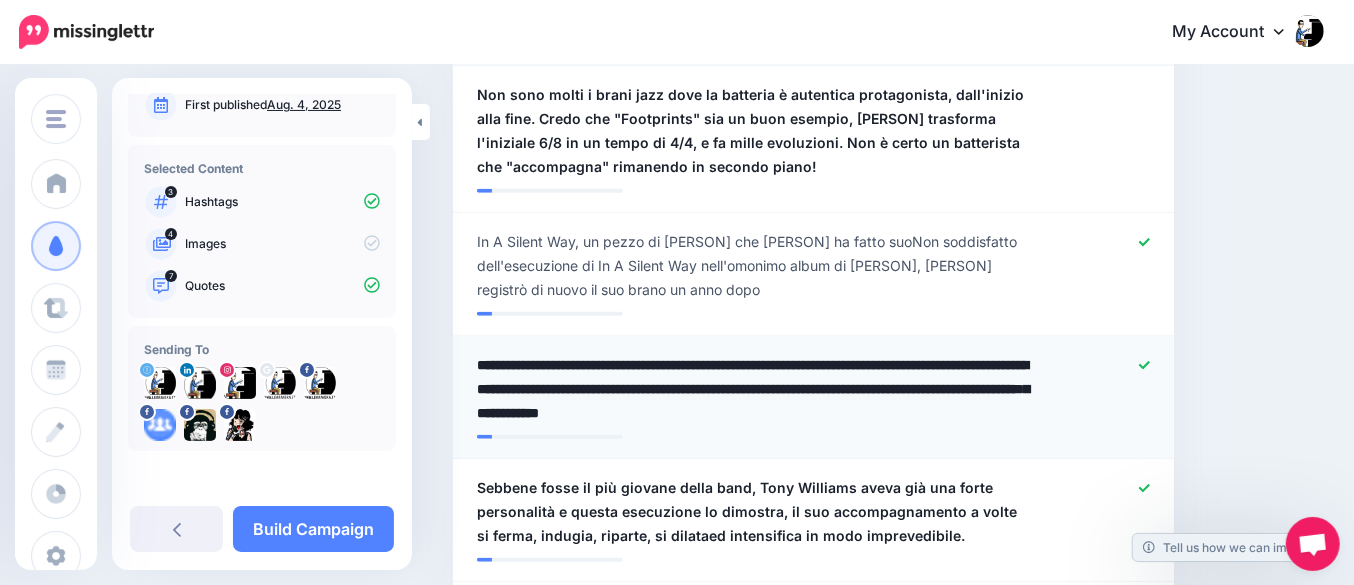 drag, startPoint x: 502, startPoint y: 431, endPoint x: 516, endPoint y: 449, distance: 22.803509 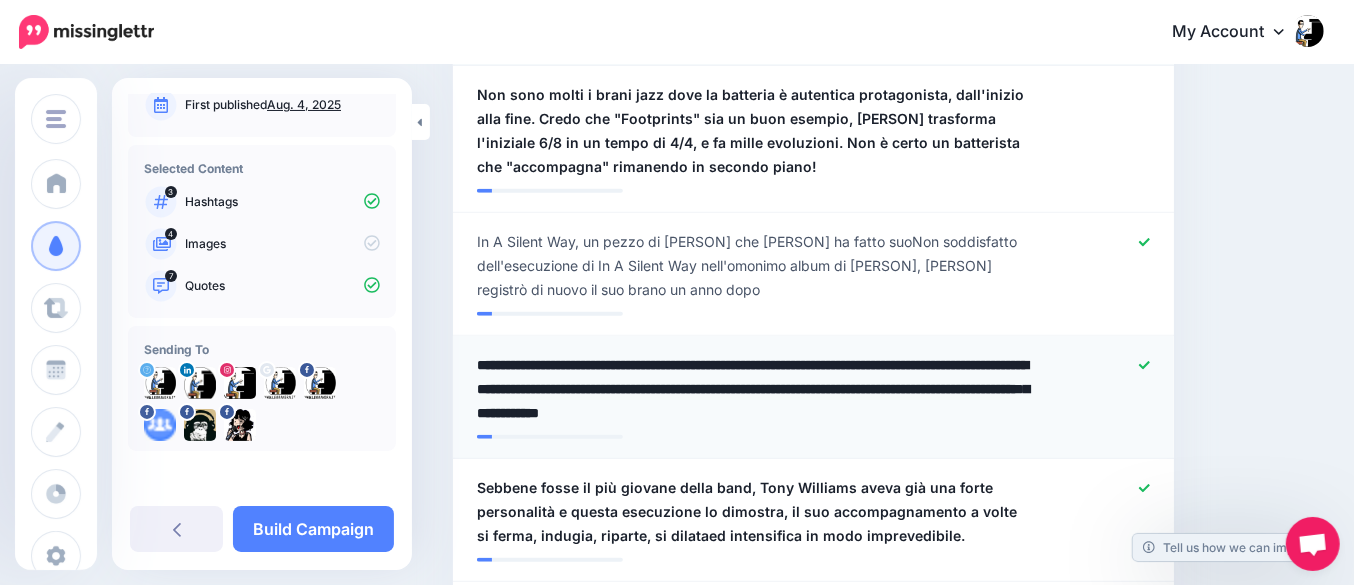 click on "**********" at bounding box center [761, 389] 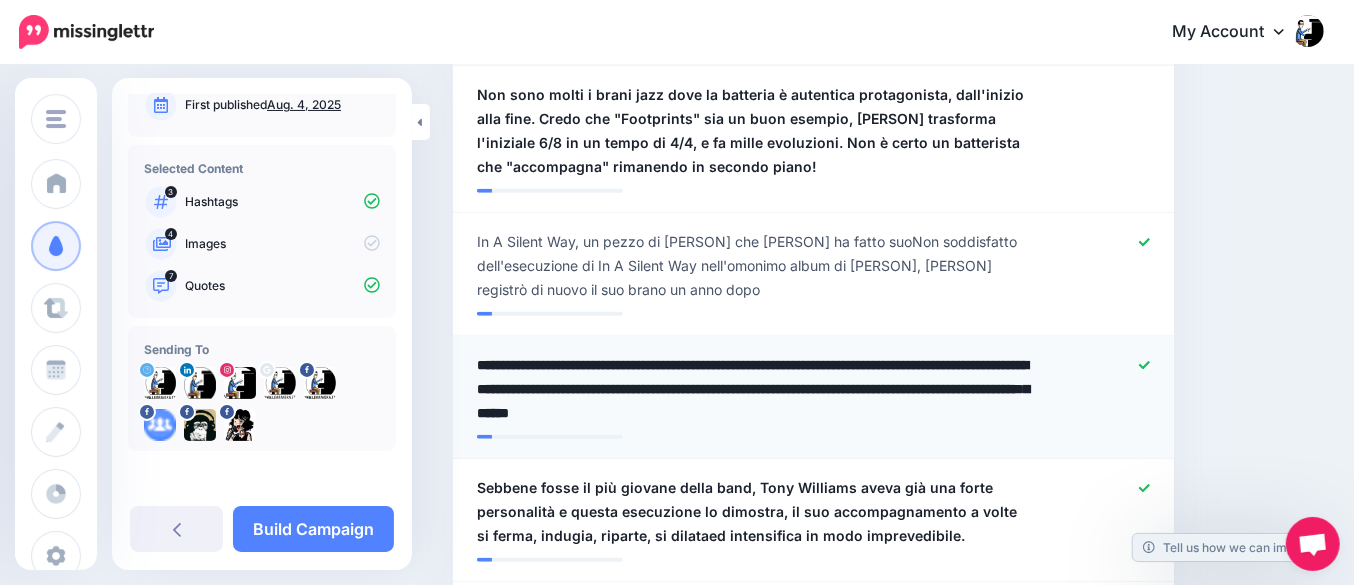 drag, startPoint x: 803, startPoint y: 388, endPoint x: 1034, endPoint y: 386, distance: 231.00865 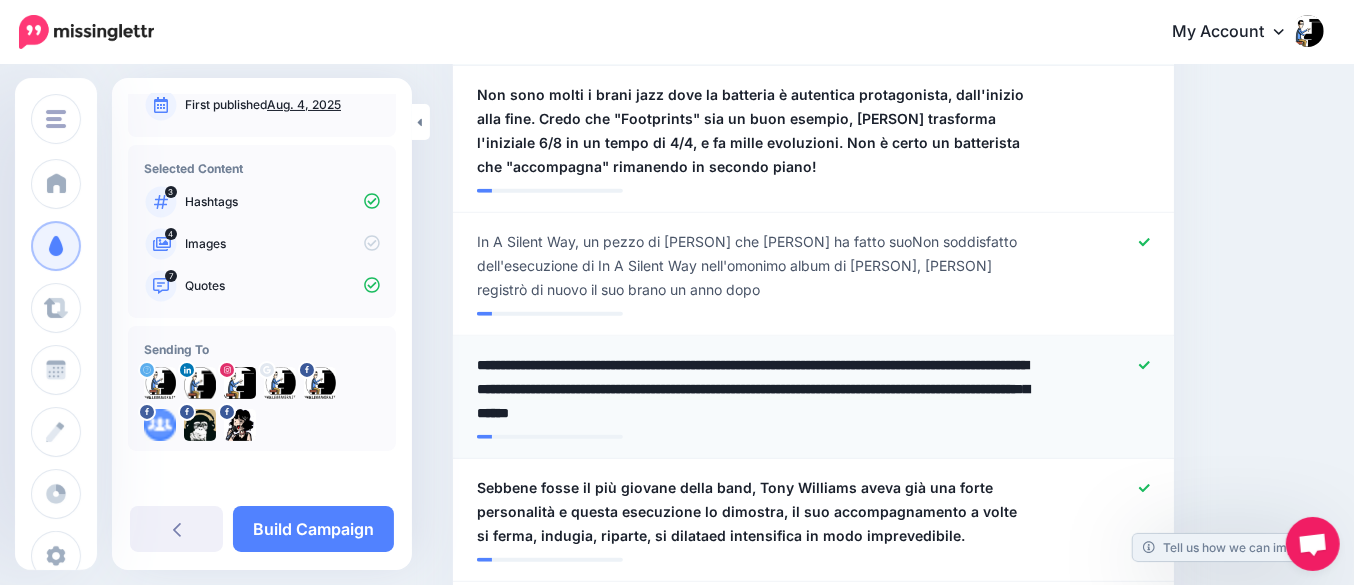 click on "**********" at bounding box center (761, 389) 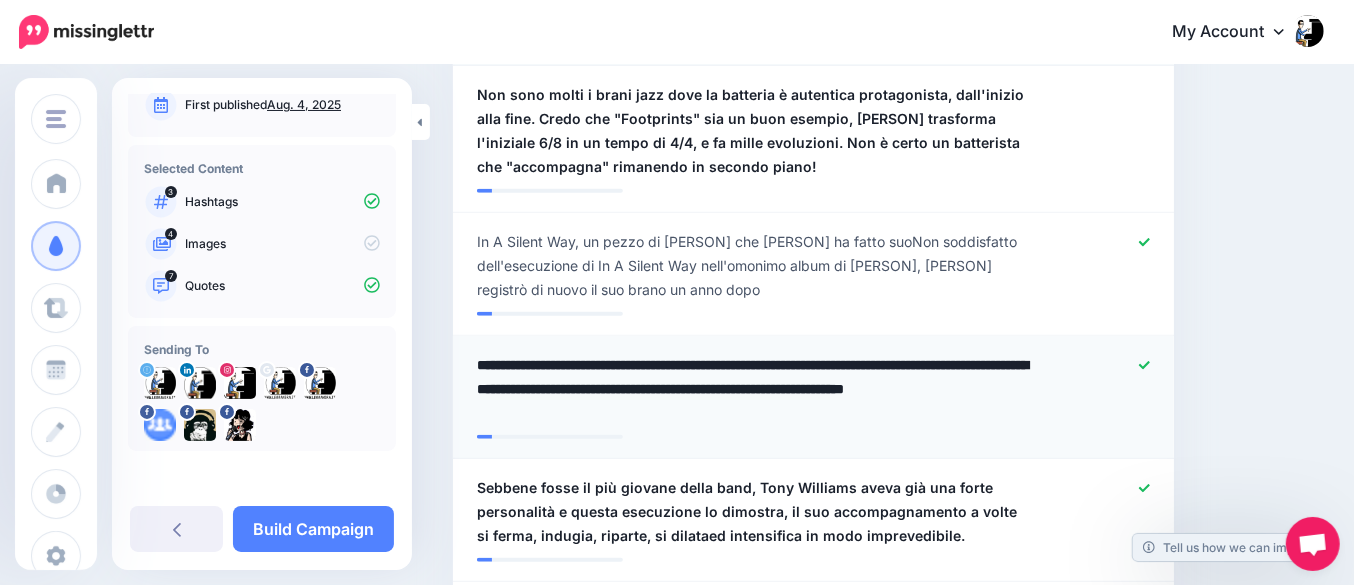 type on "**********" 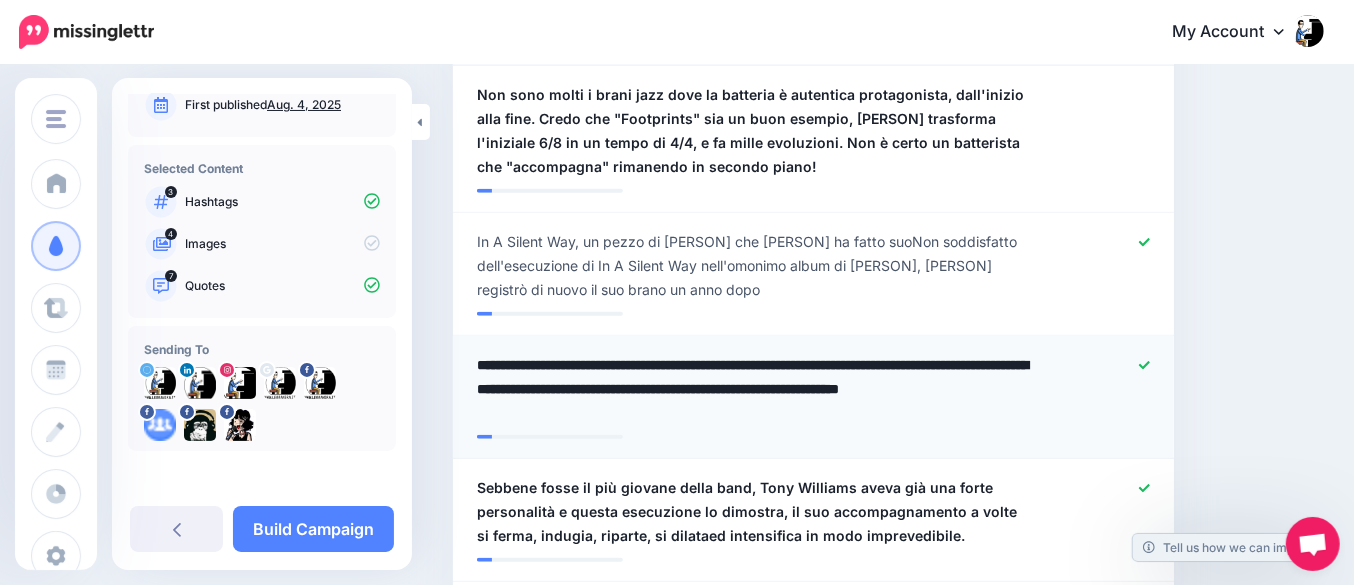 scroll, scrollTop: 1250, scrollLeft: 0, axis: vertical 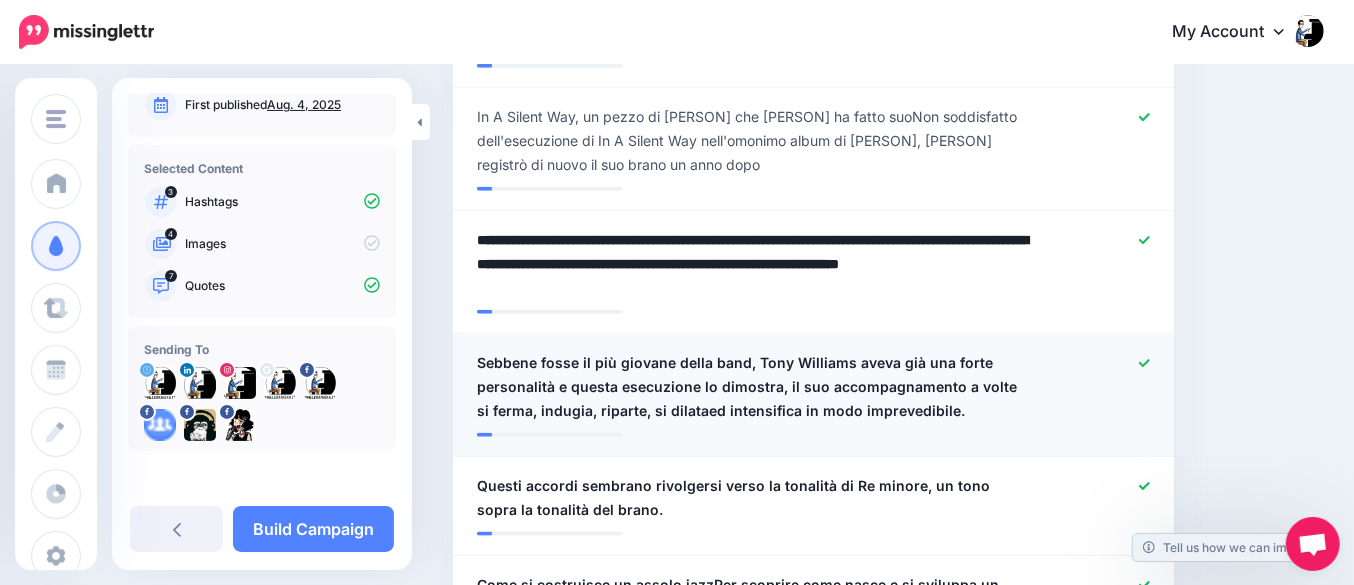 click on "Sebbene fosse il più giovane della band, Tony Williams aveva già una forte personalità e questa esecuzione lo dimostra, il suo accompagnamento a volte si ferma, indugia, riparte, si dilataed intensifica in modo imprevedibile." at bounding box center [755, 387] 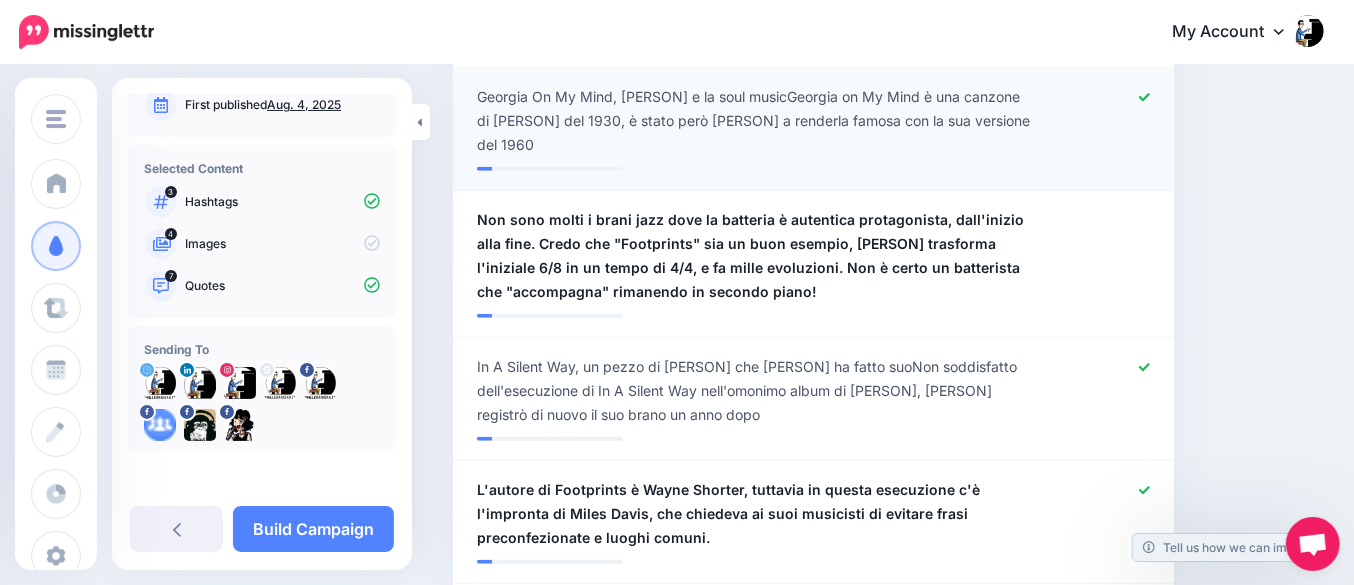 scroll, scrollTop: 1250, scrollLeft: 0, axis: vertical 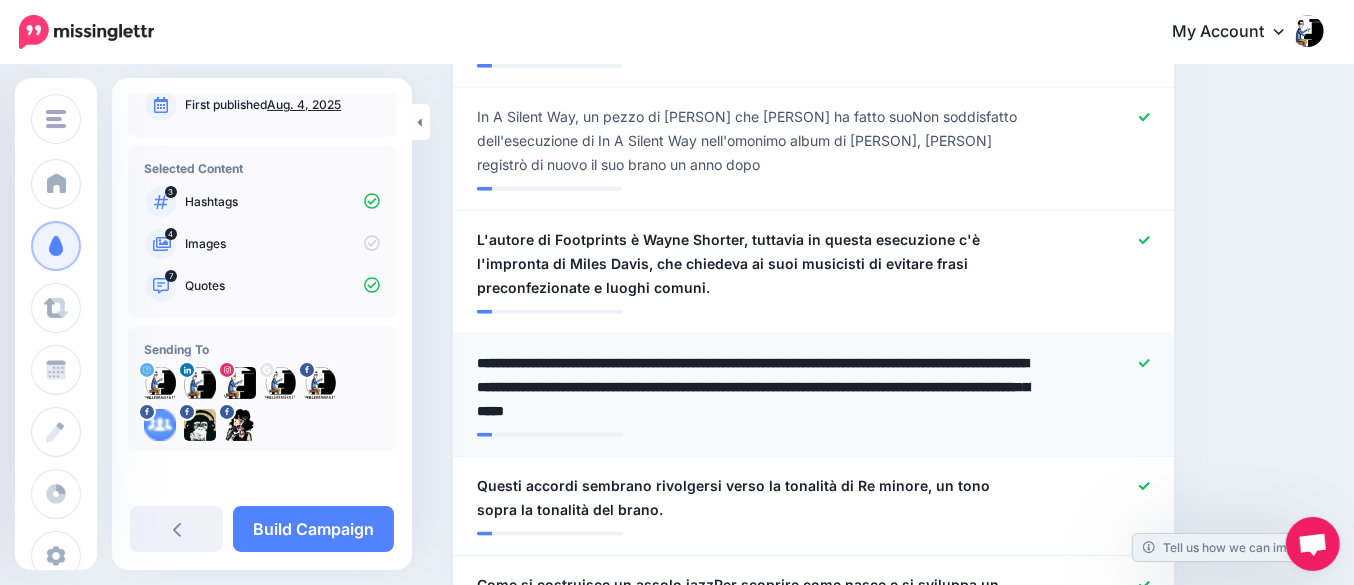 click on "**********" at bounding box center (761, 387) 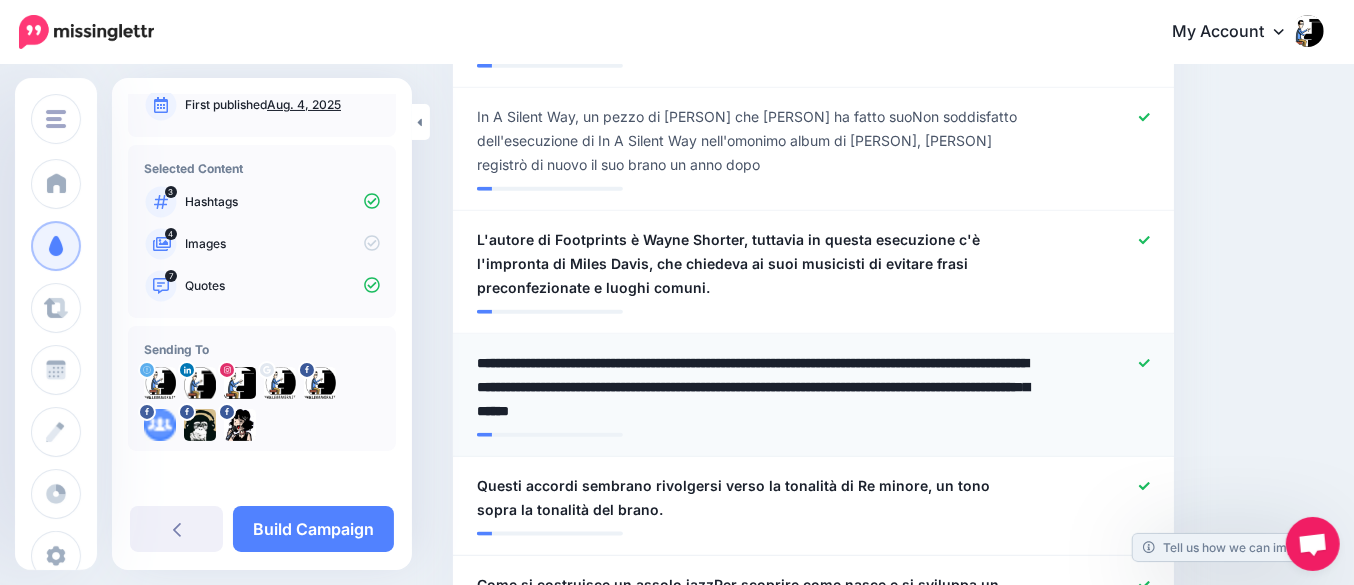 click on "**********" at bounding box center (761, 387) 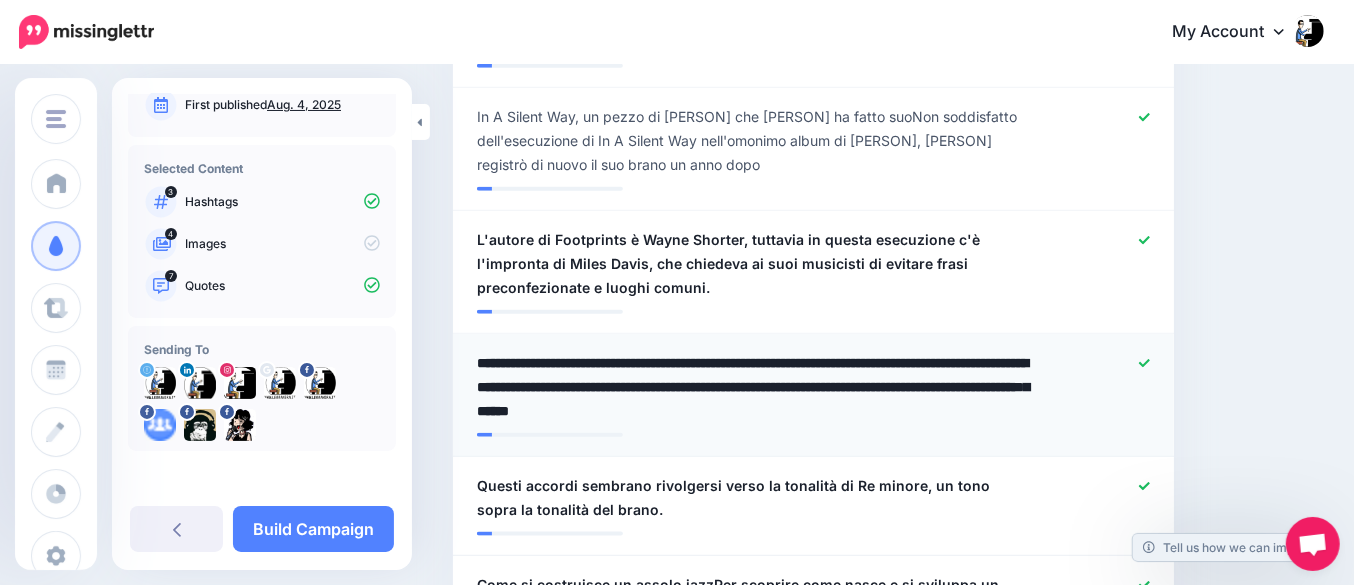 click on "**********" at bounding box center [761, 387] 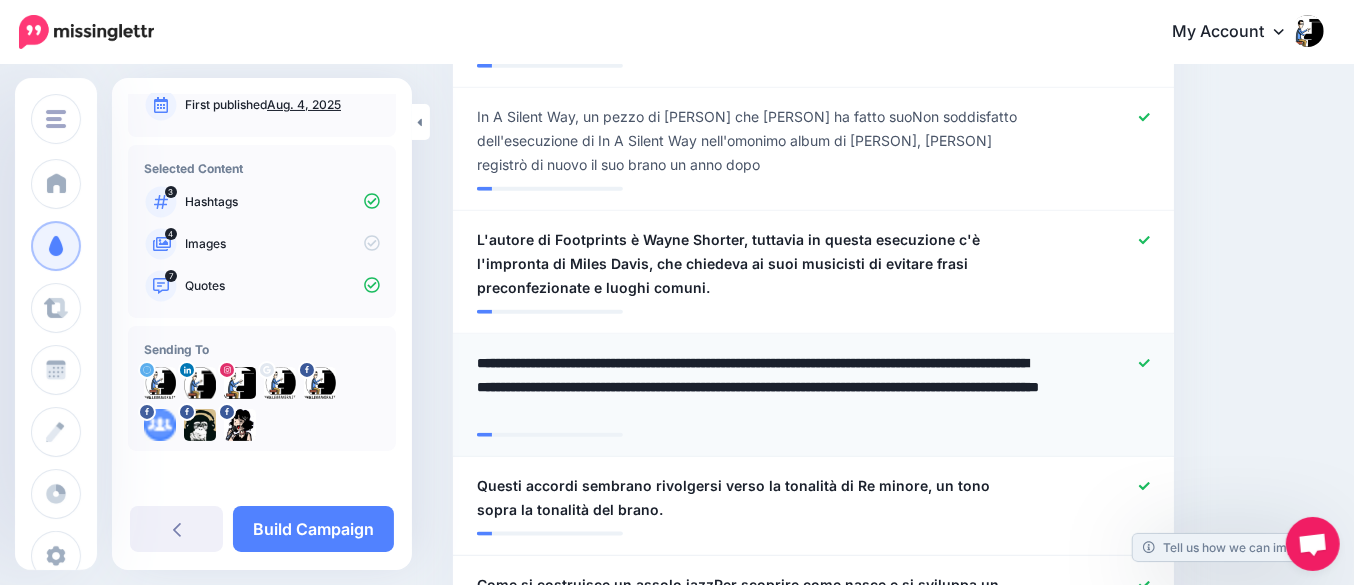 click on "**********" at bounding box center (761, 387) 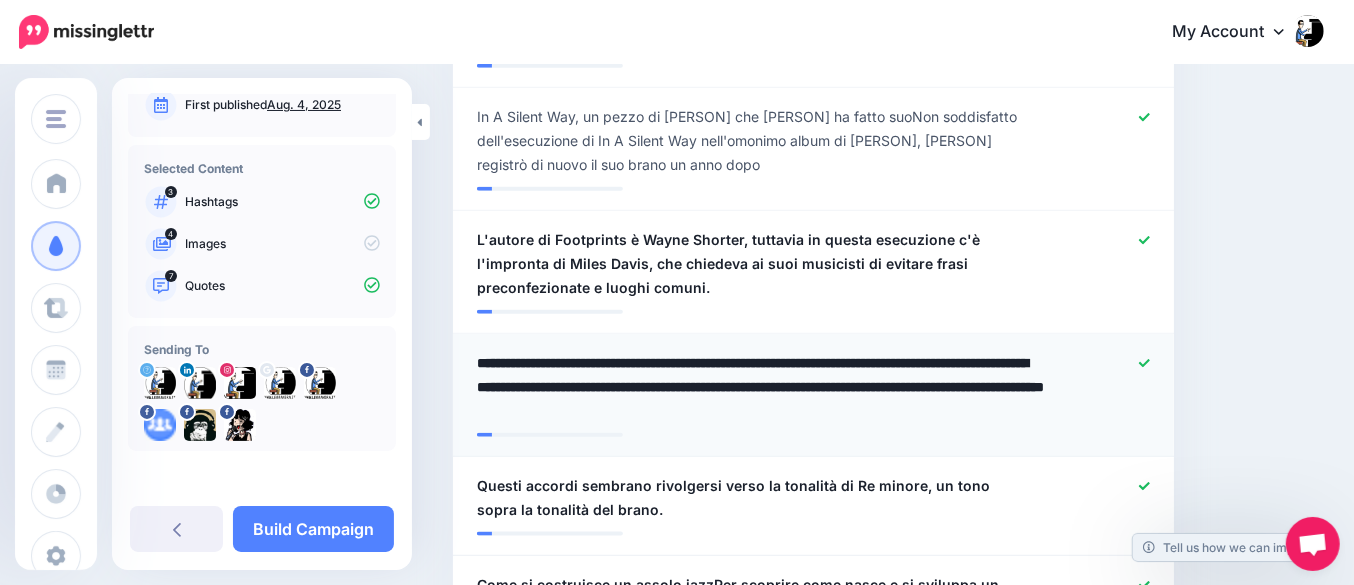 drag, startPoint x: 873, startPoint y: 405, endPoint x: 453, endPoint y: 401, distance: 420.01904 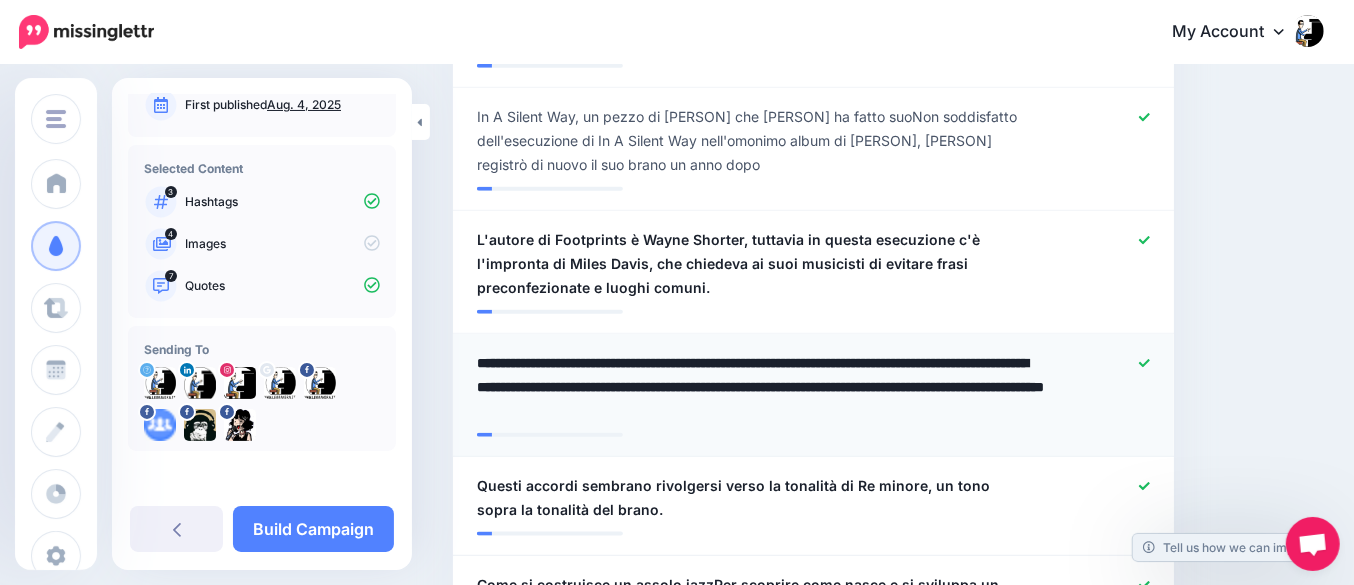 click on "**********" at bounding box center (813, 395) 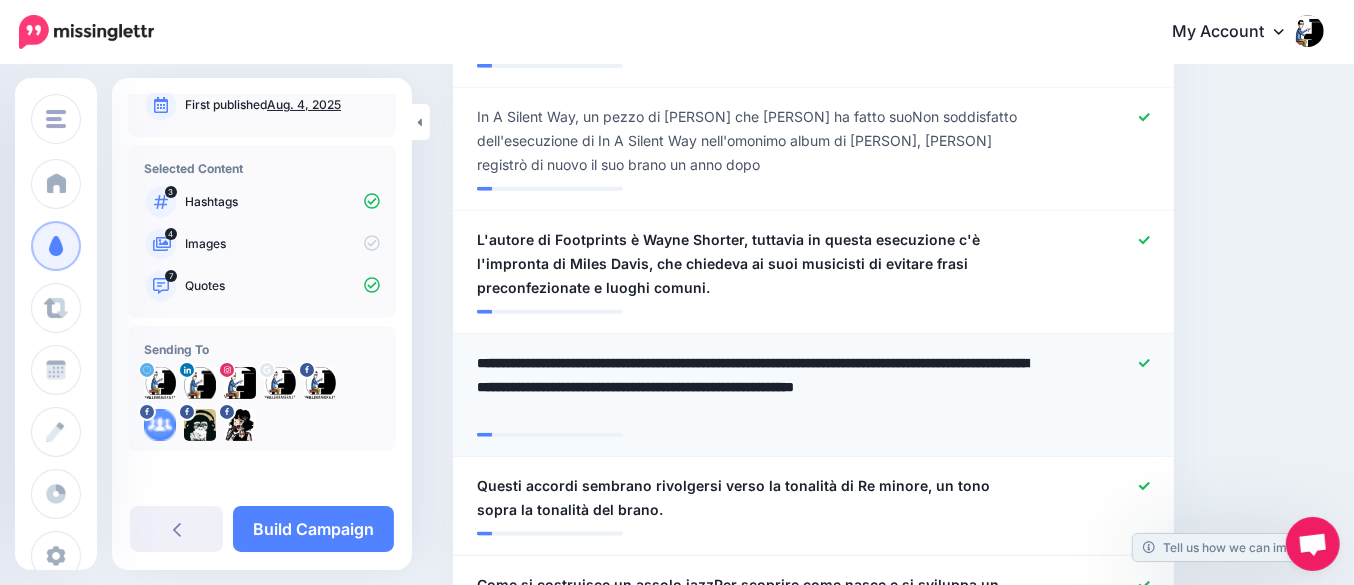 drag, startPoint x: 696, startPoint y: 413, endPoint x: 725, endPoint y: 470, distance: 63.953106 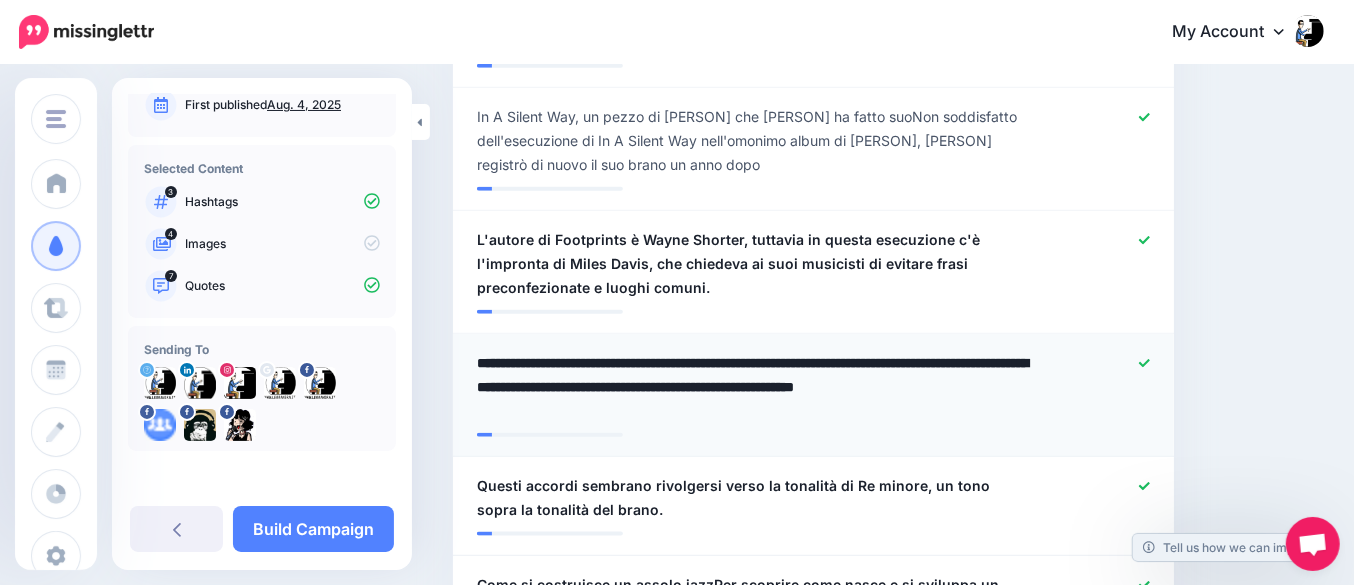 click on "**********" at bounding box center (761, 387) 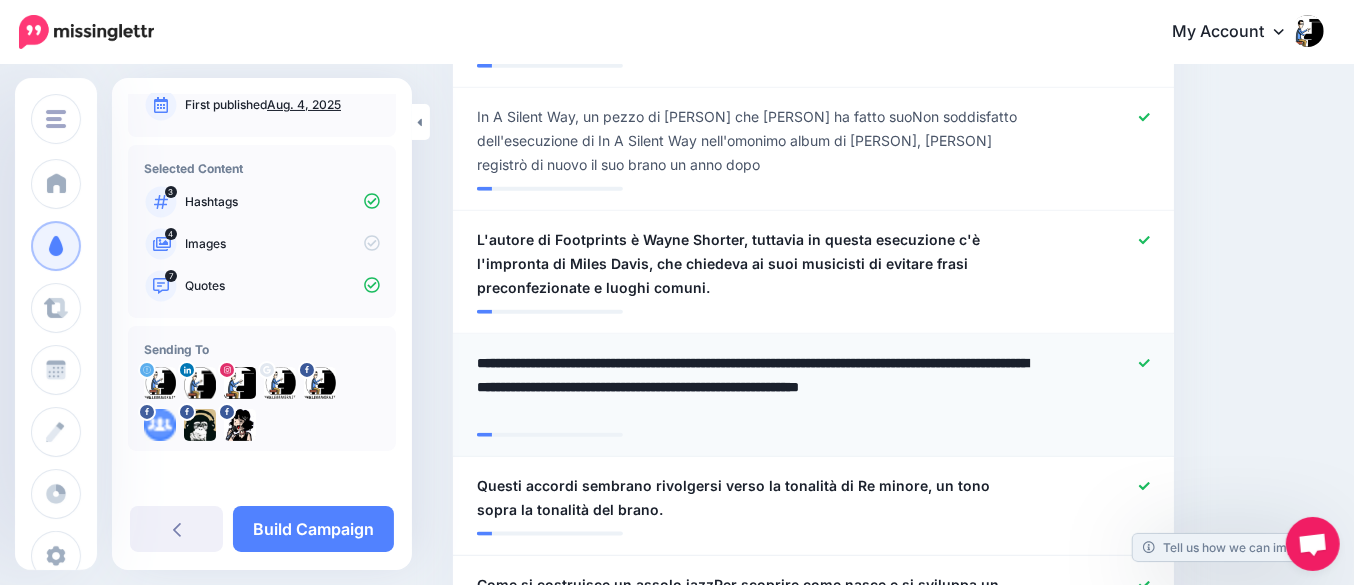 drag, startPoint x: 757, startPoint y: 411, endPoint x: 777, endPoint y: 435, distance: 31.241 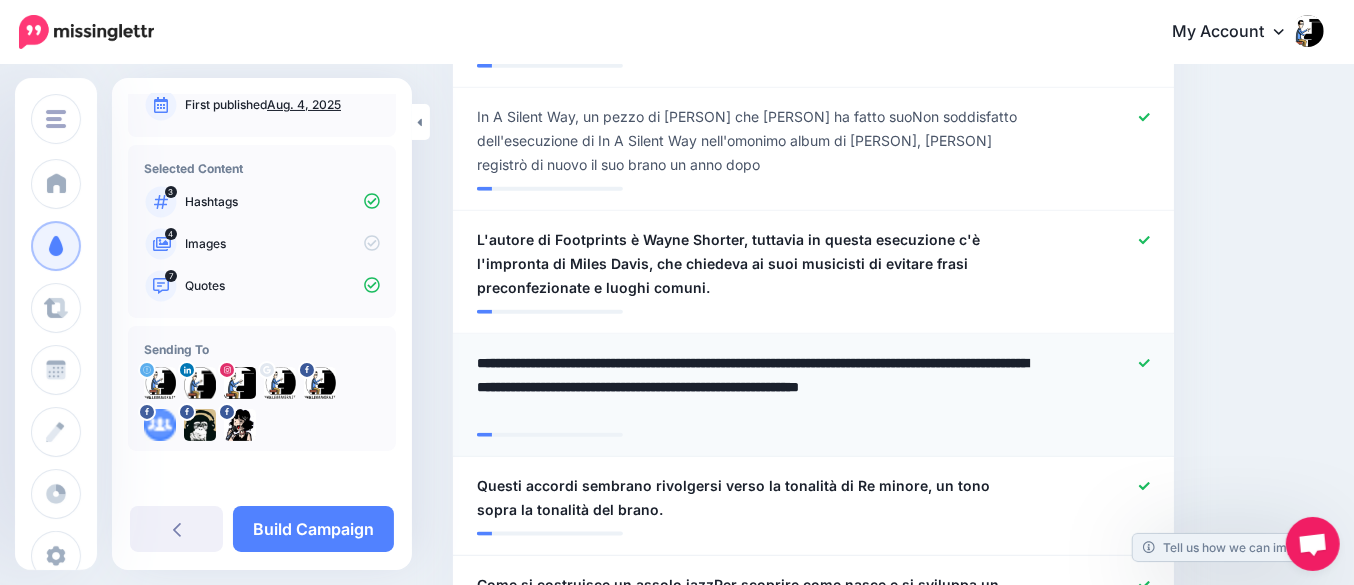 click on "**********" at bounding box center (761, 387) 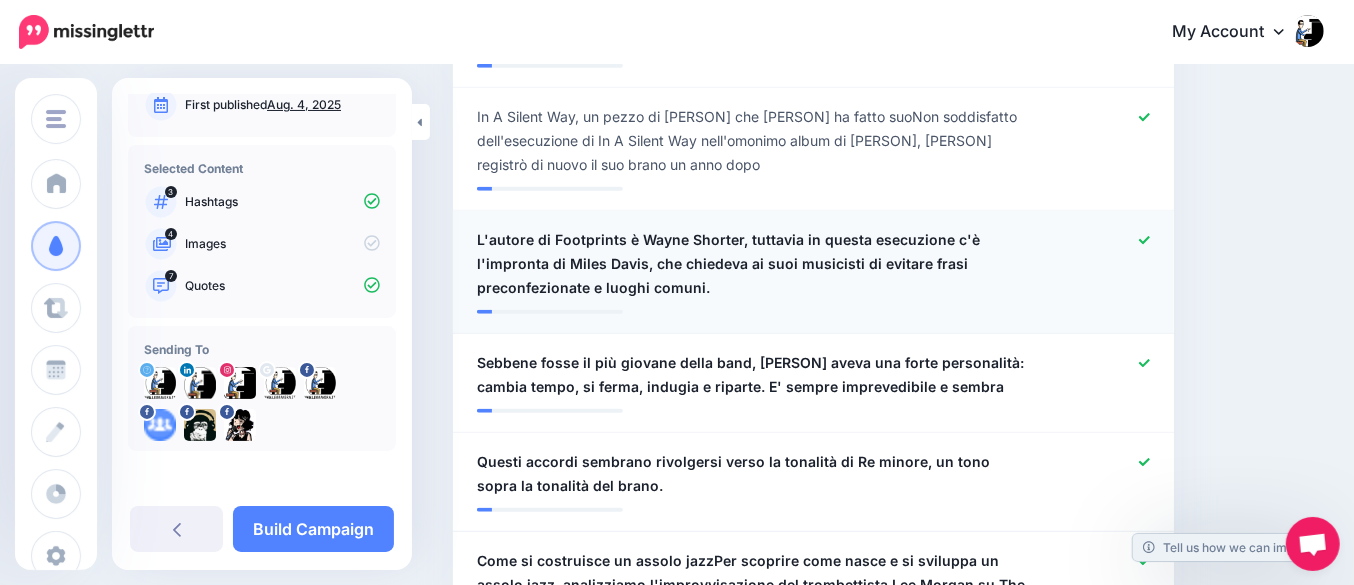 click on "**********" at bounding box center (813, 272) 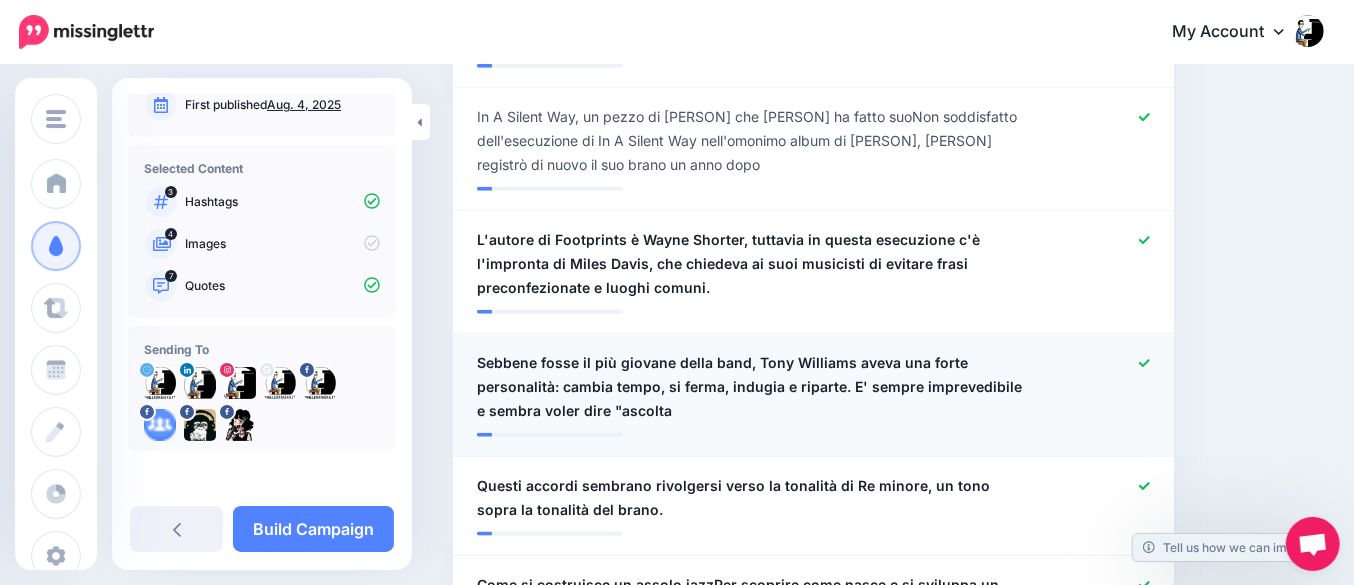 click on "Sebbene fosse il più giovane della band, Tony Williams aveva una forte personalità: cambia tempo, si ferma, indugia e riparte. E' sempre imprevedibile e sembra voler dire "ascolta" at bounding box center [755, 387] 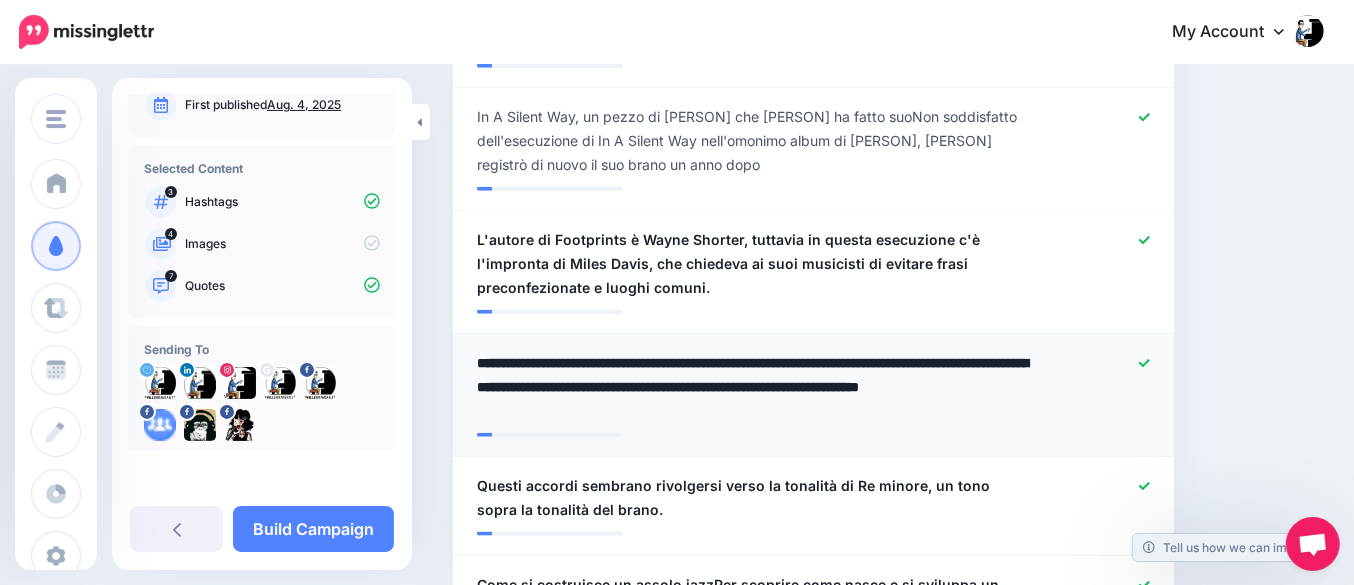 type on "**********" 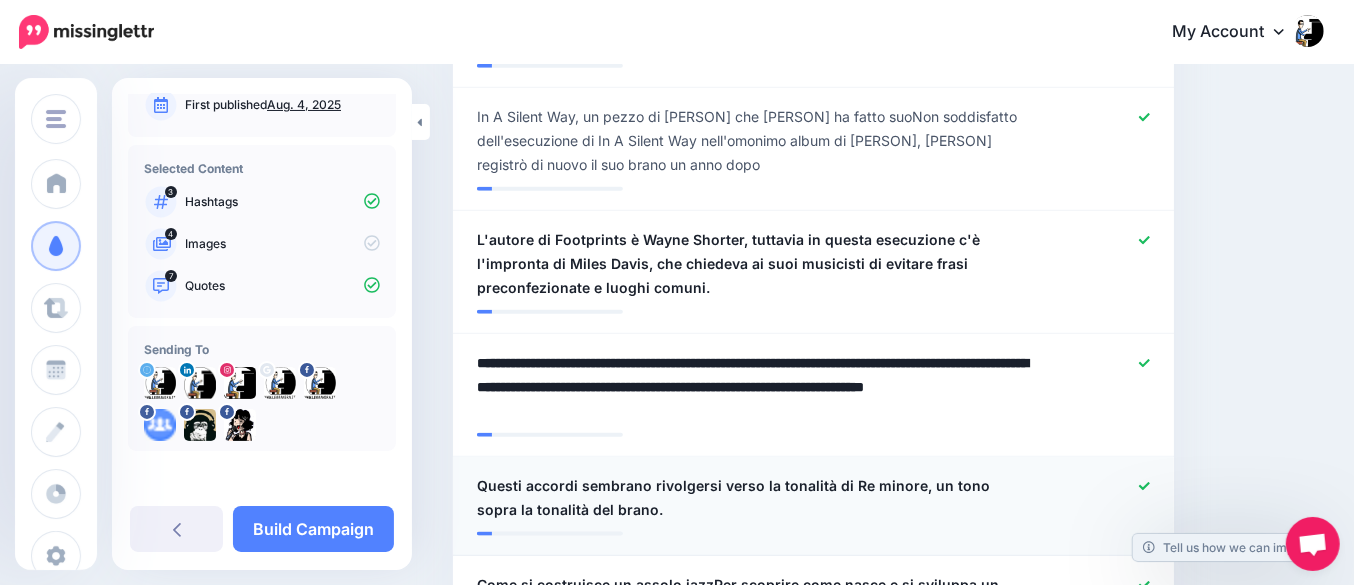 scroll, scrollTop: 1375, scrollLeft: 0, axis: vertical 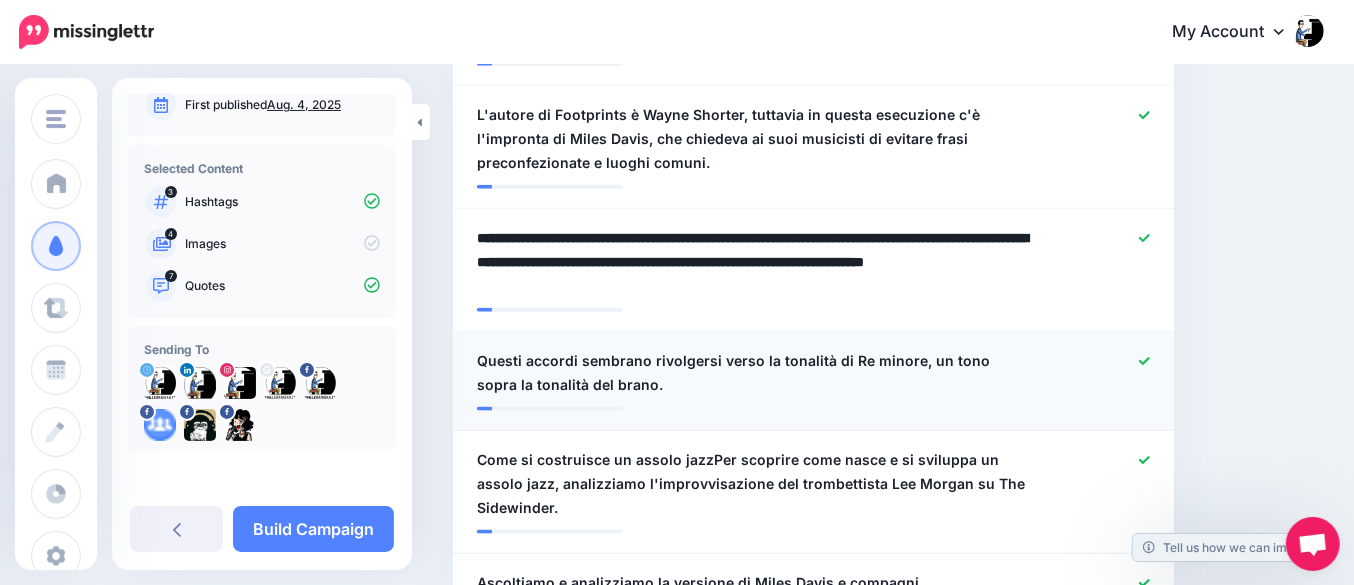 click 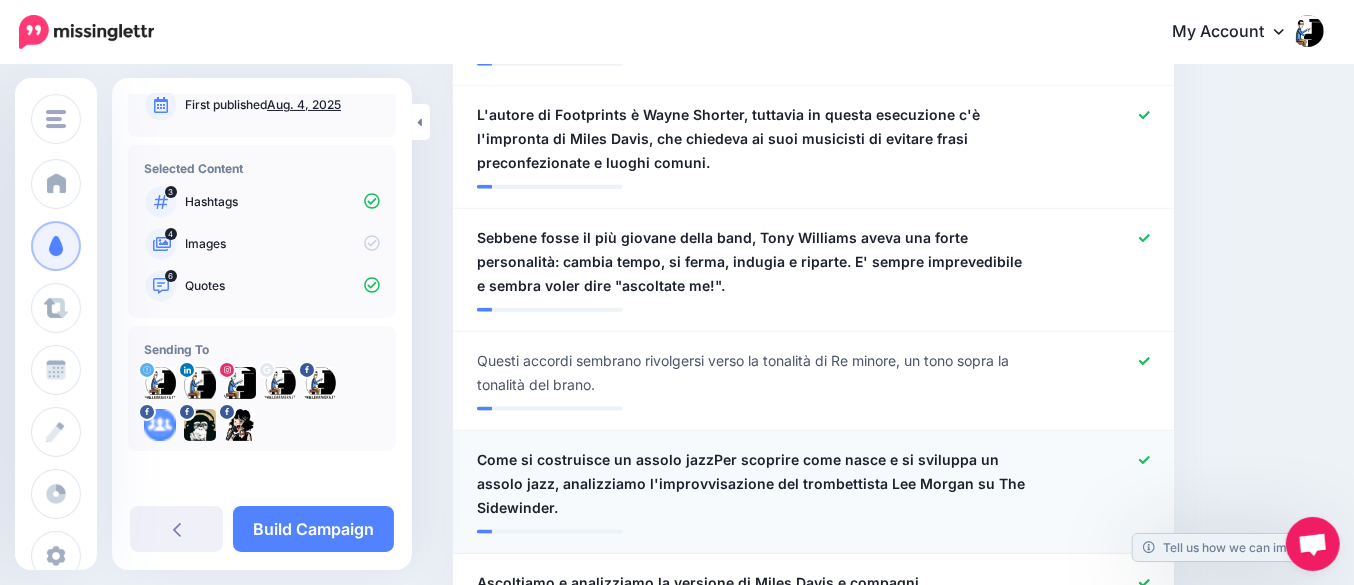 click 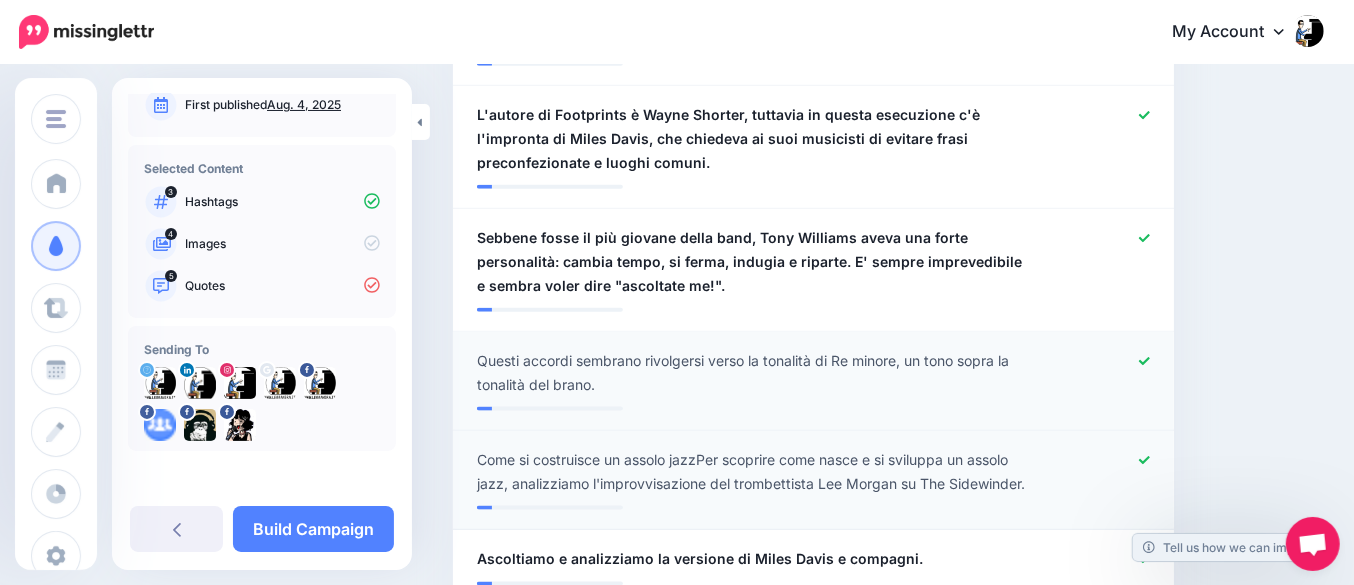 scroll, scrollTop: 1500, scrollLeft: 0, axis: vertical 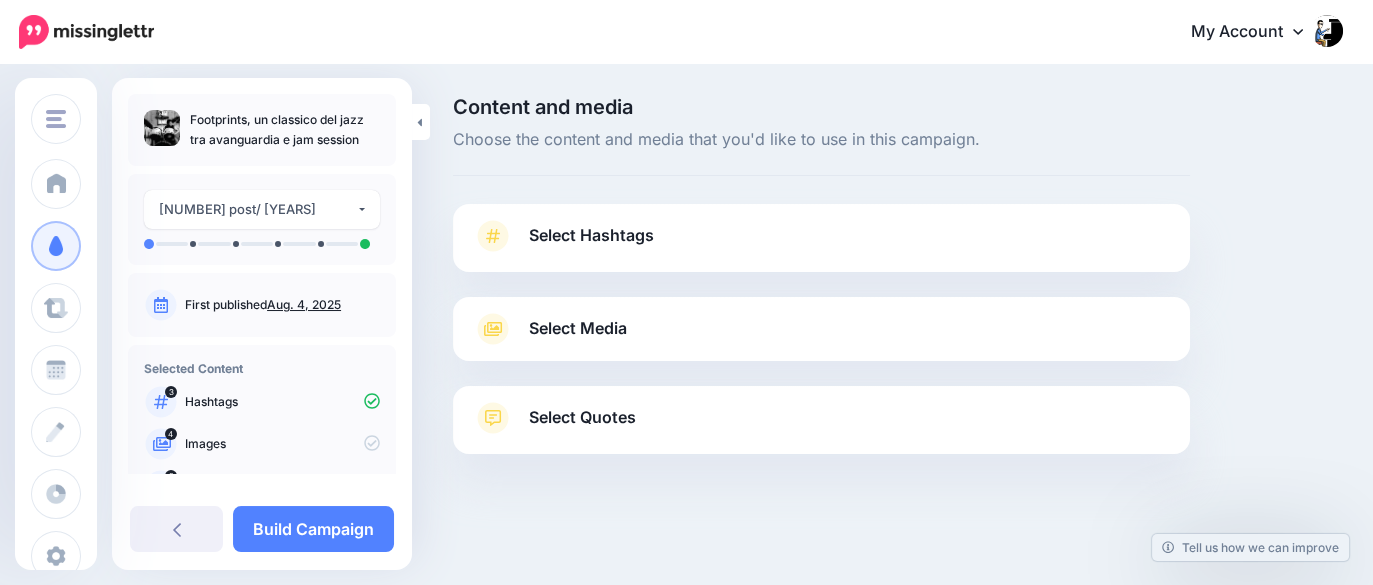 click on "Select Quotes" at bounding box center [821, 428] 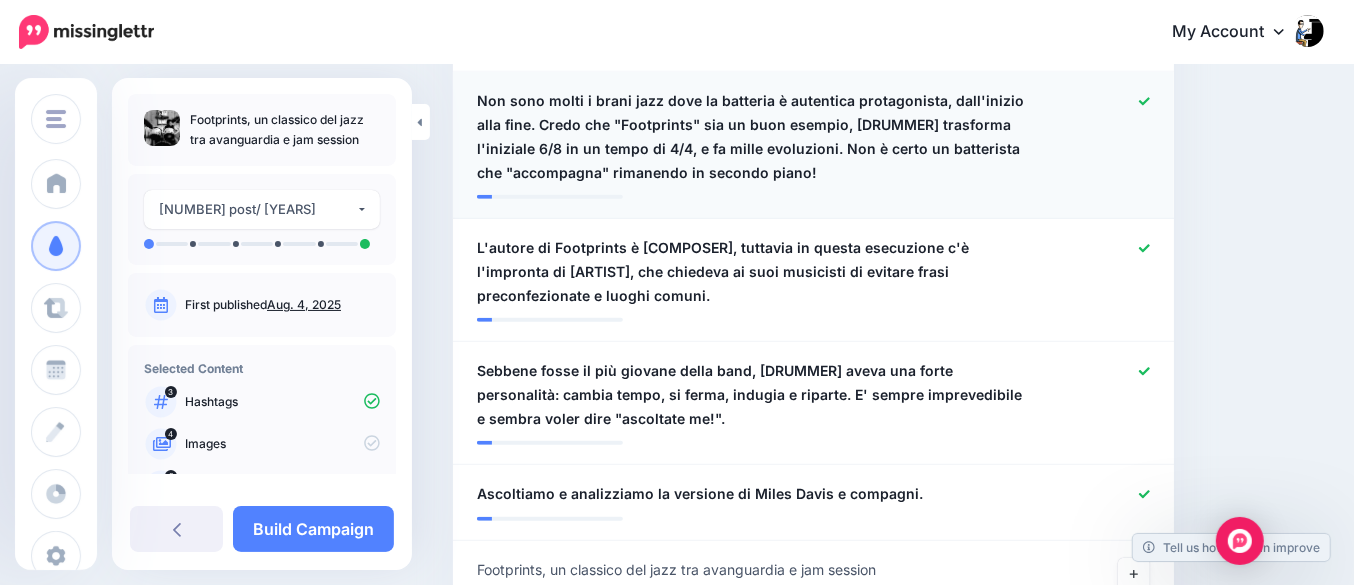scroll, scrollTop: 875, scrollLeft: 0, axis: vertical 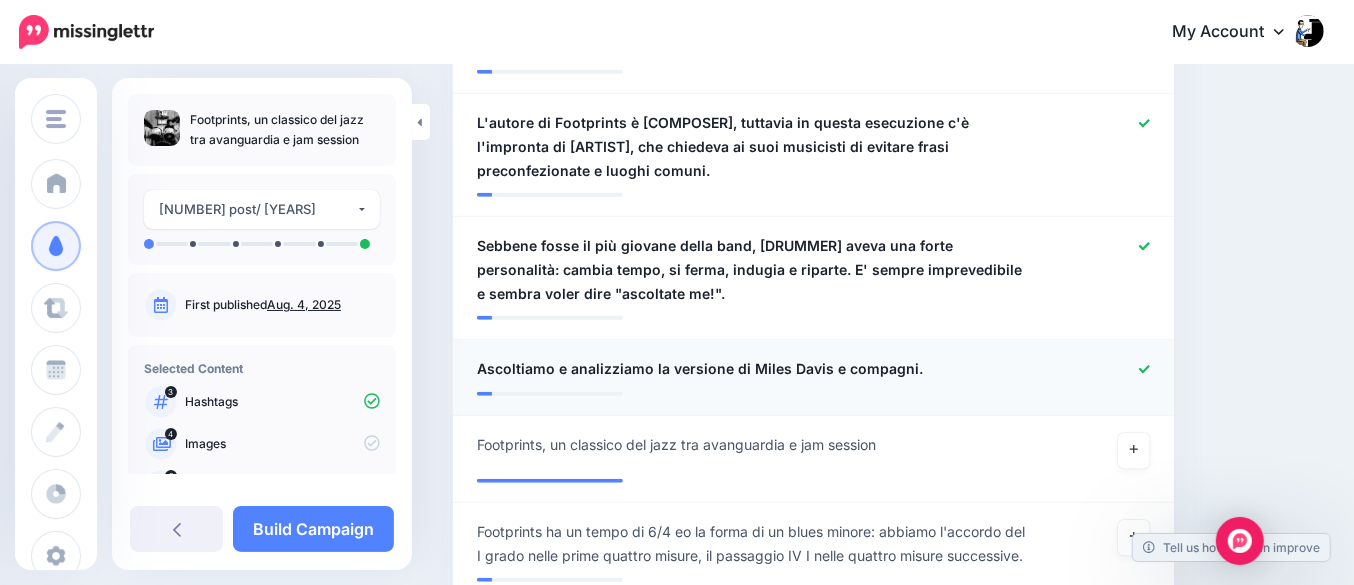 click 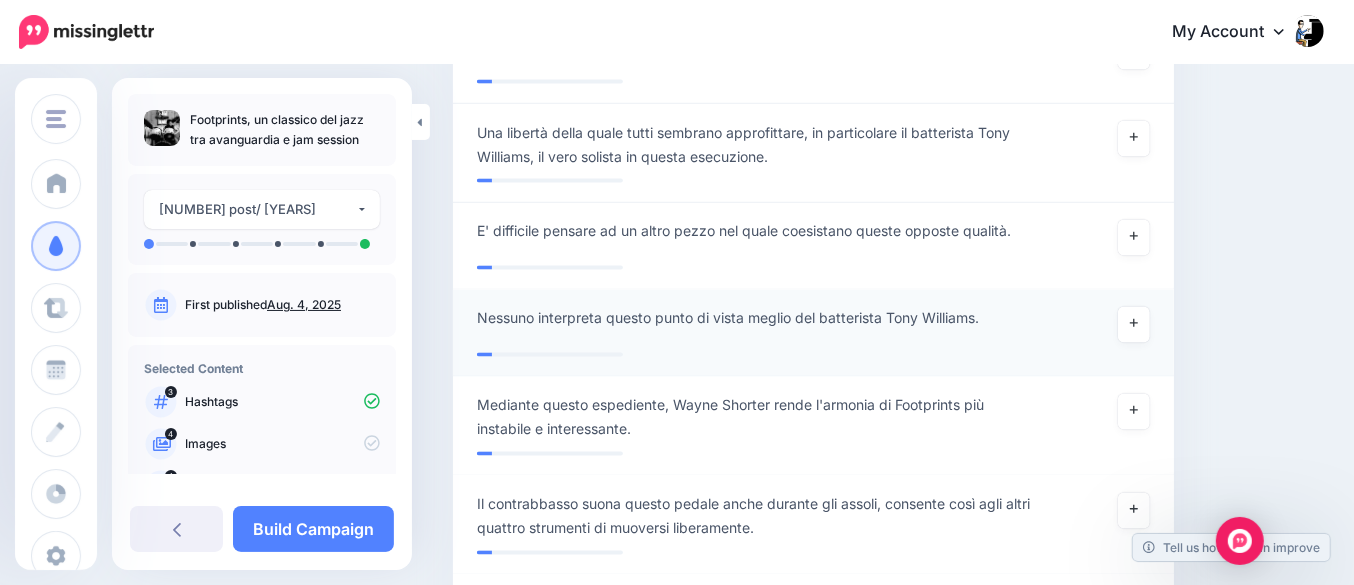 scroll, scrollTop: 1637, scrollLeft: 0, axis: vertical 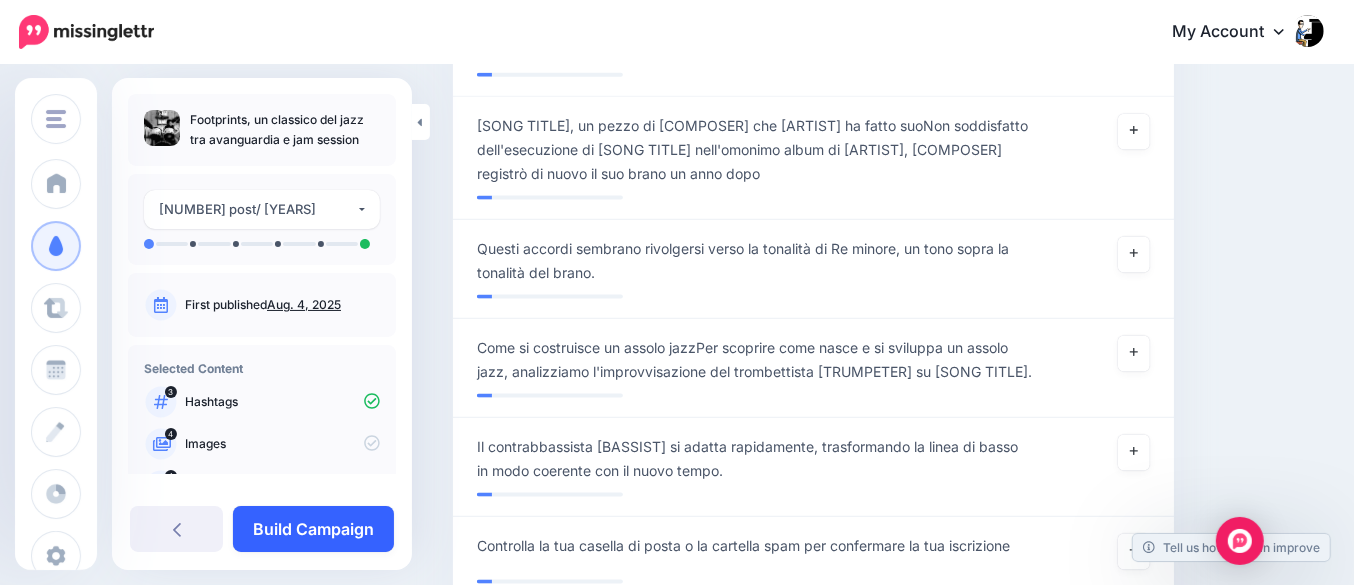click on "Build Campaign" at bounding box center [313, 529] 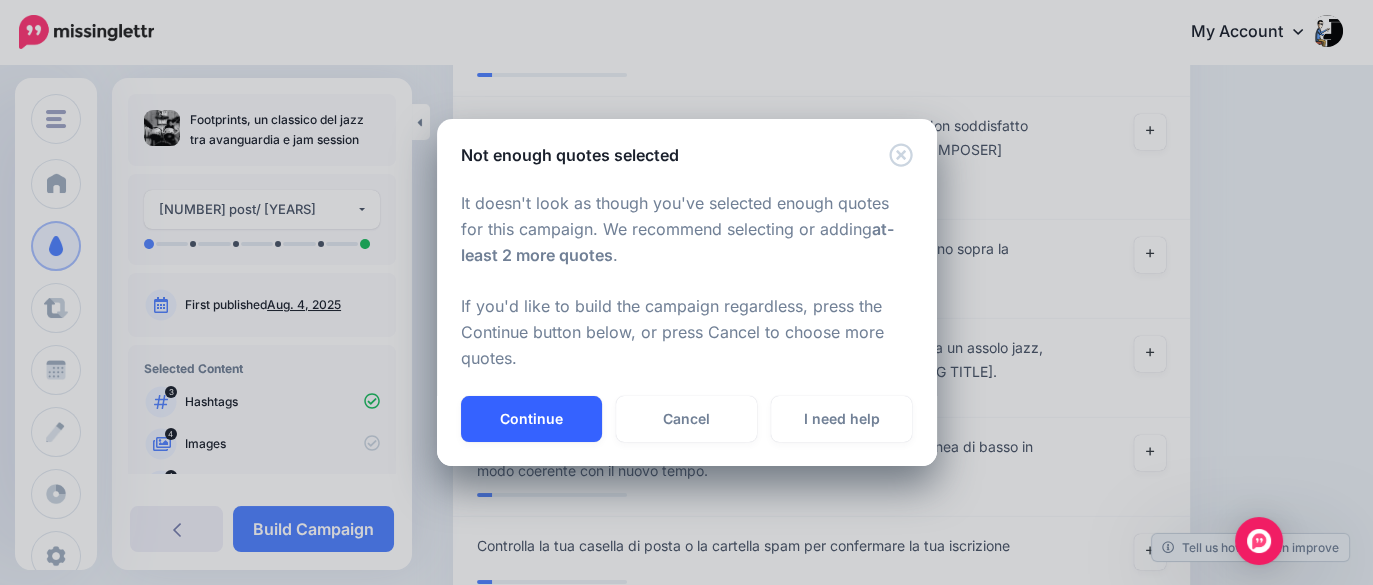 click on "Continue" at bounding box center (531, 419) 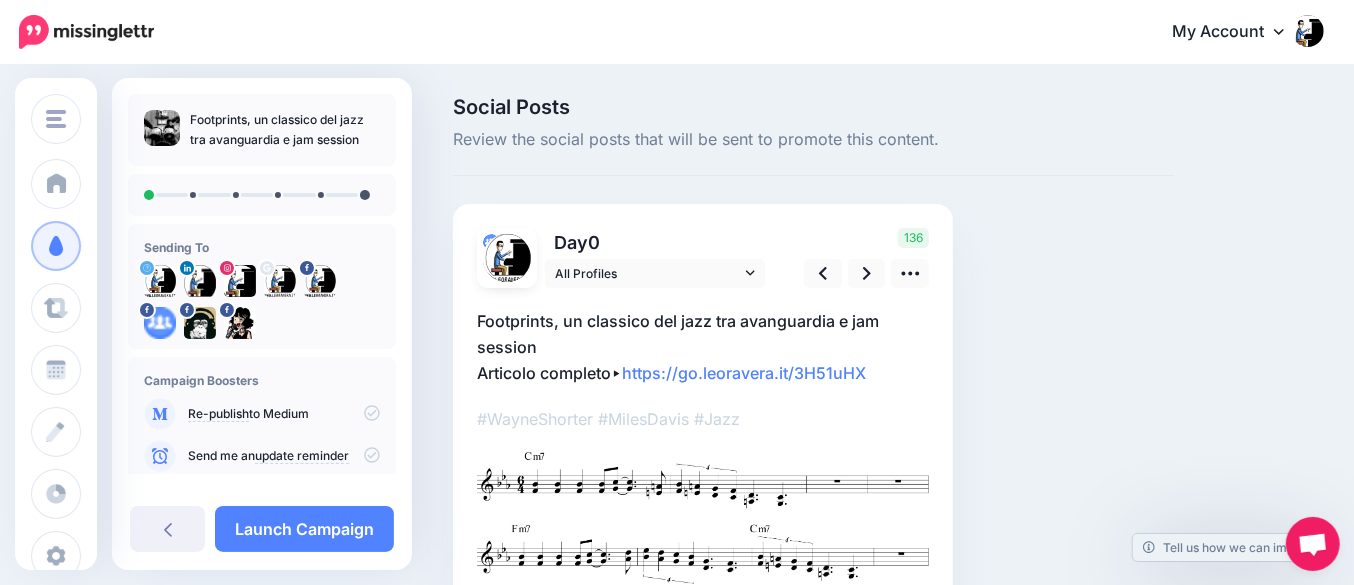 scroll, scrollTop: 112, scrollLeft: 0, axis: vertical 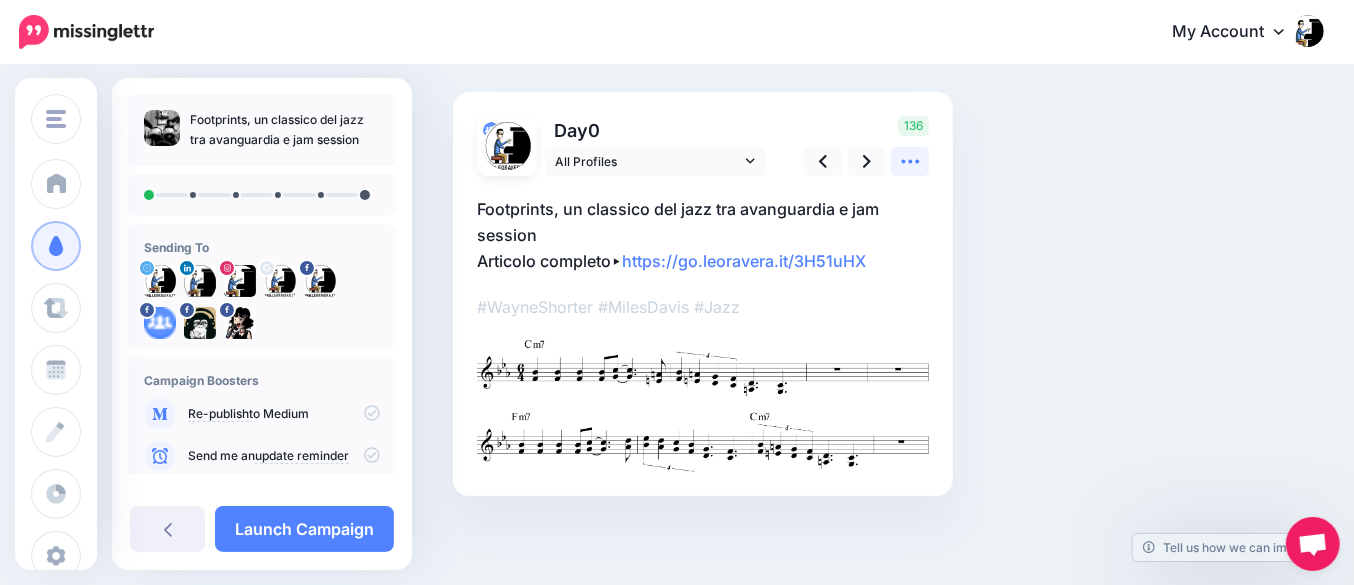 click 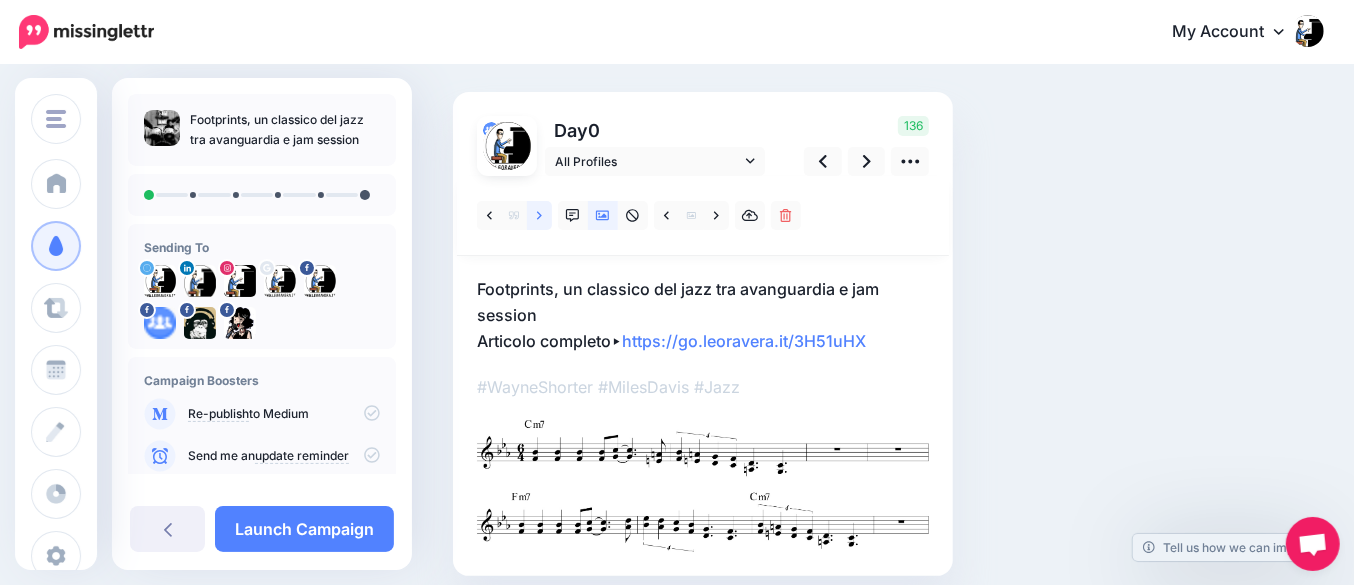 click 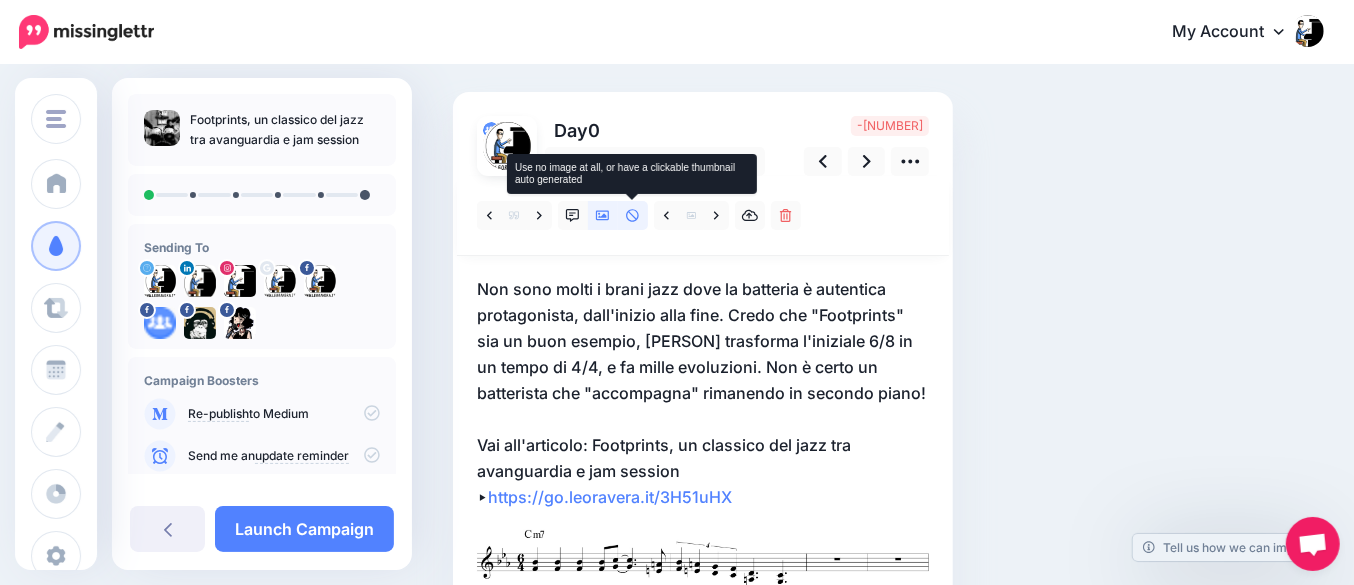 click 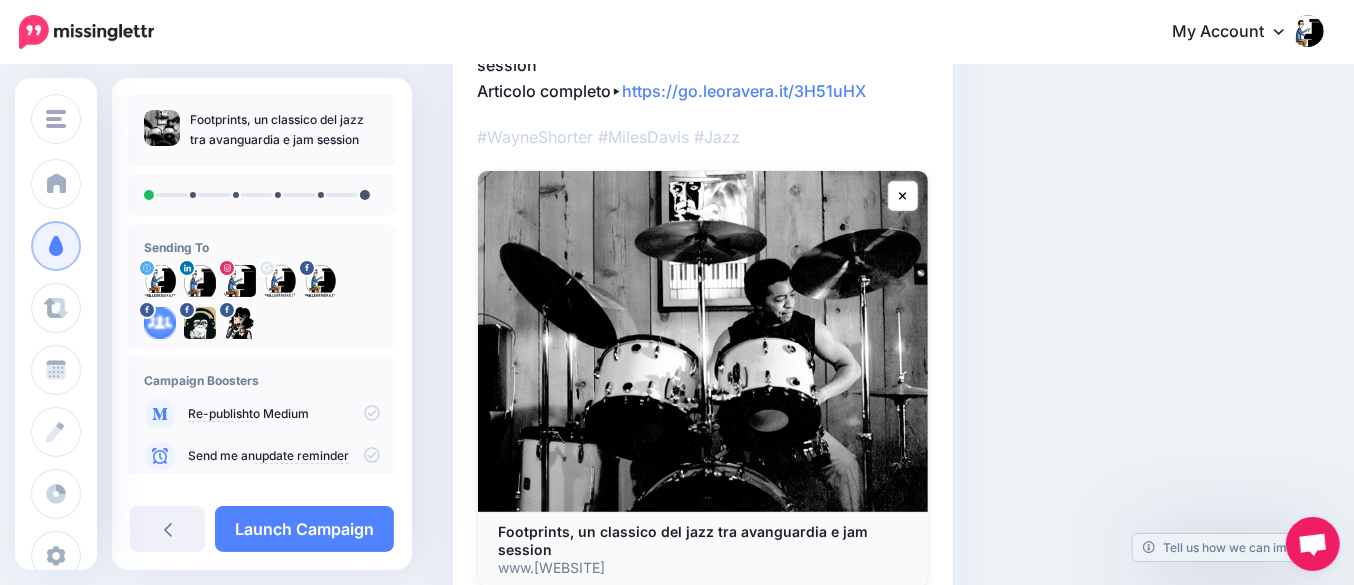 scroll, scrollTop: 112, scrollLeft: 0, axis: vertical 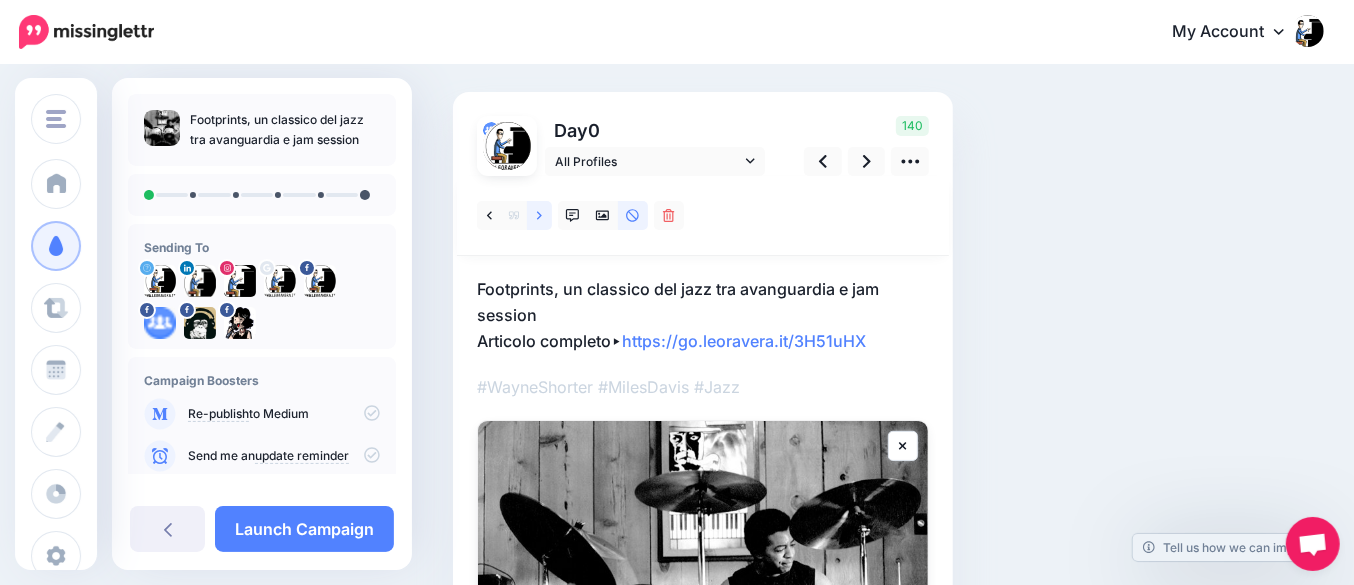 click 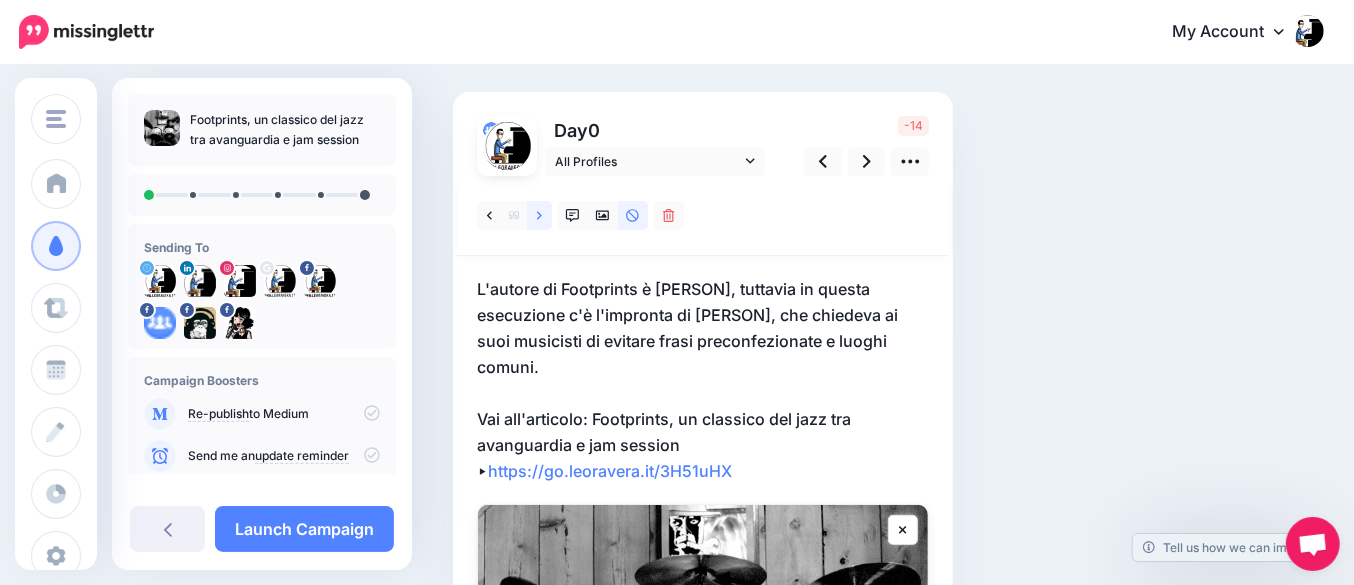 scroll, scrollTop: 237, scrollLeft: 0, axis: vertical 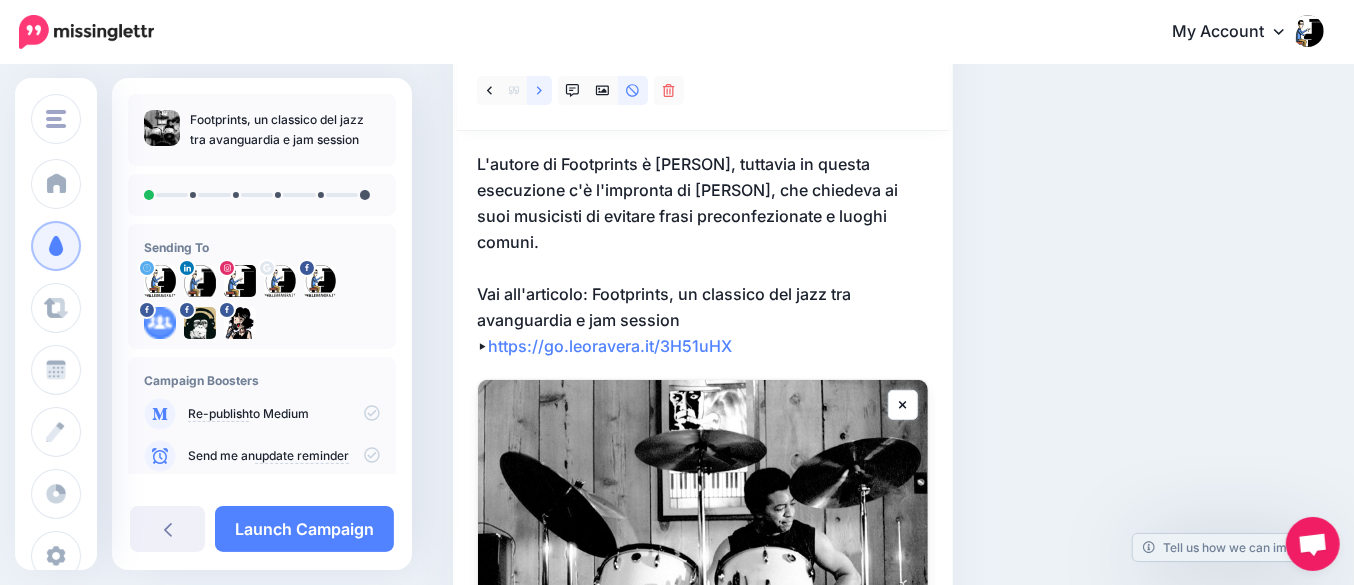 click at bounding box center (539, 90) 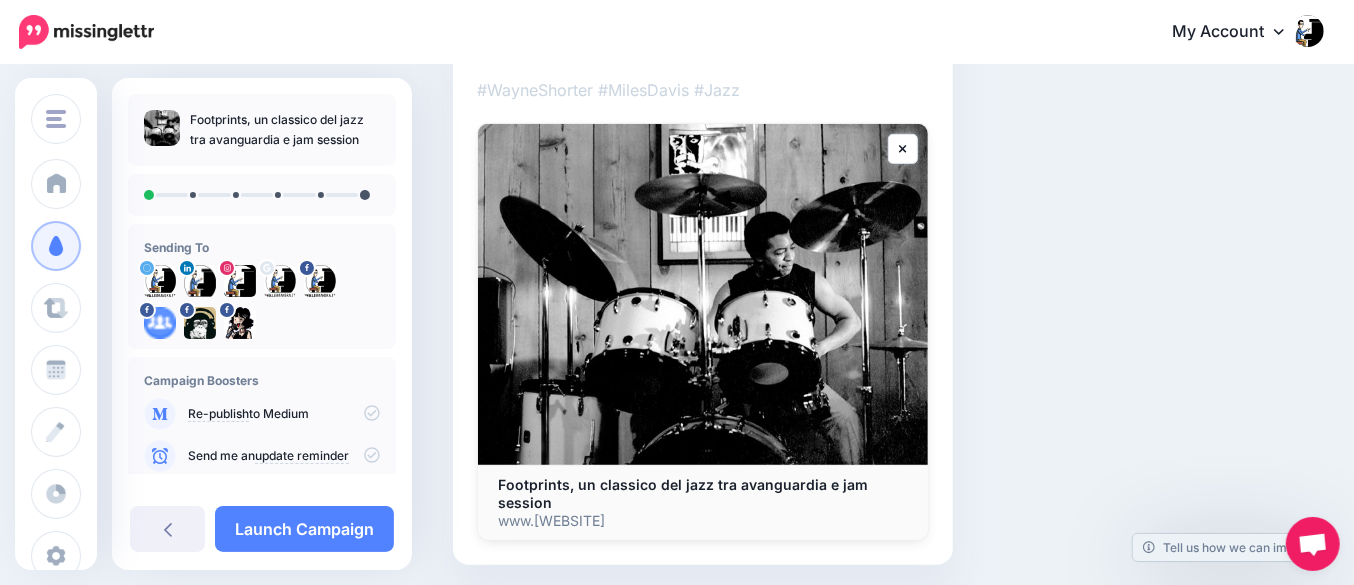 scroll, scrollTop: 237, scrollLeft: 0, axis: vertical 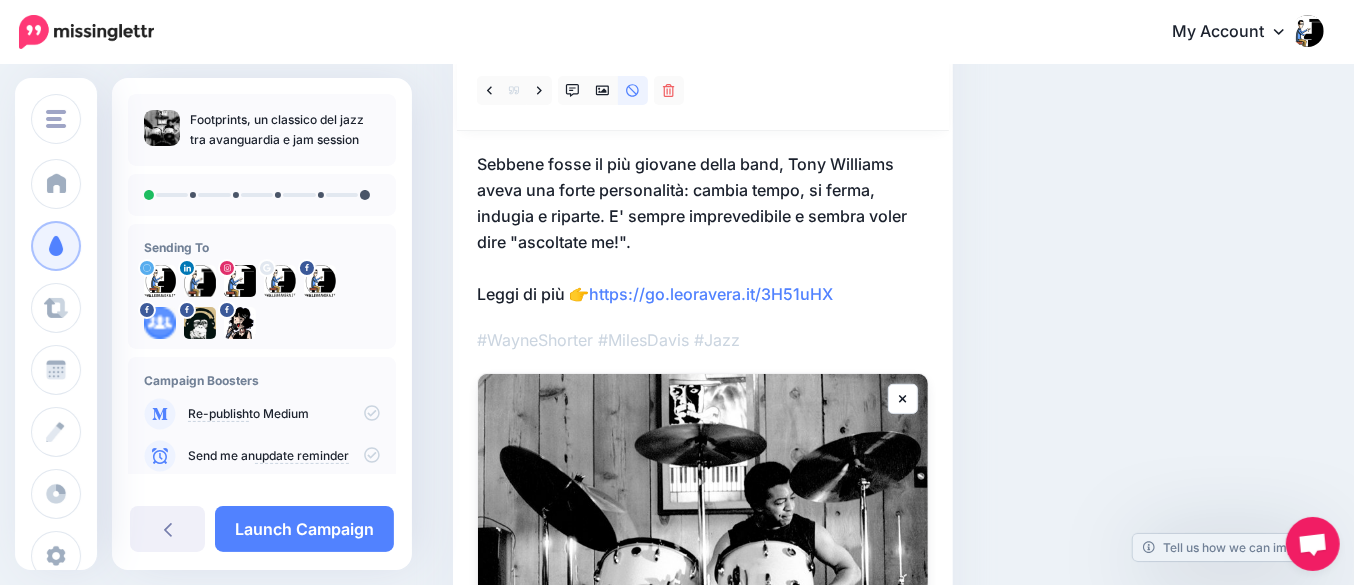 click on "Sebbene fosse il più giovane della band, Tony Williams aveva una forte personalità: cambia tempo, si ferma, indugia e riparte. E' sempre imprevedibile e sembra voler dire "ascoltate me!". Leggi di più 👉  https://go.leoravera.it/3H51uHX" at bounding box center [703, 229] 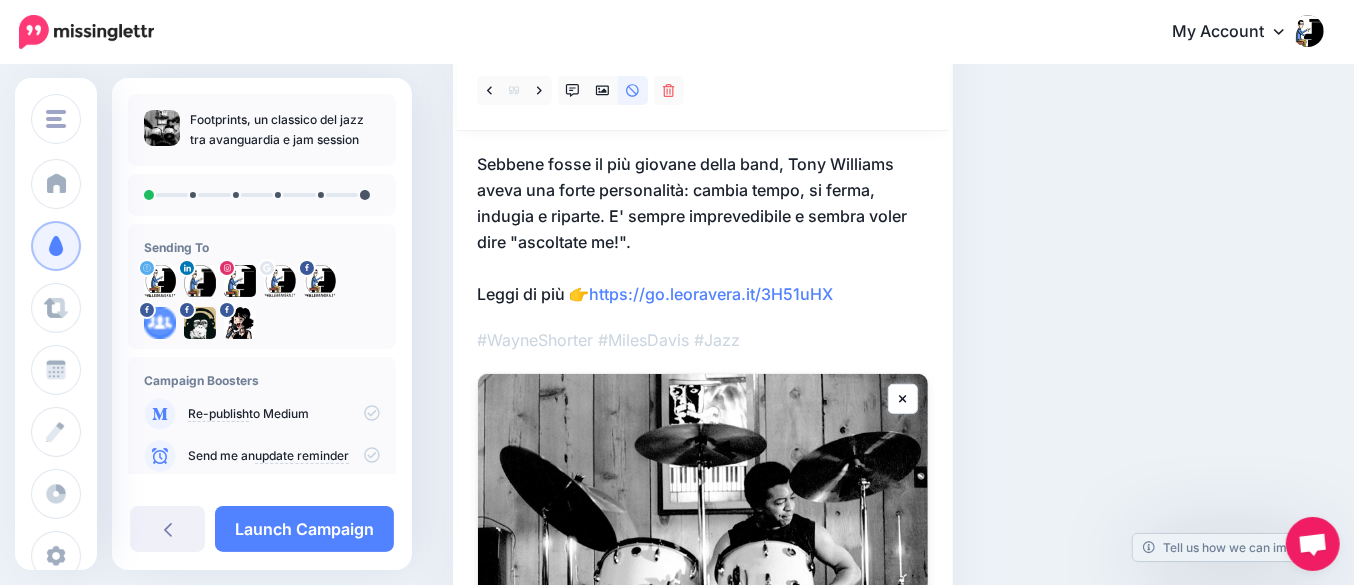 scroll, scrollTop: 0, scrollLeft: 0, axis: both 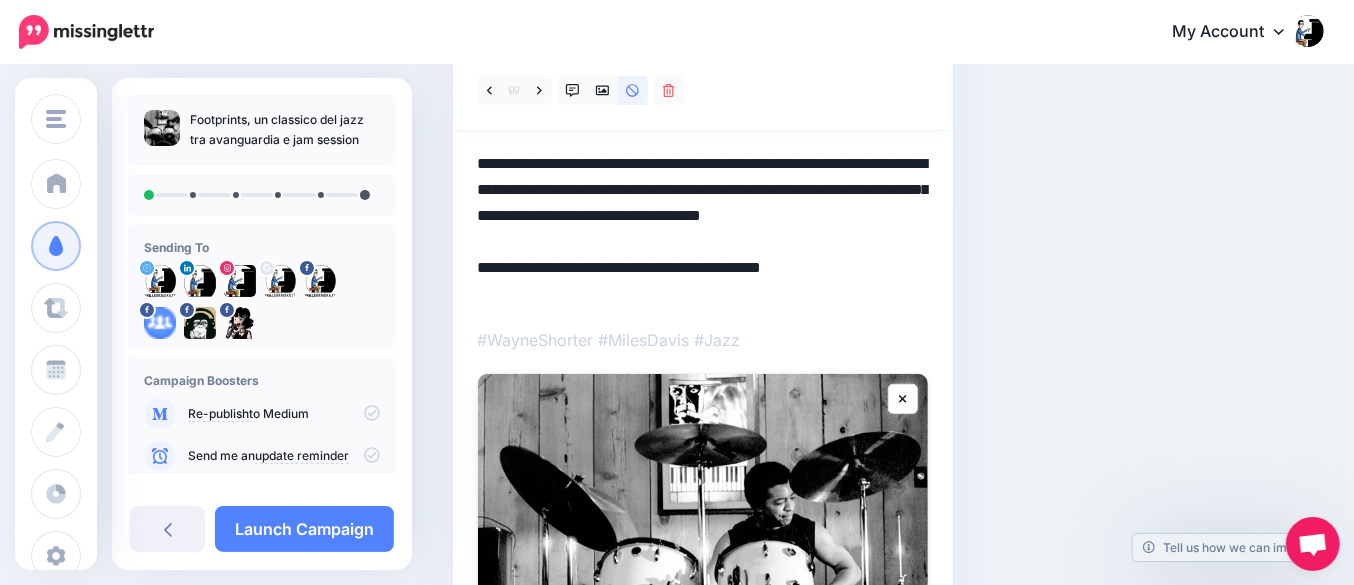 click on "**********" at bounding box center [703, 229] 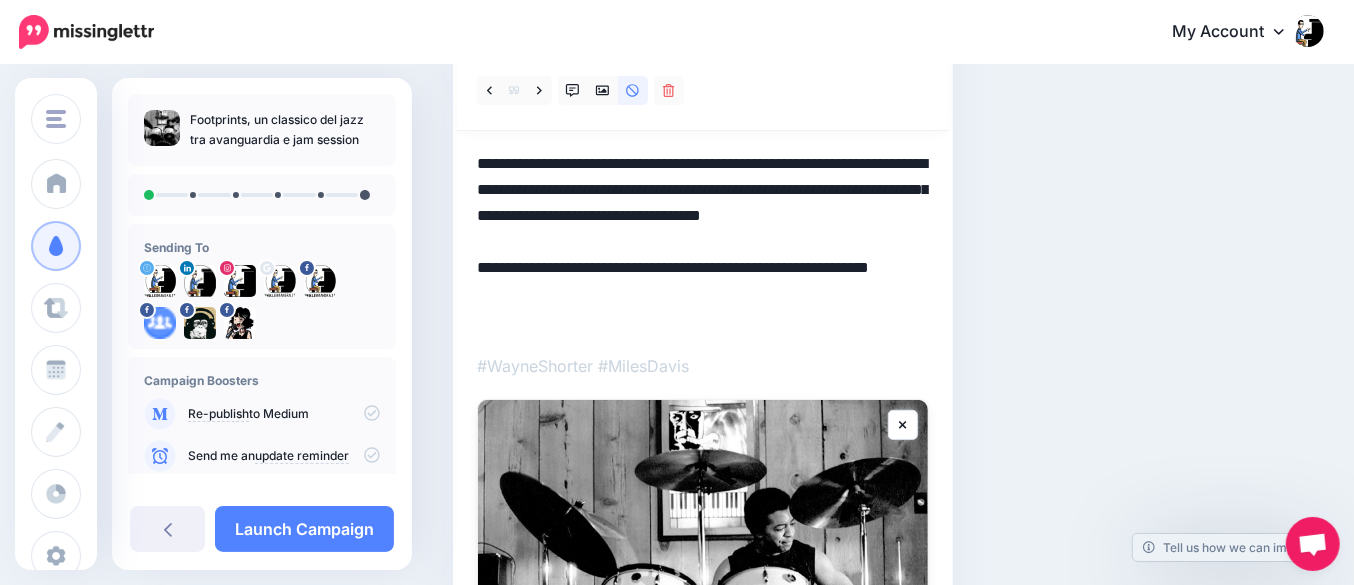 scroll, scrollTop: 112, scrollLeft: 0, axis: vertical 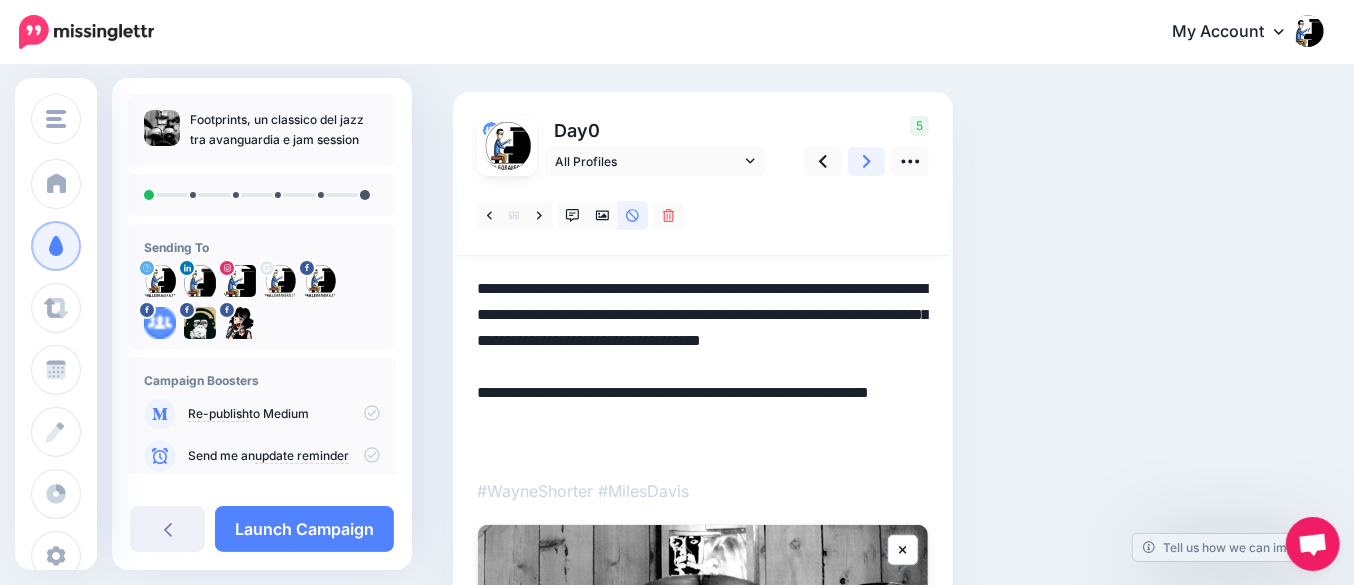 click 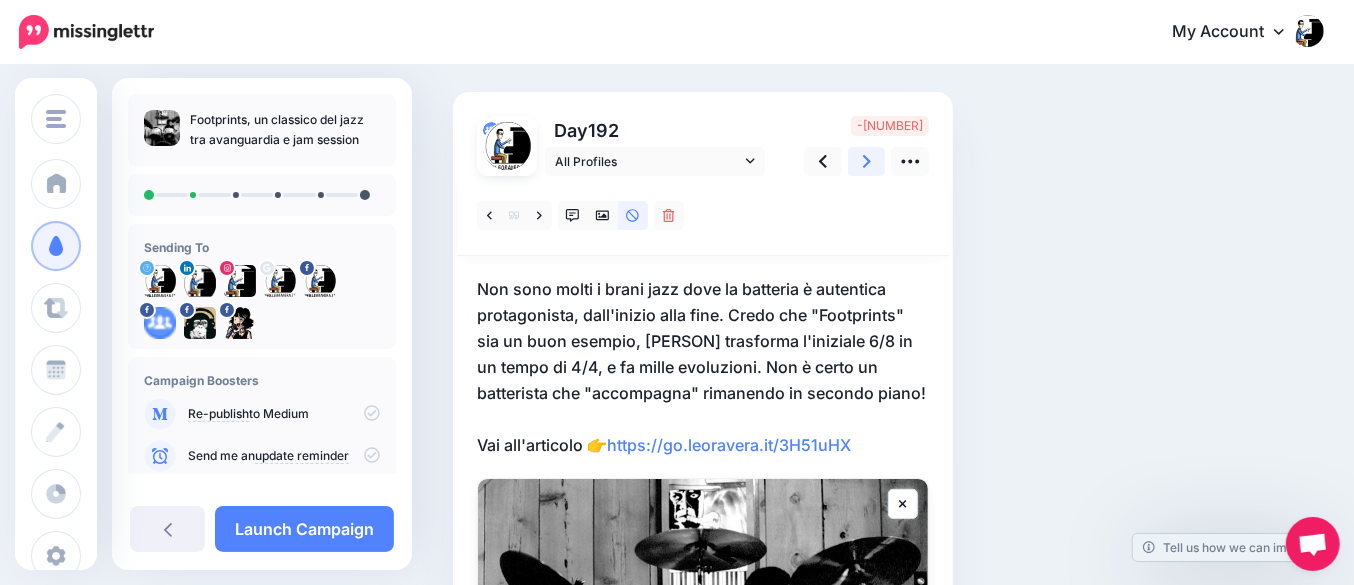 click 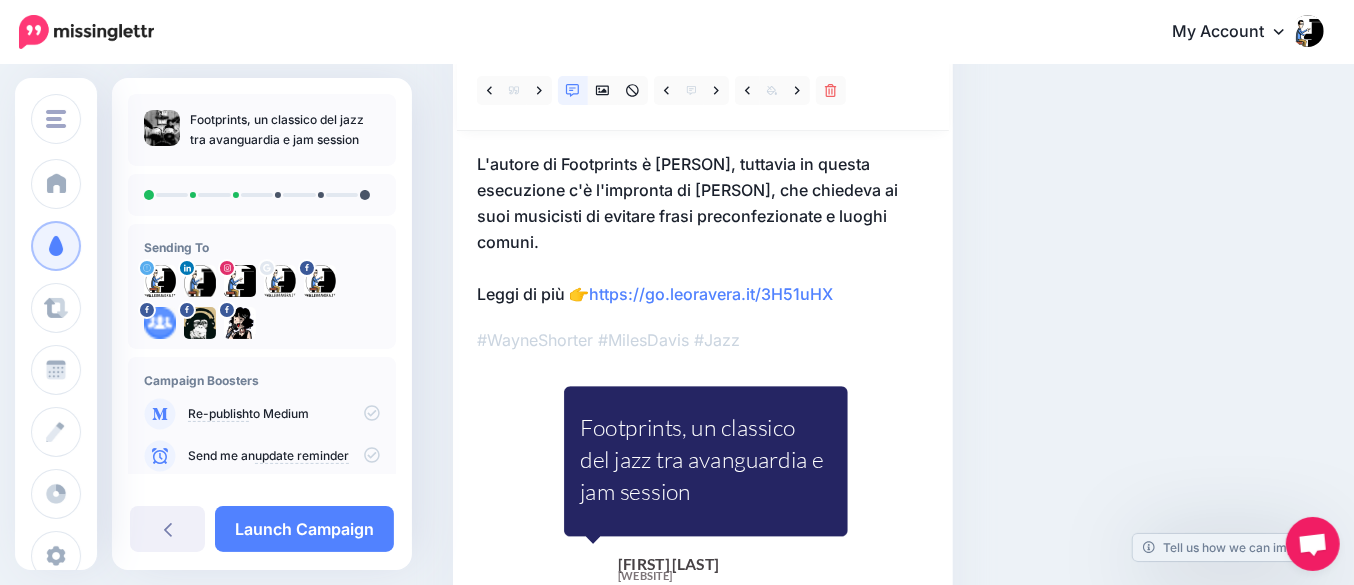 scroll, scrollTop: 112, scrollLeft: 0, axis: vertical 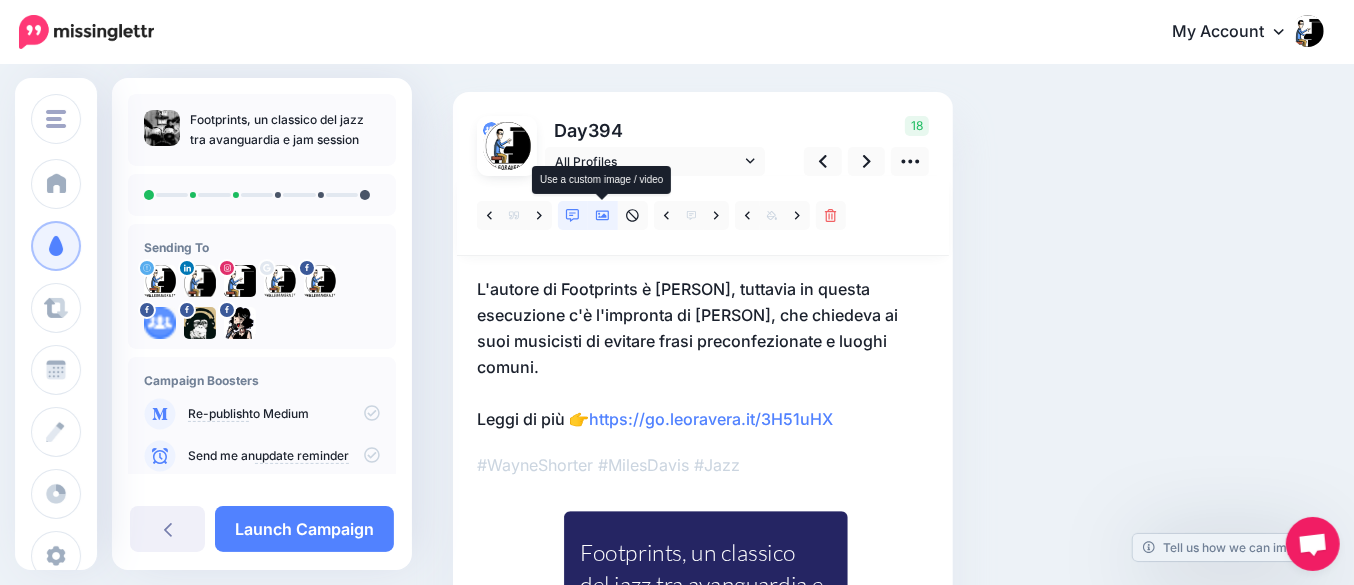 click 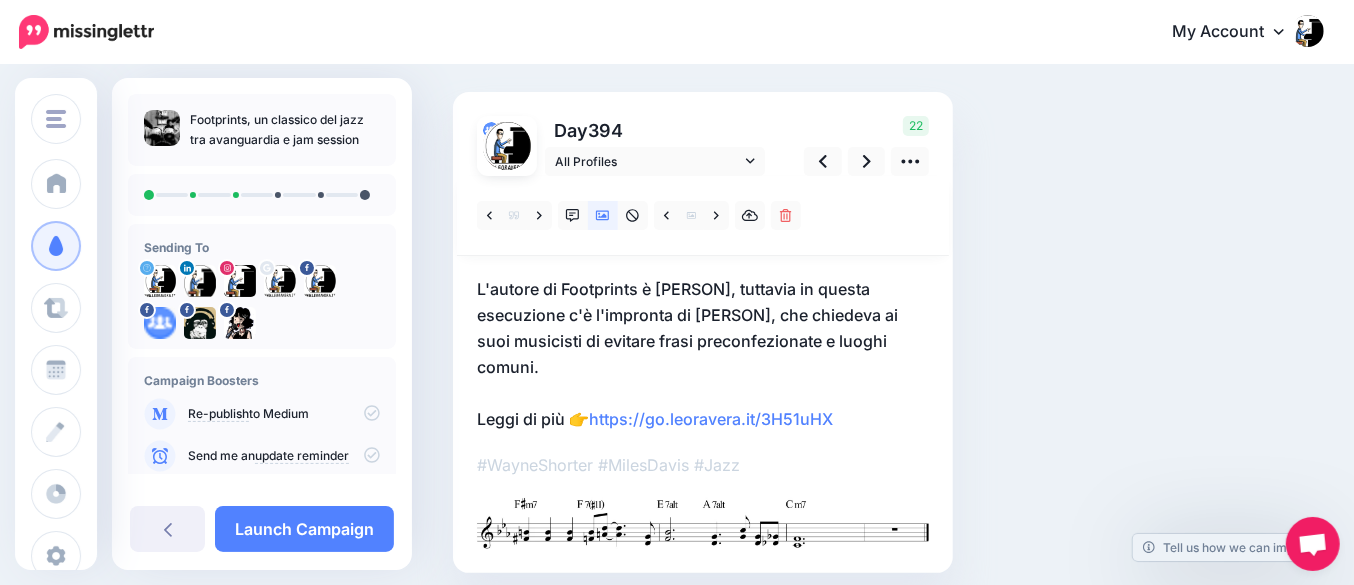 scroll, scrollTop: 190, scrollLeft: 0, axis: vertical 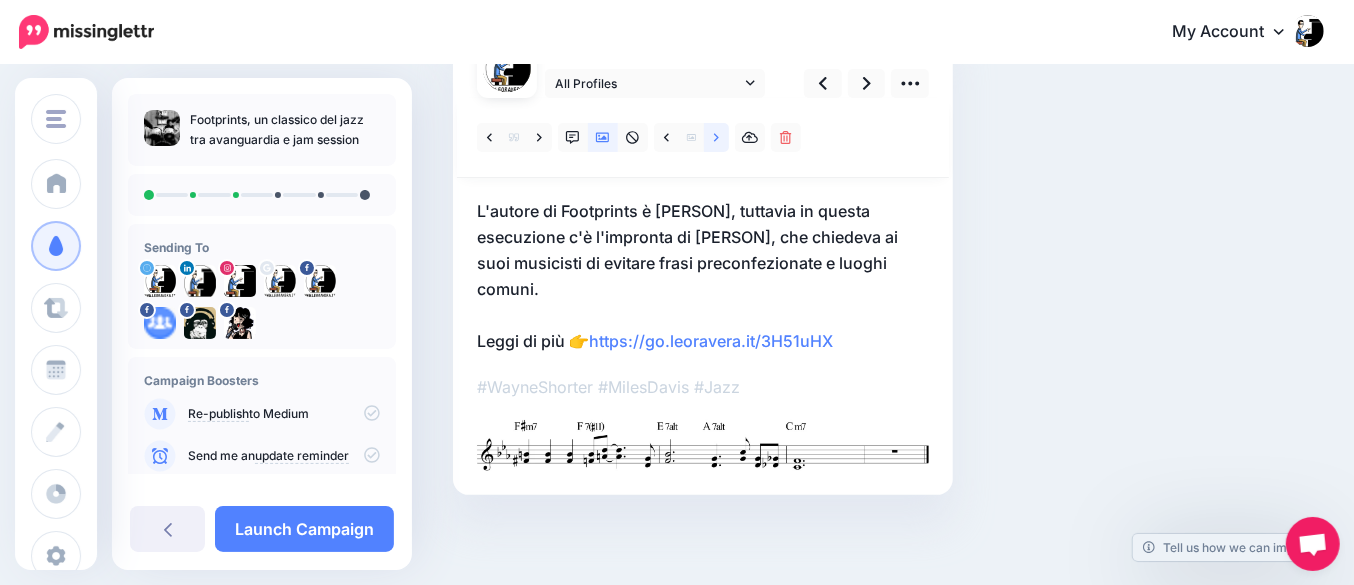 click at bounding box center [716, 137] 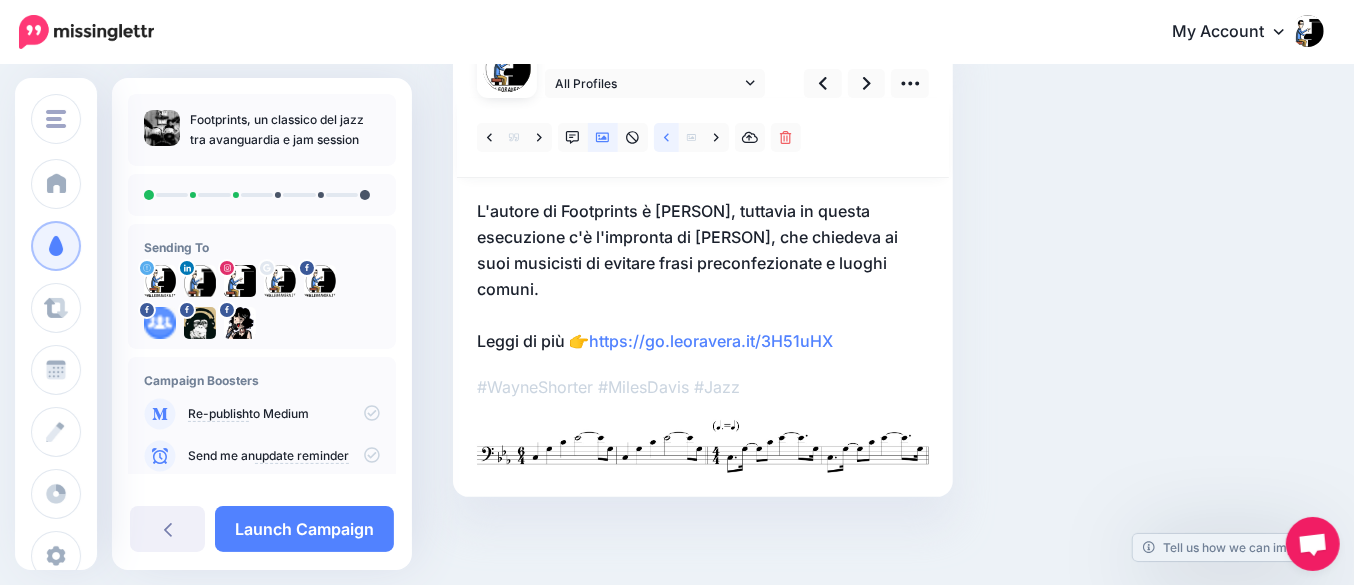 click at bounding box center [666, 137] 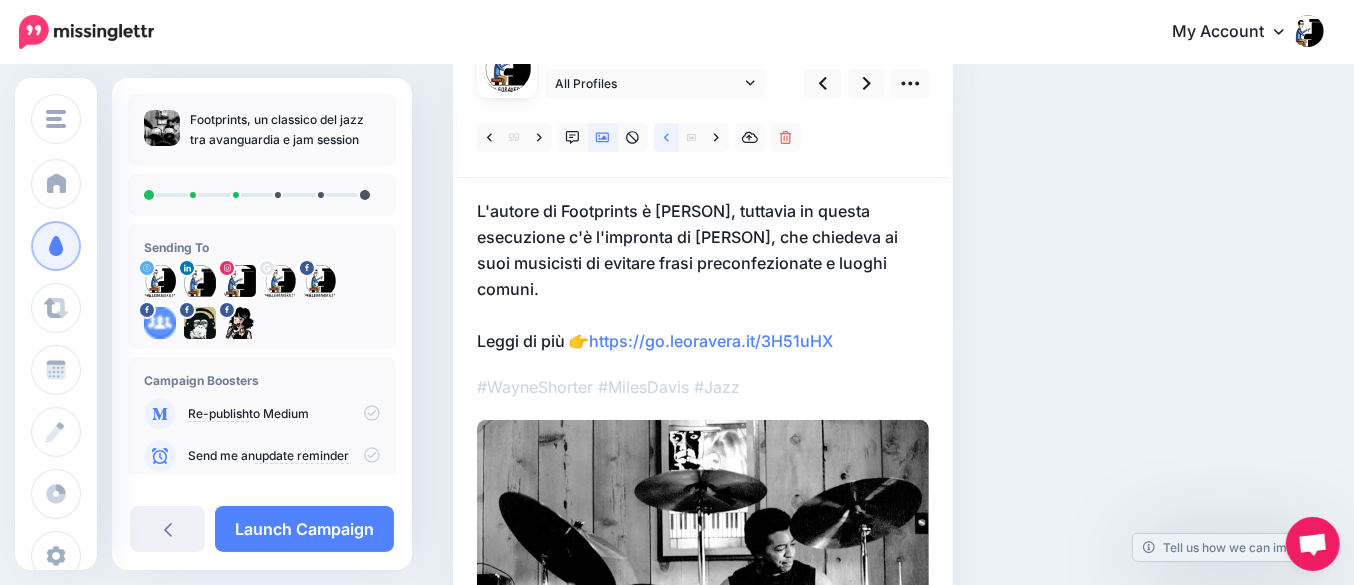 click 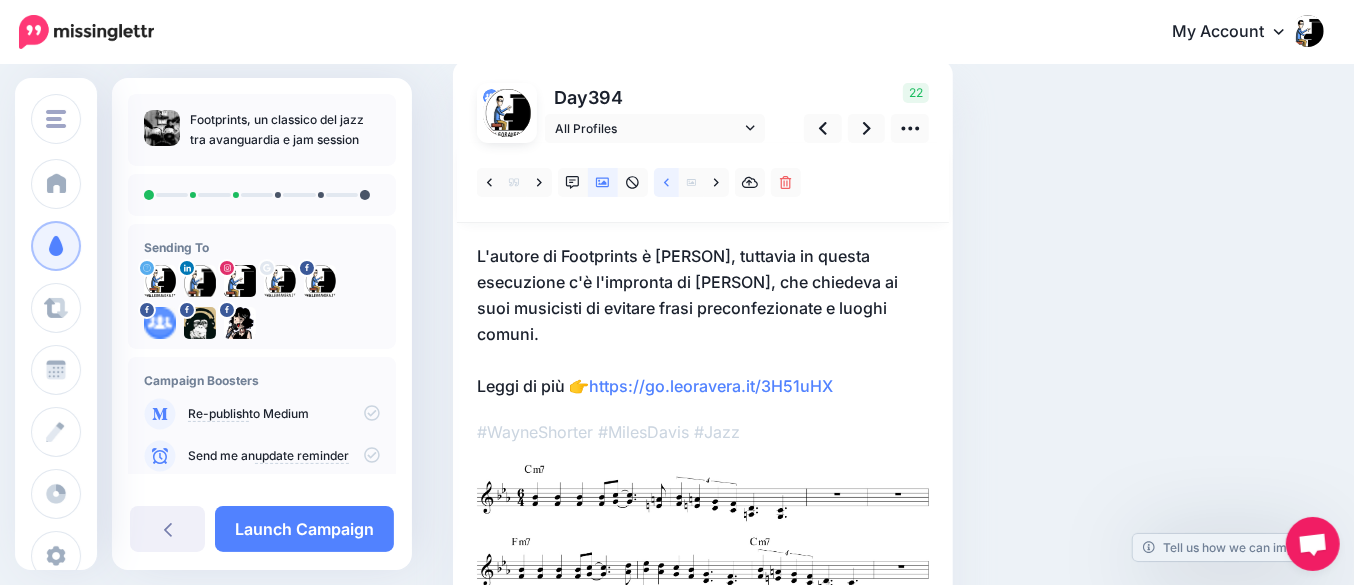 scroll, scrollTop: 20, scrollLeft: 0, axis: vertical 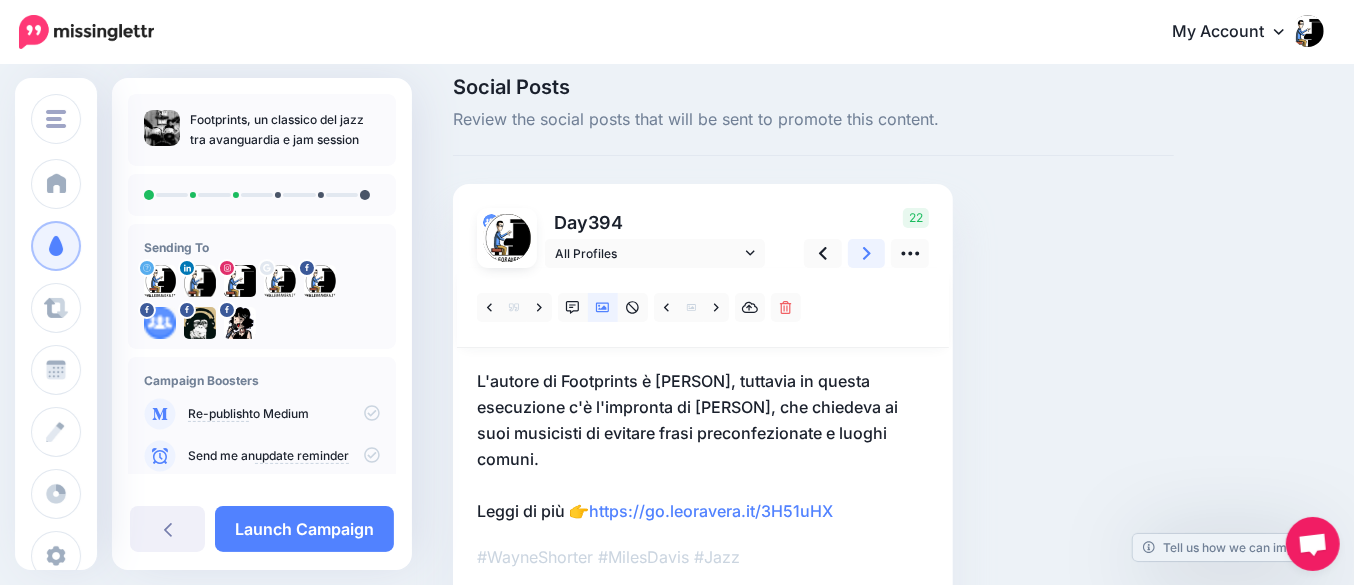 click 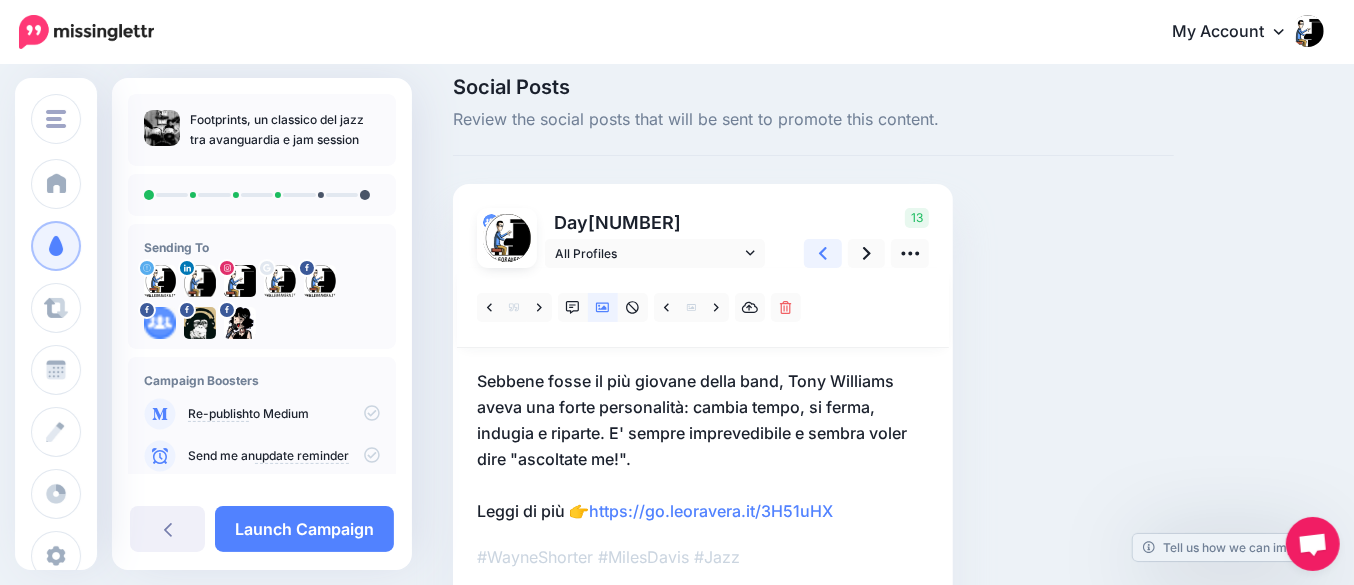 click 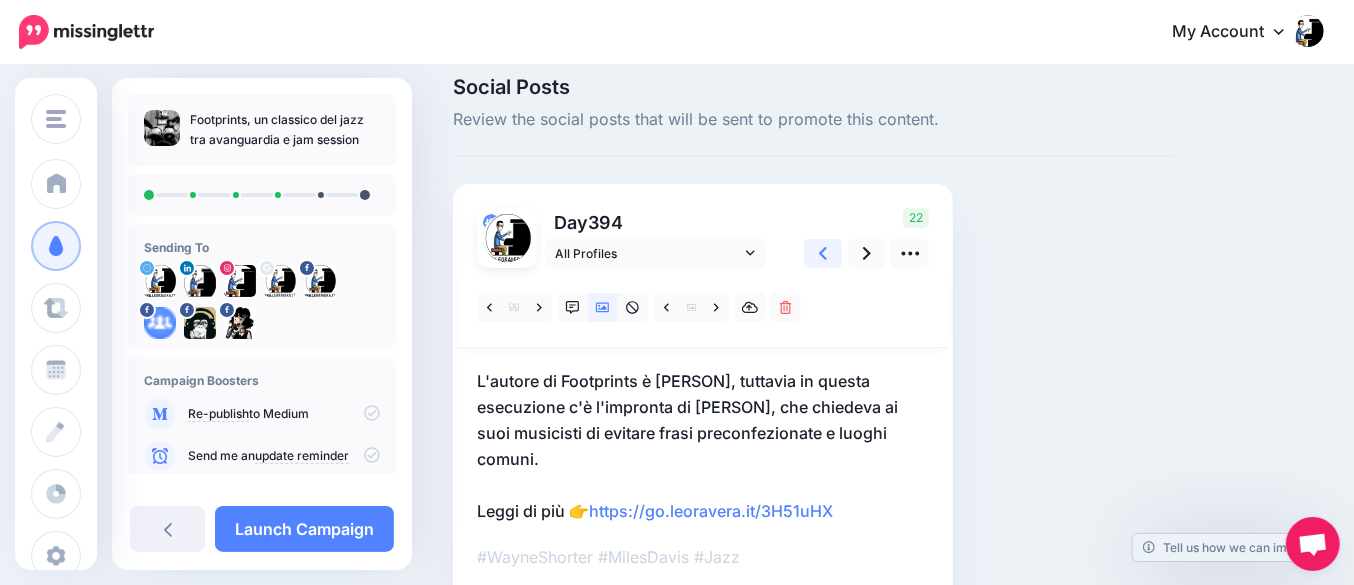 click 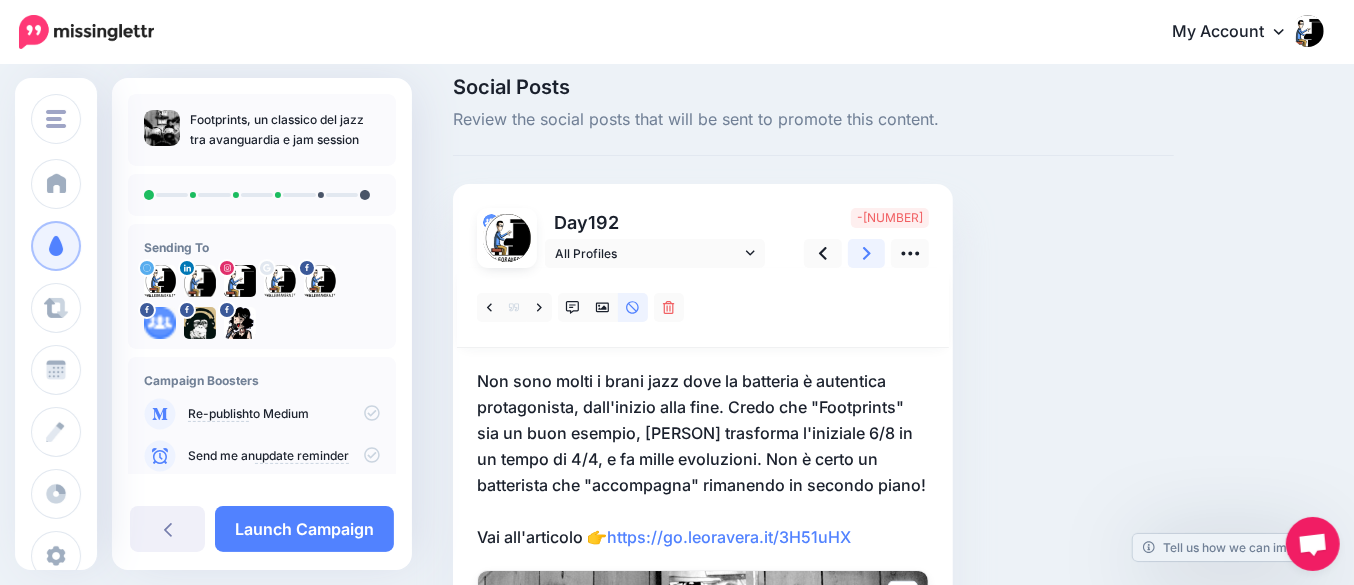 click 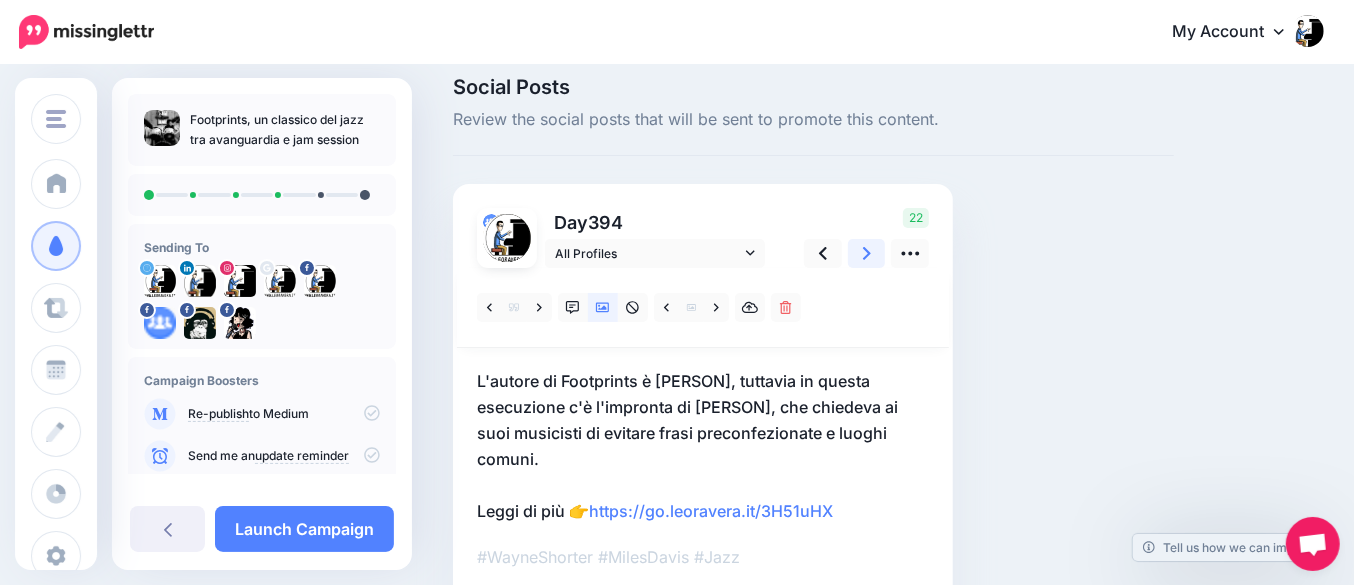 click 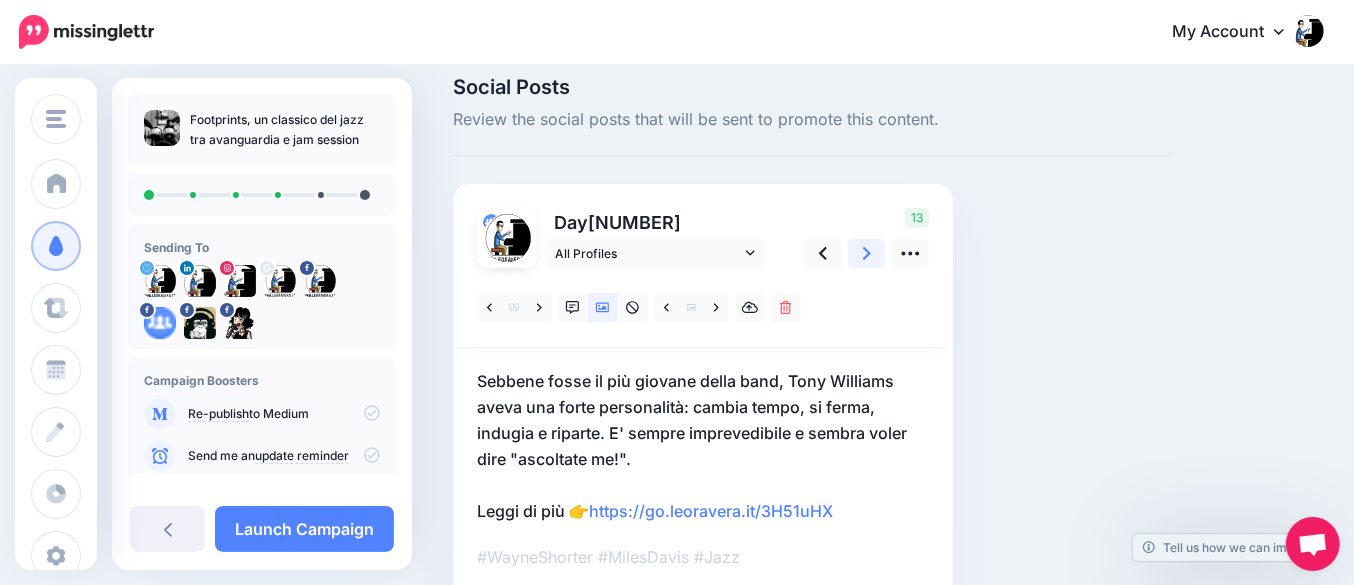 scroll, scrollTop: 145, scrollLeft: 0, axis: vertical 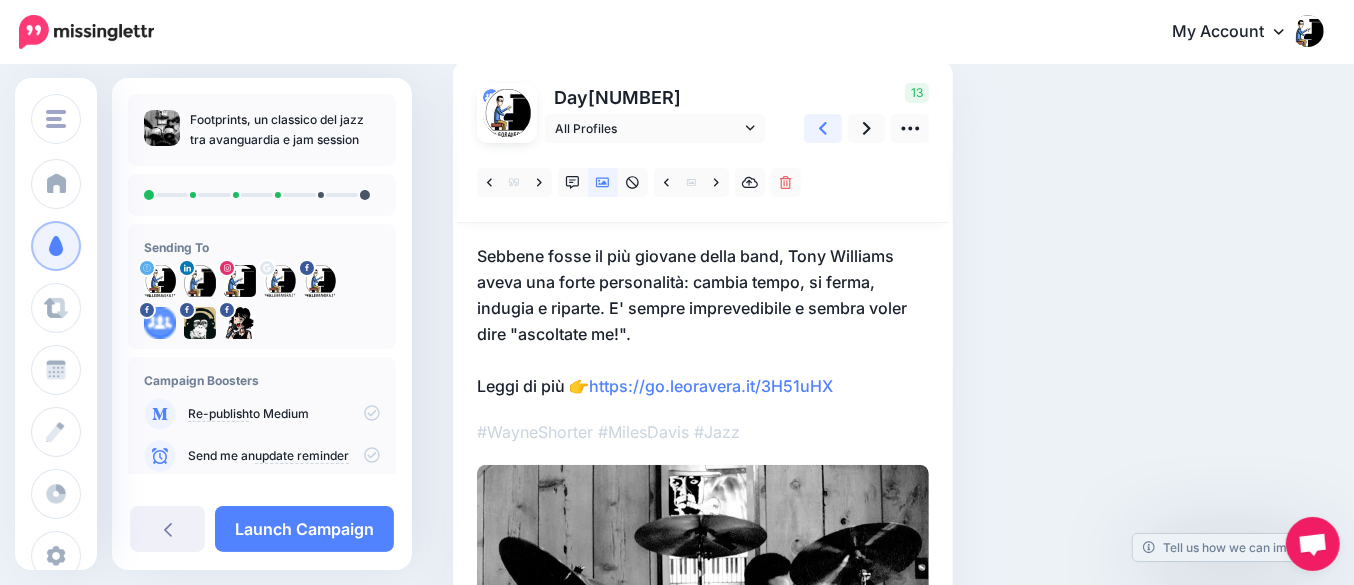 click 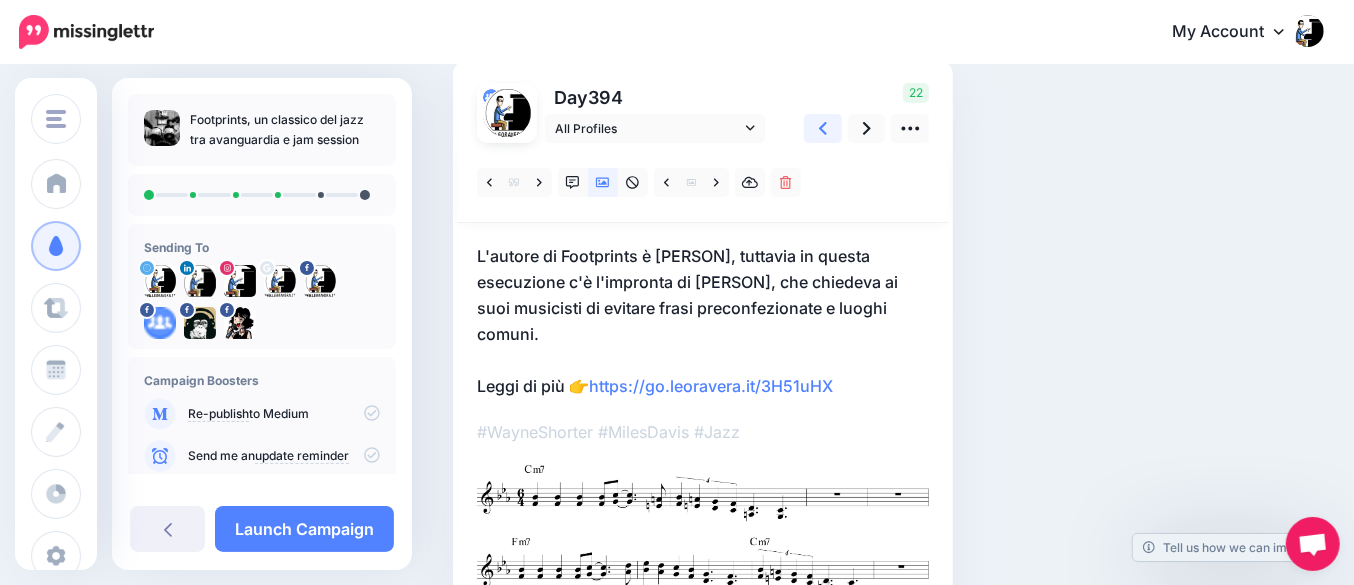 click 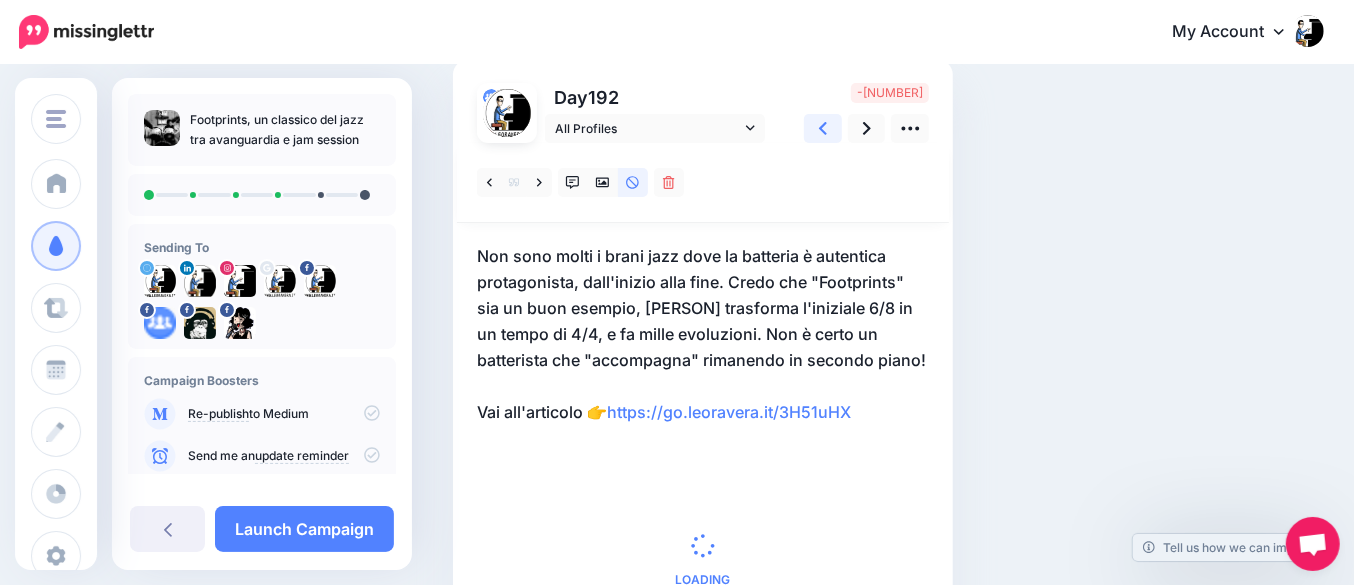 click 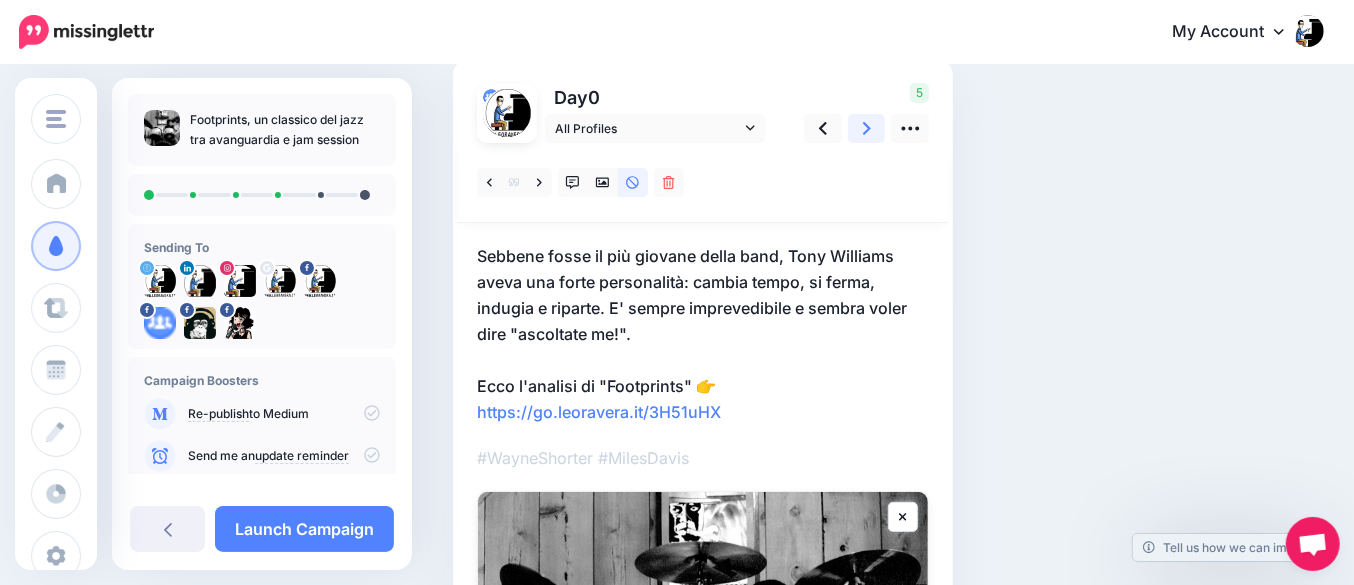 click 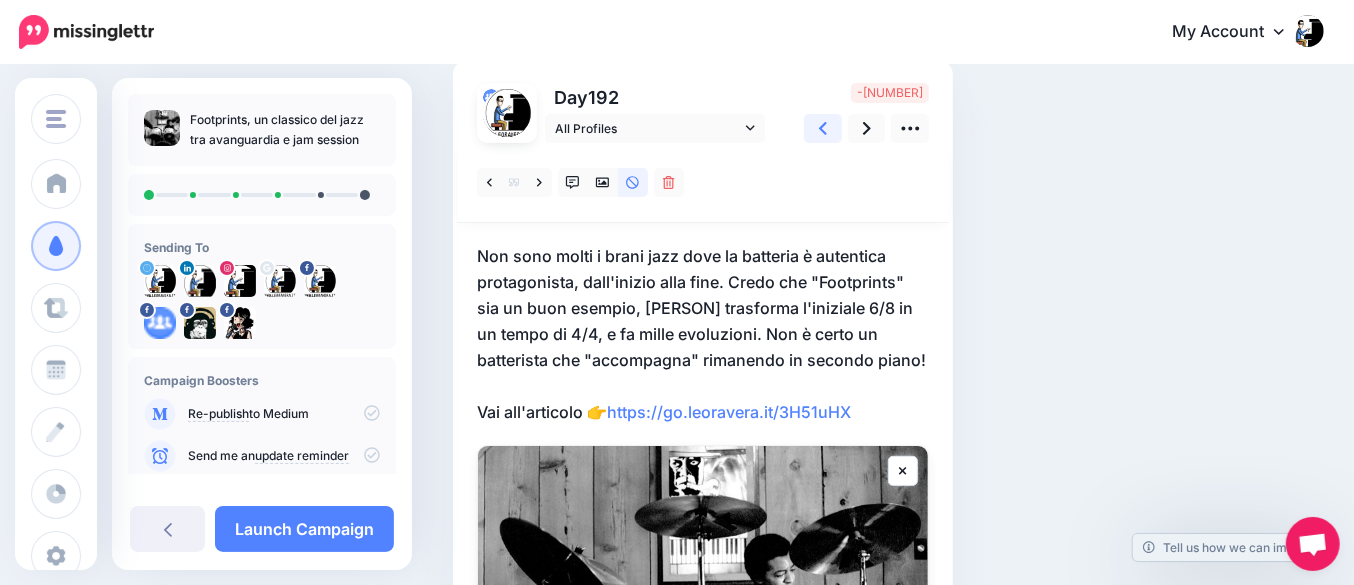 click at bounding box center [823, 128] 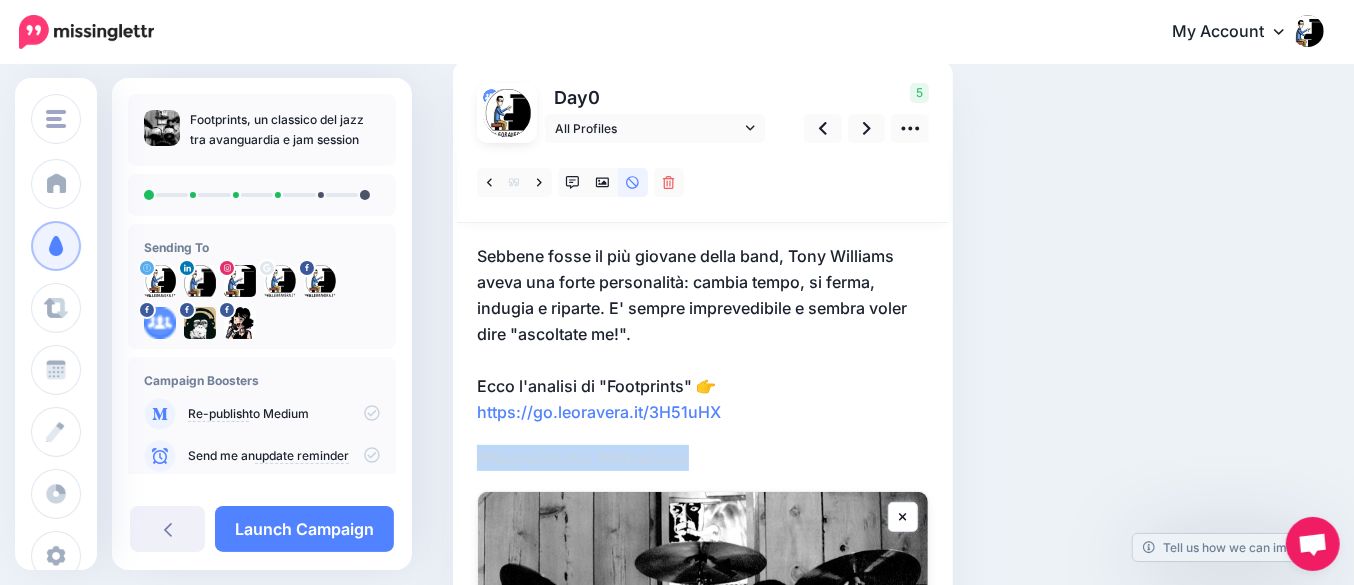 drag, startPoint x: 720, startPoint y: 445, endPoint x: 455, endPoint y: 450, distance: 265.04718 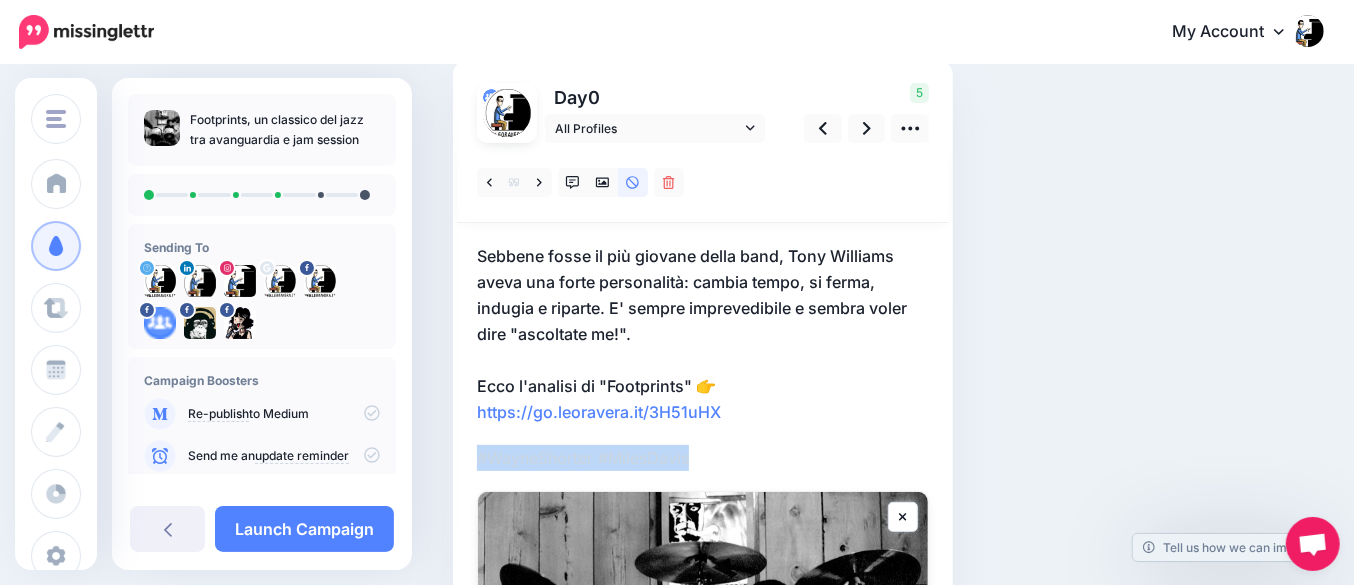 click on "Day  0" at bounding box center (703, 496) 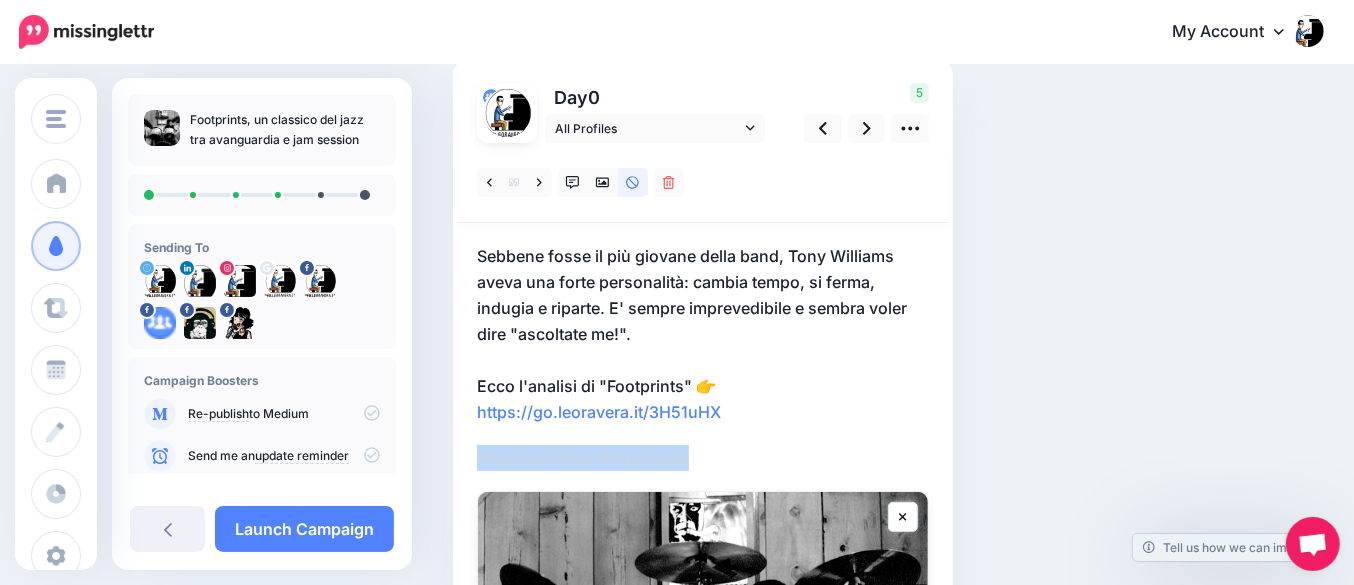 copy on "#WayneShorter #MilesDavis" 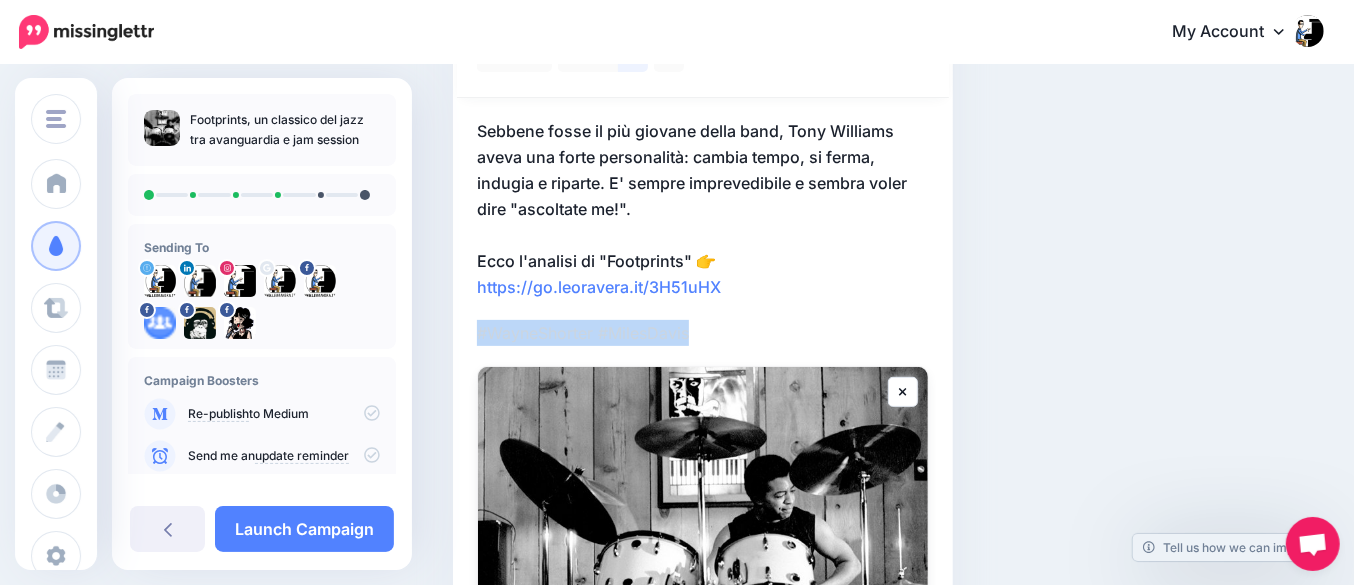 scroll, scrollTop: 145, scrollLeft: 0, axis: vertical 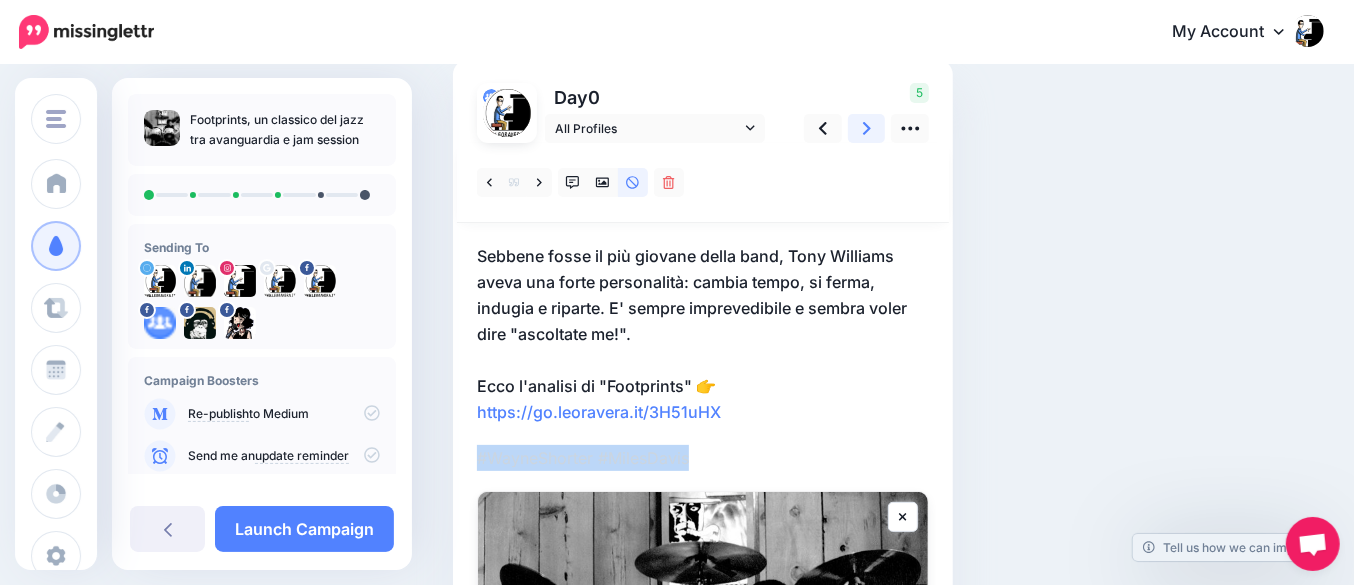click 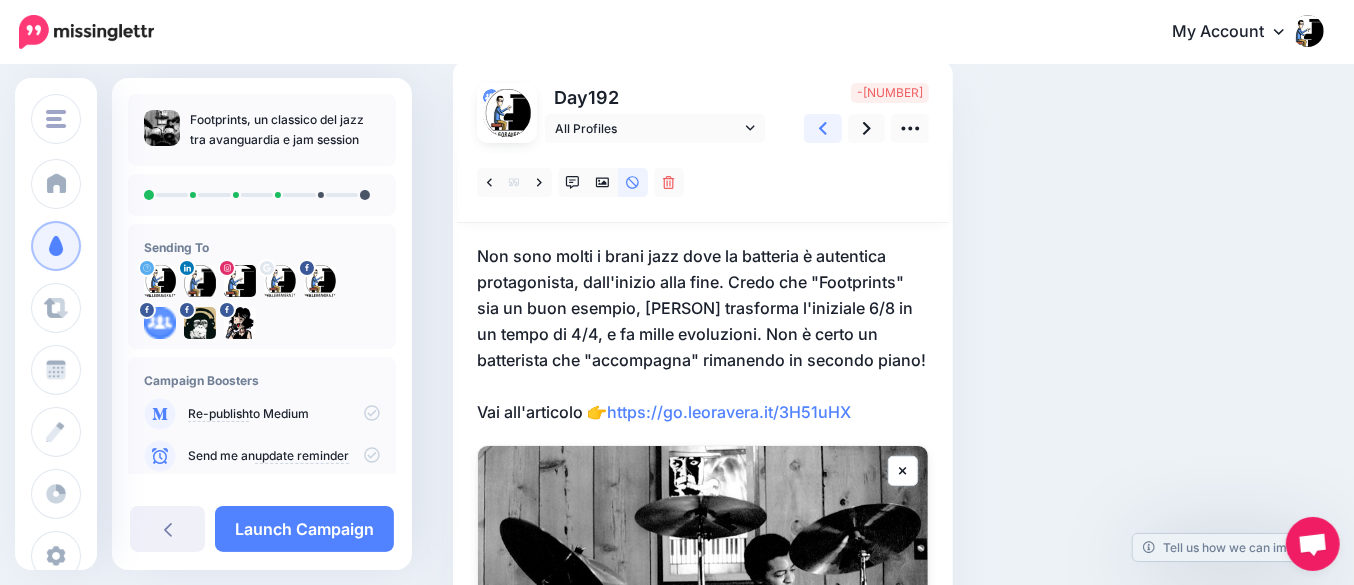 click 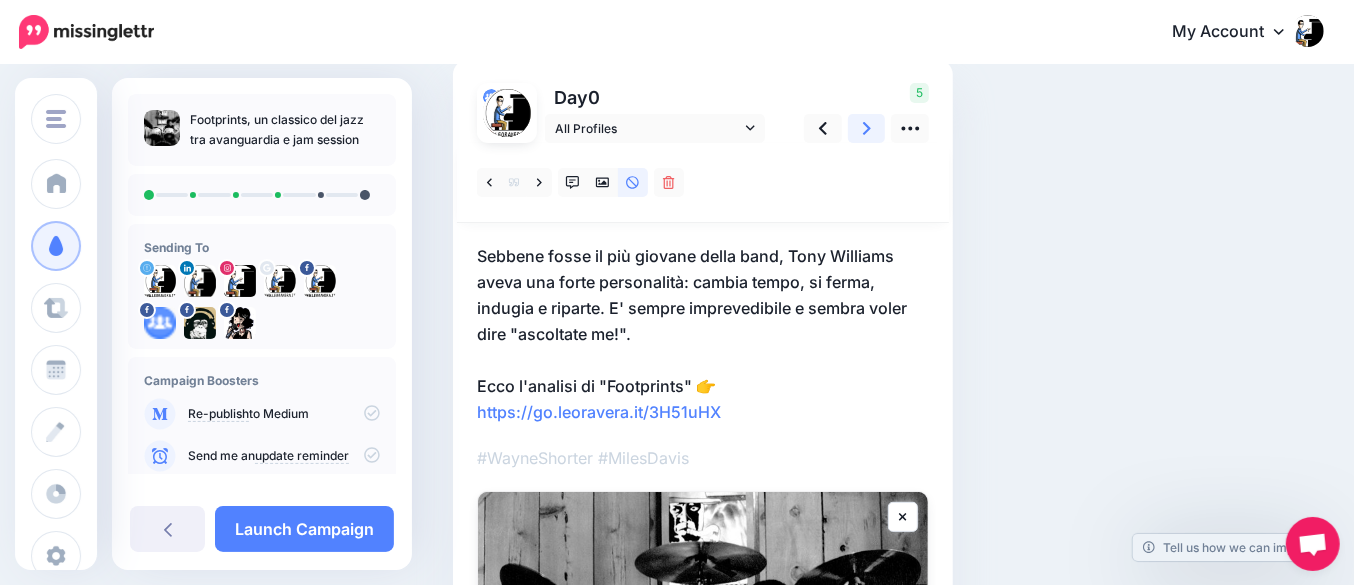 click at bounding box center [867, 128] 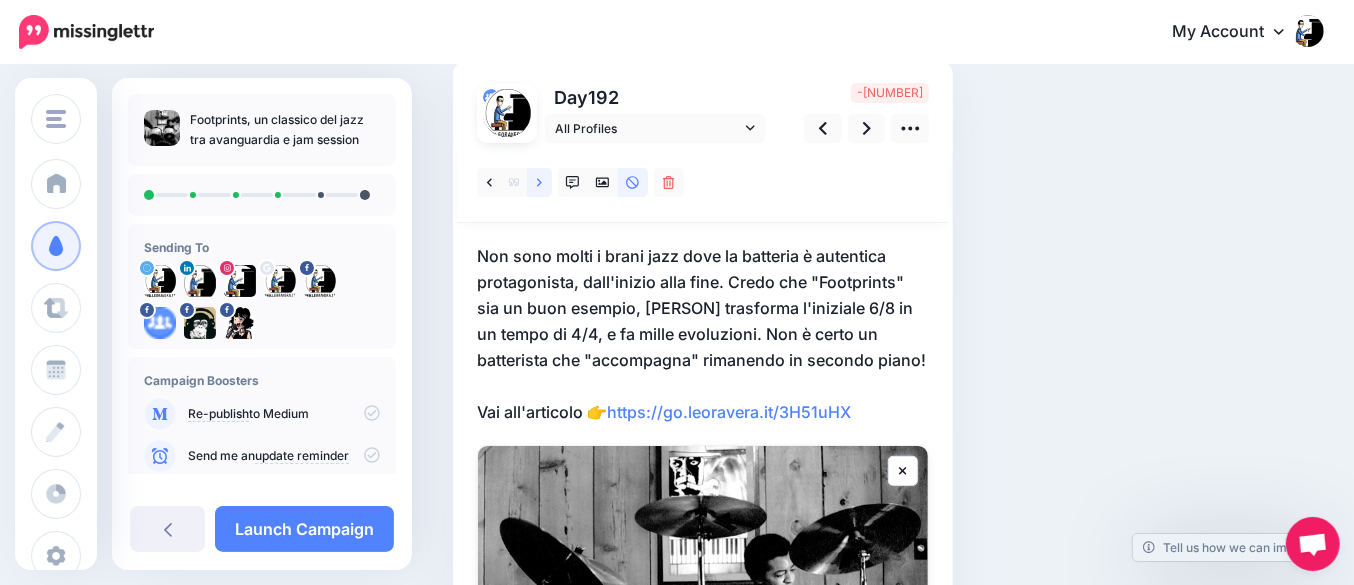 click 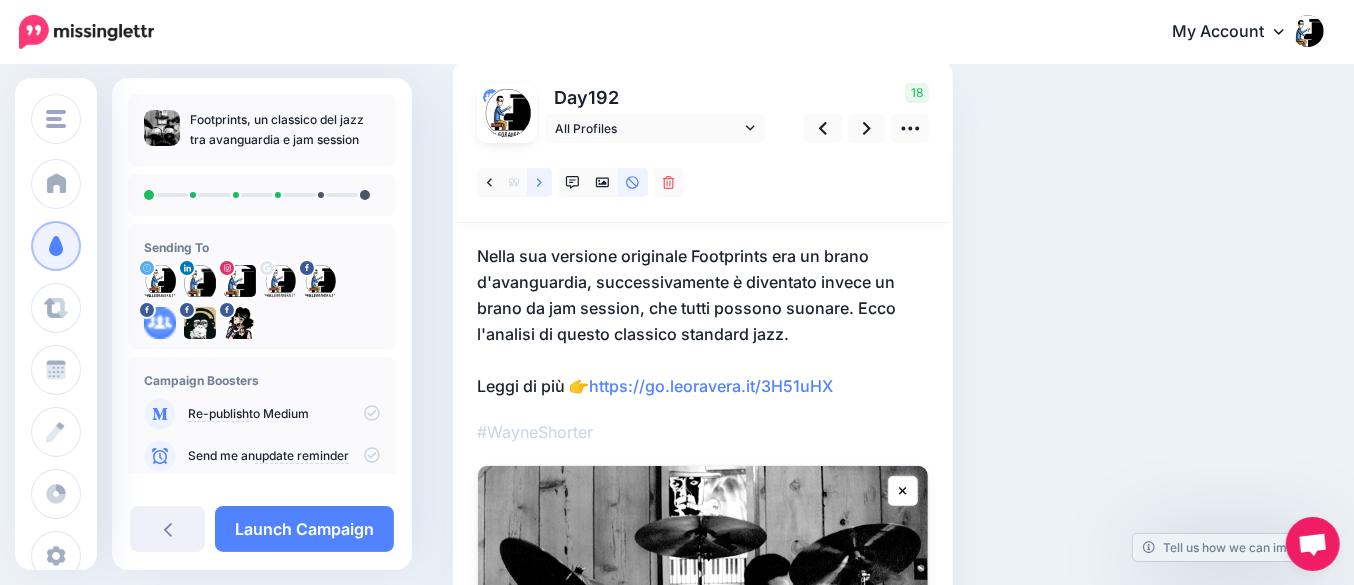 click at bounding box center [539, 182] 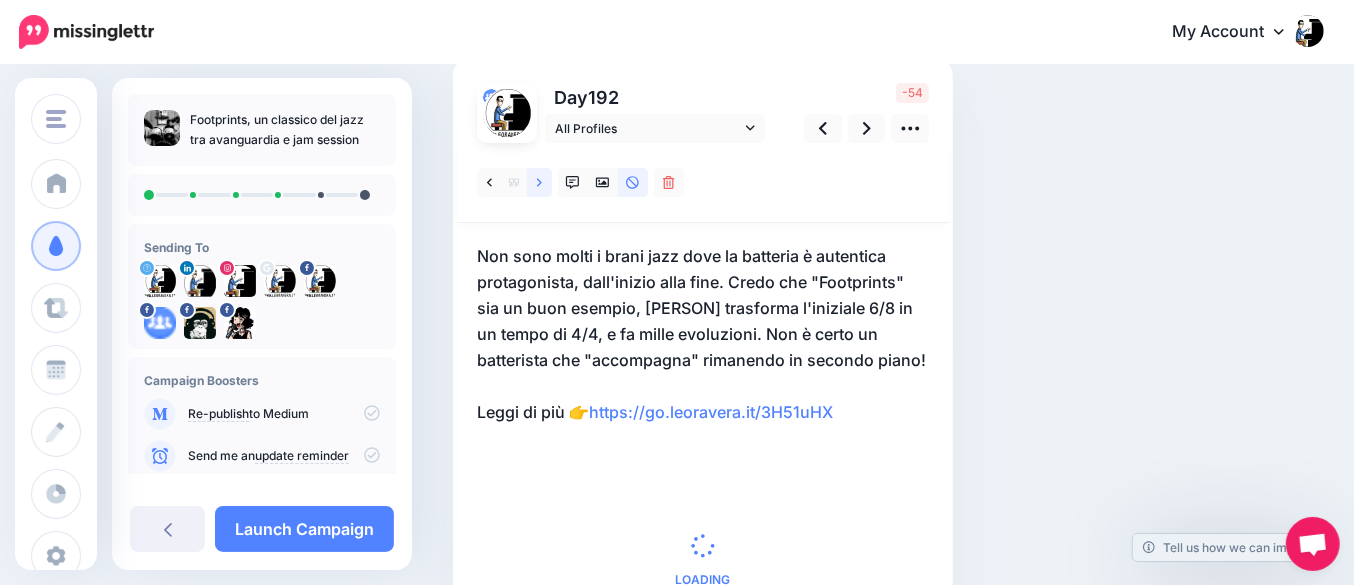 click at bounding box center [539, 182] 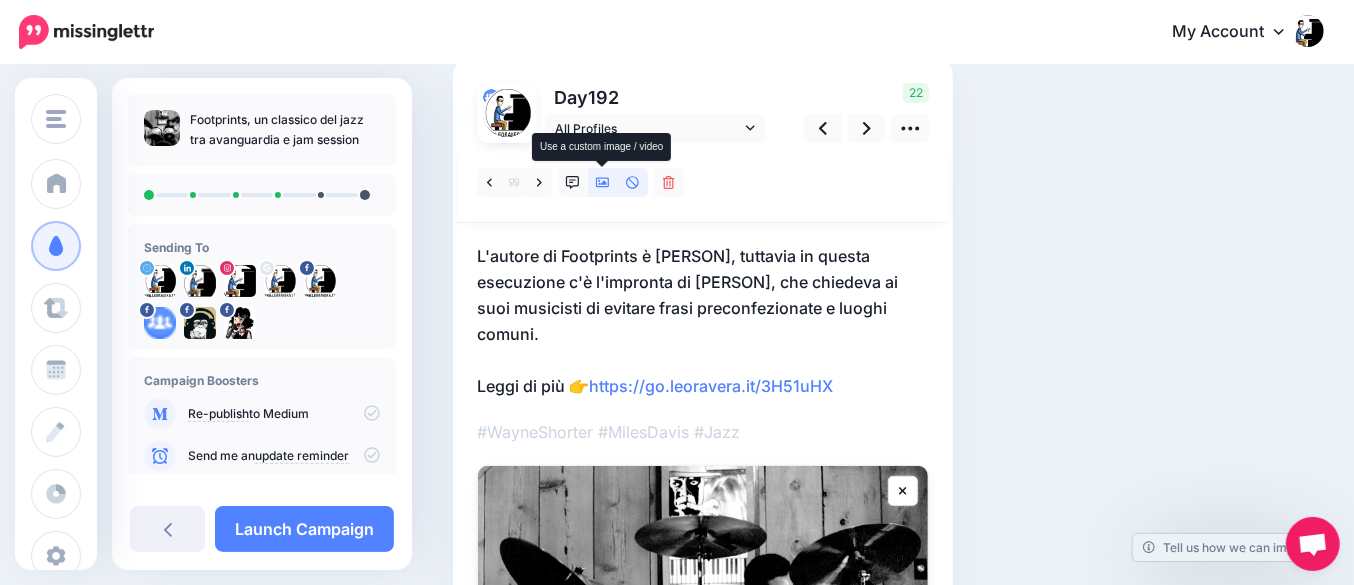 click 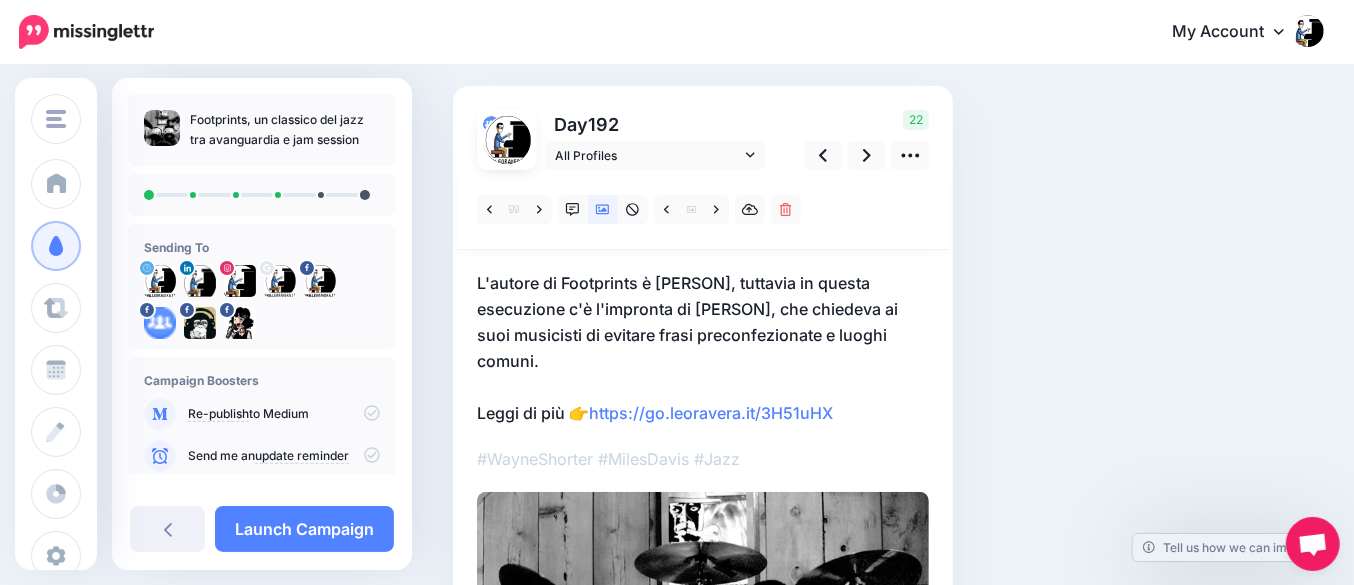 scroll, scrollTop: 145, scrollLeft: 0, axis: vertical 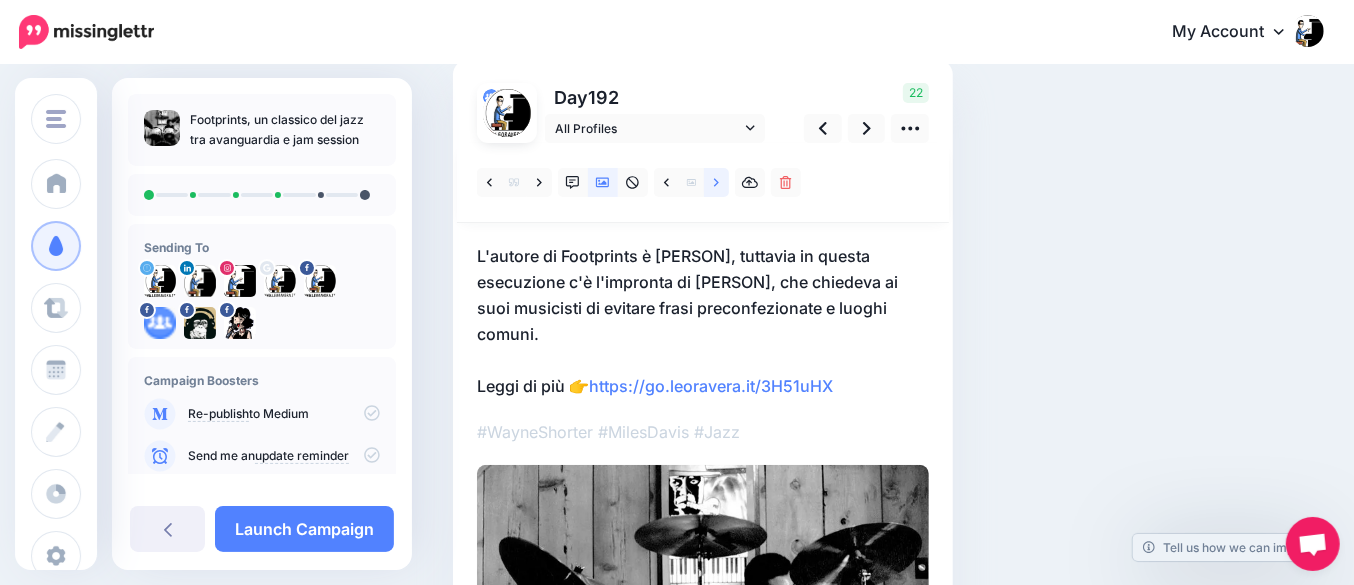 click 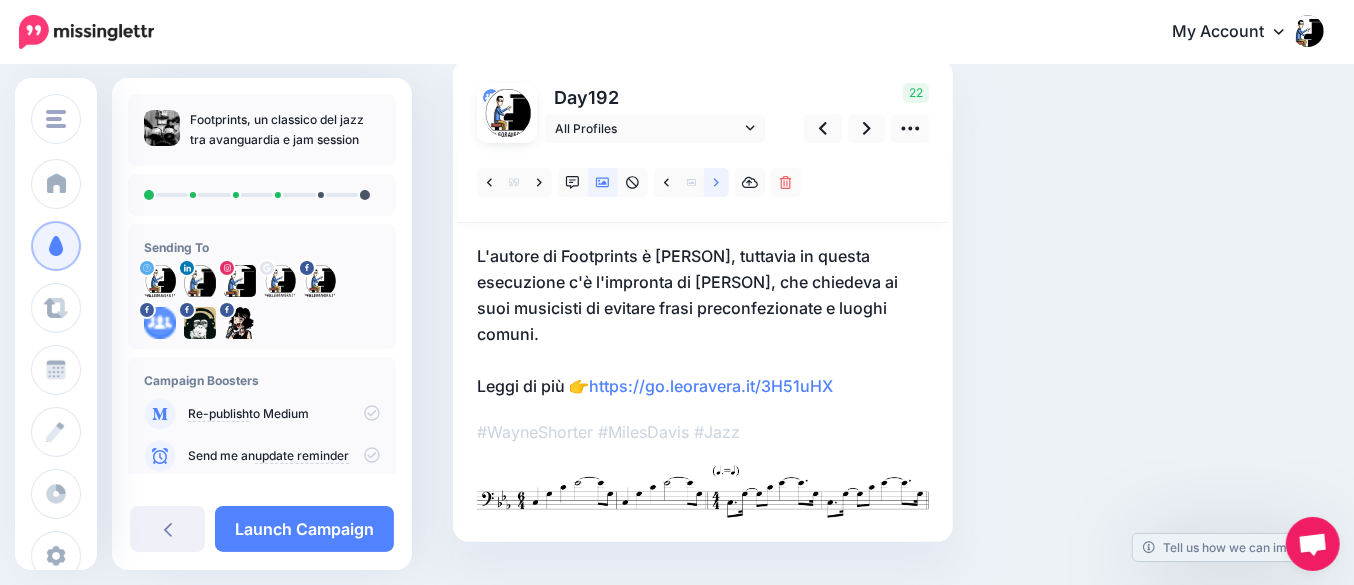 click 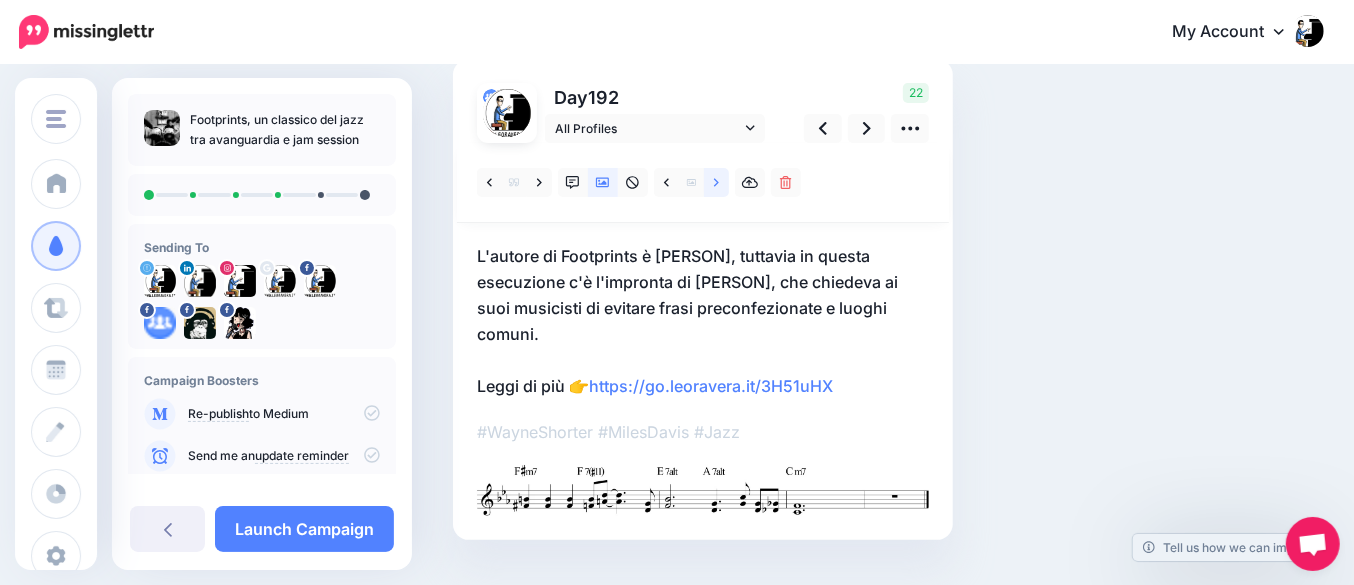click 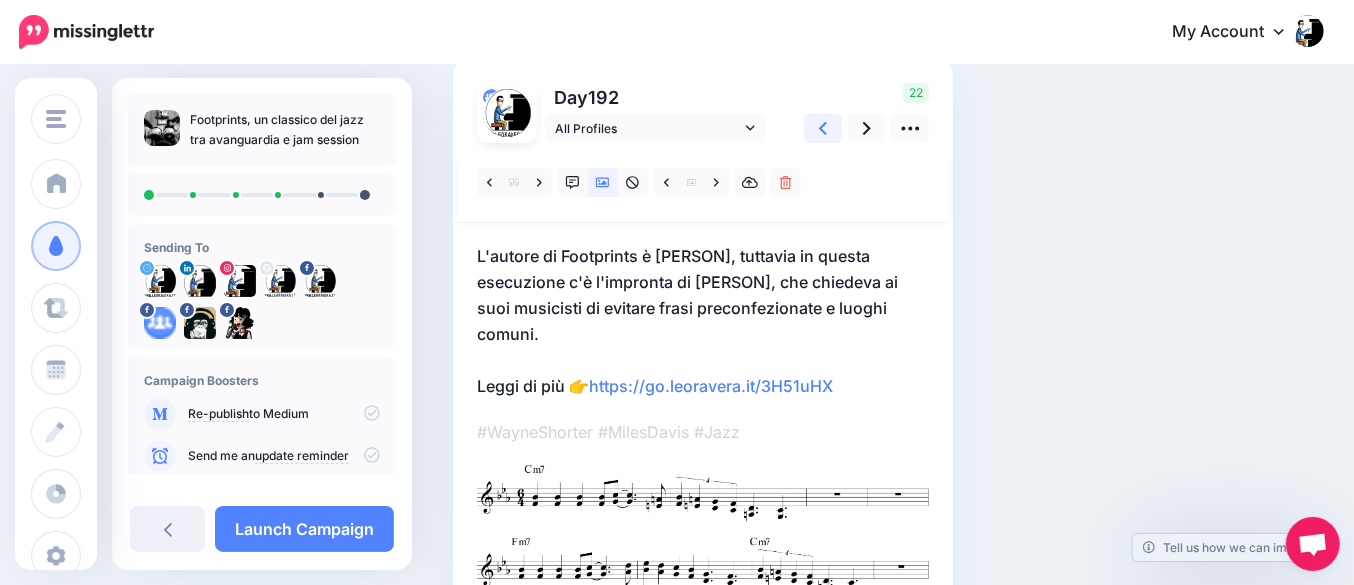 click 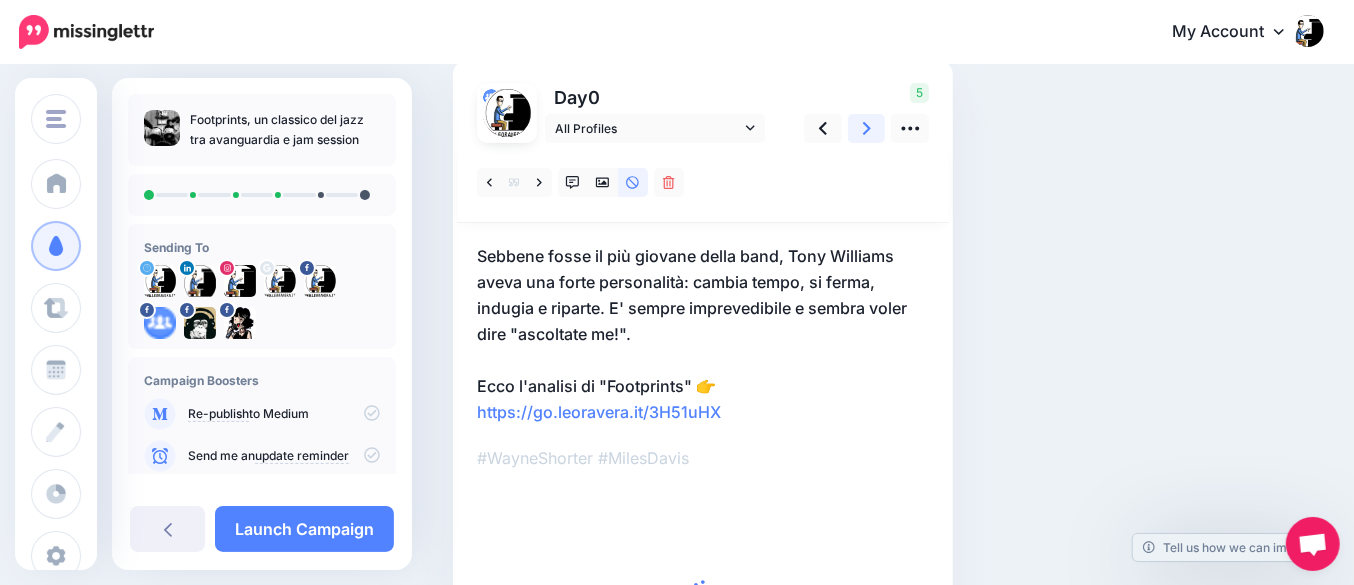 click 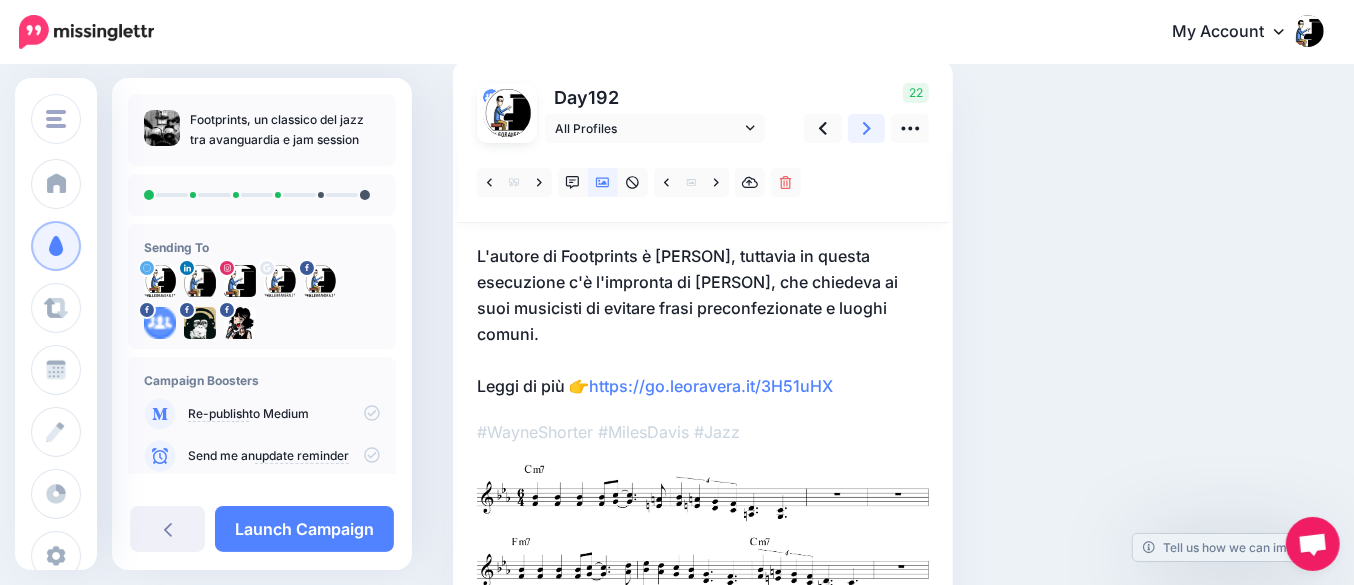 click 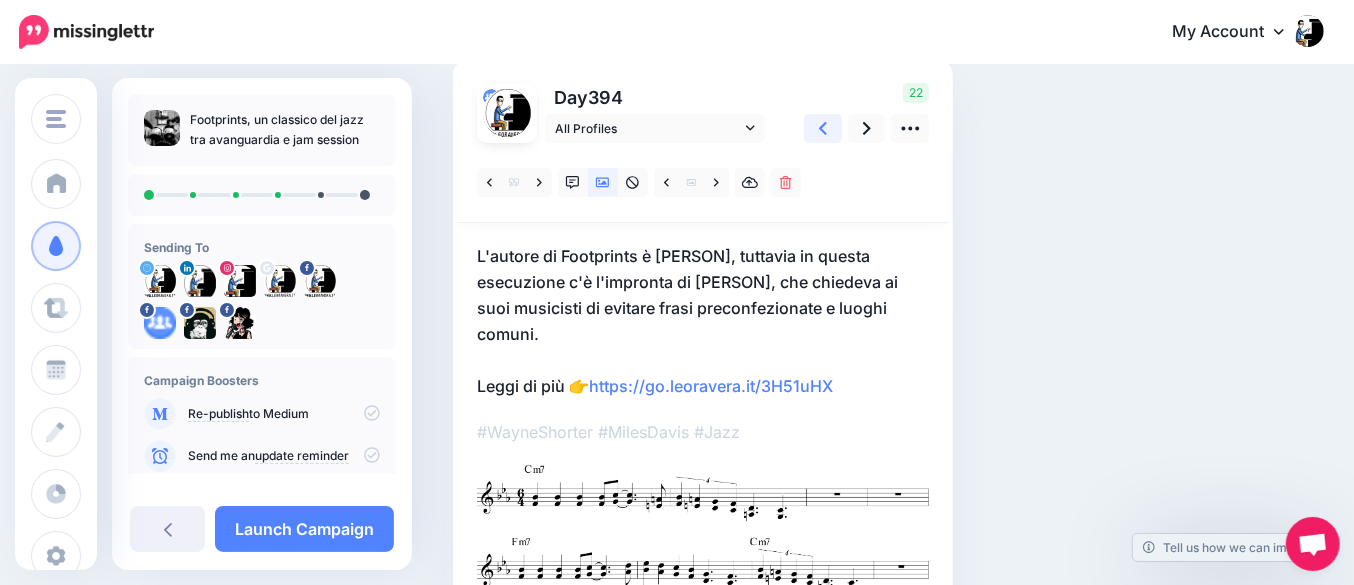 click 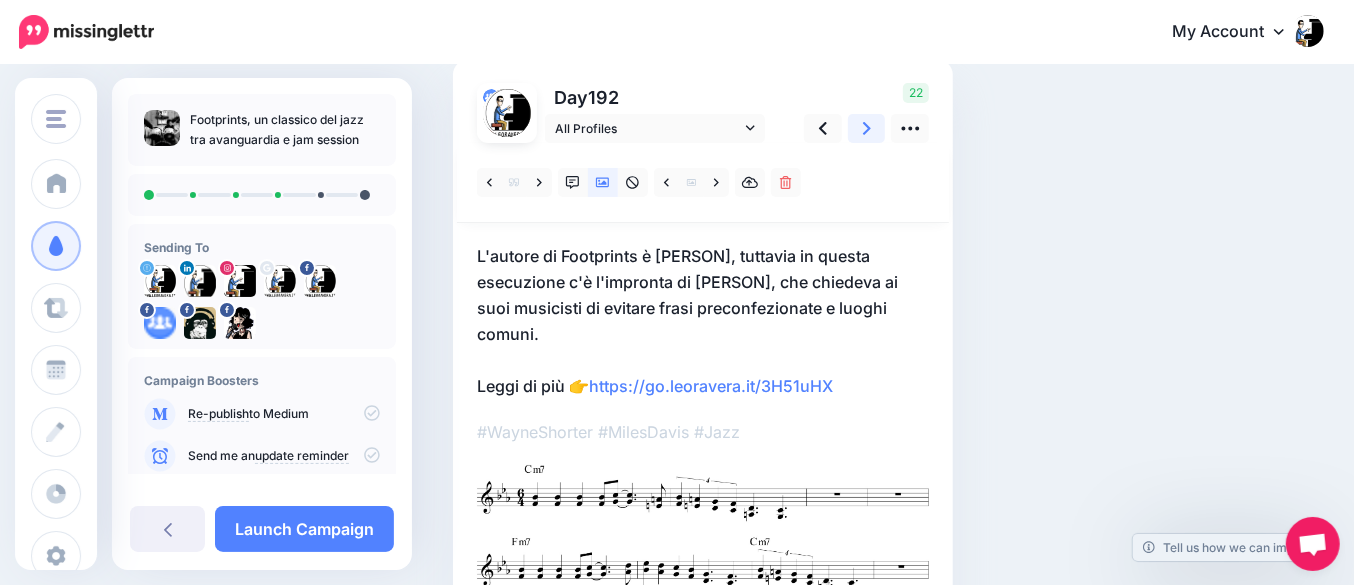 click 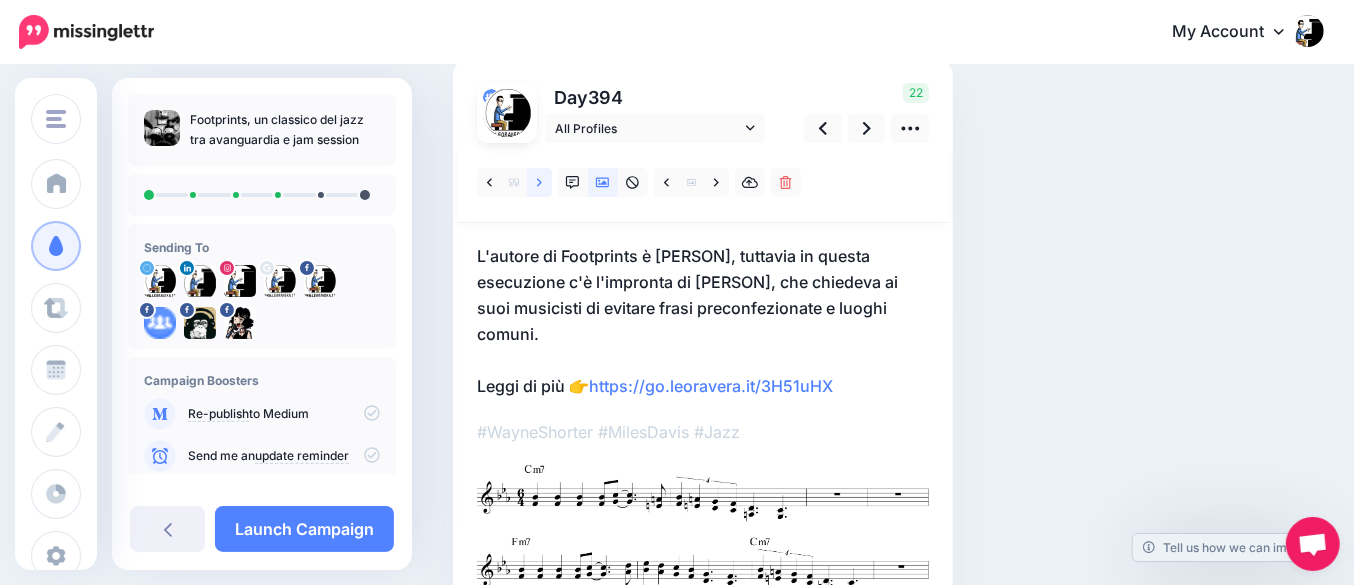 click 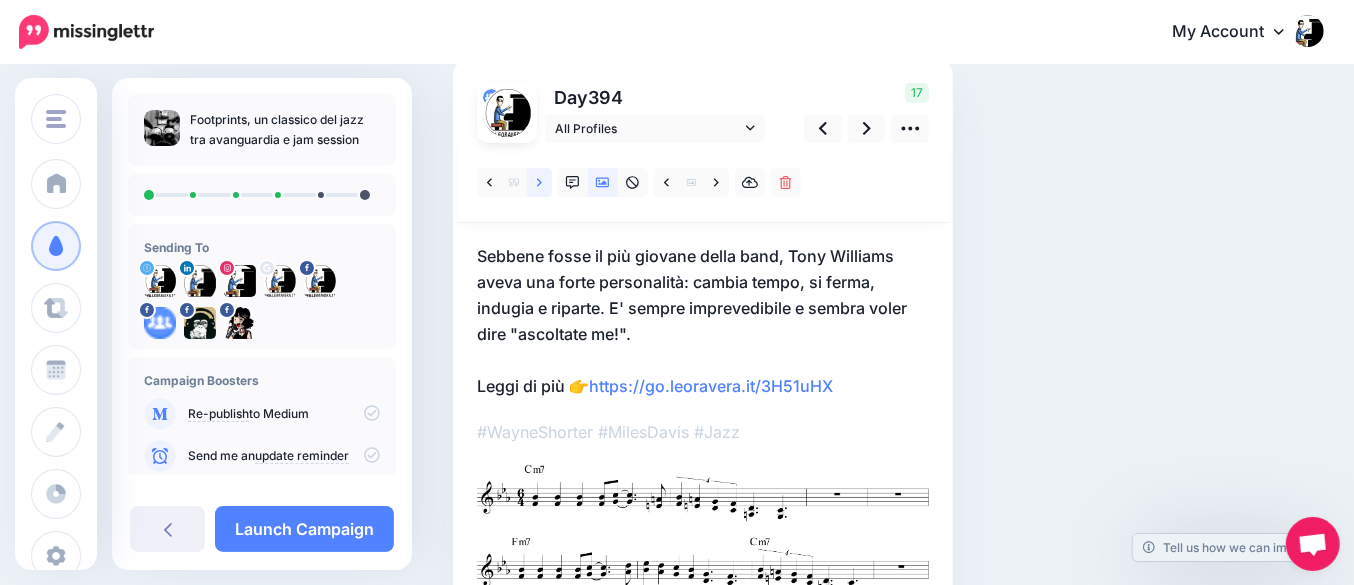 click at bounding box center [539, 182] 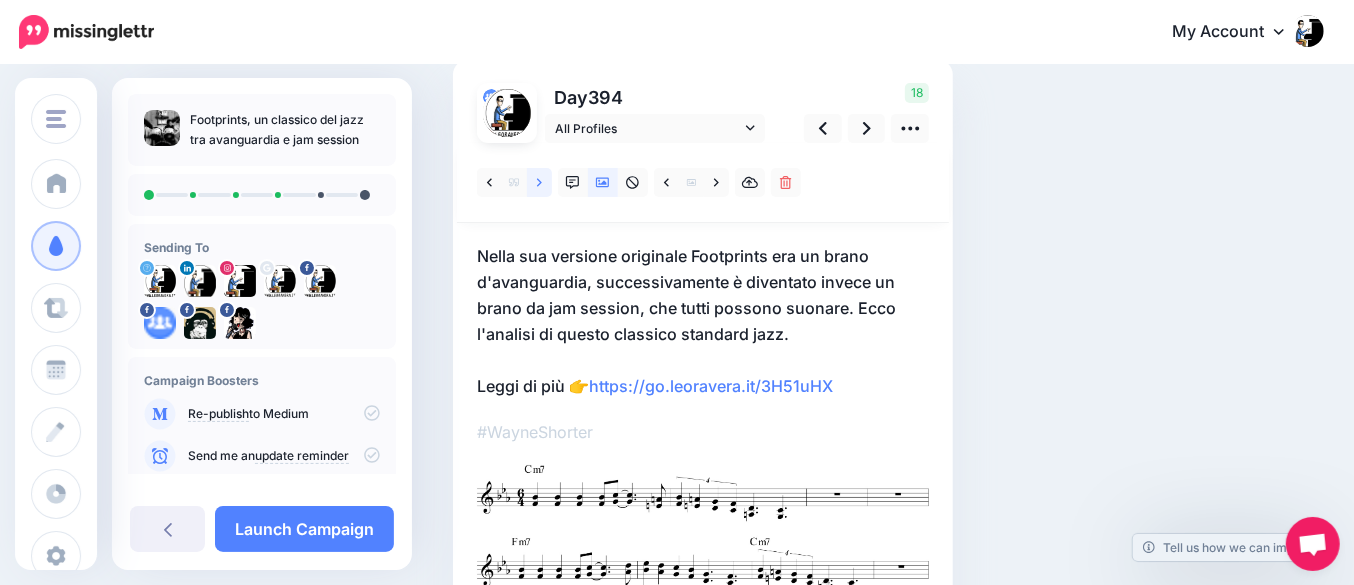 click at bounding box center (539, 182) 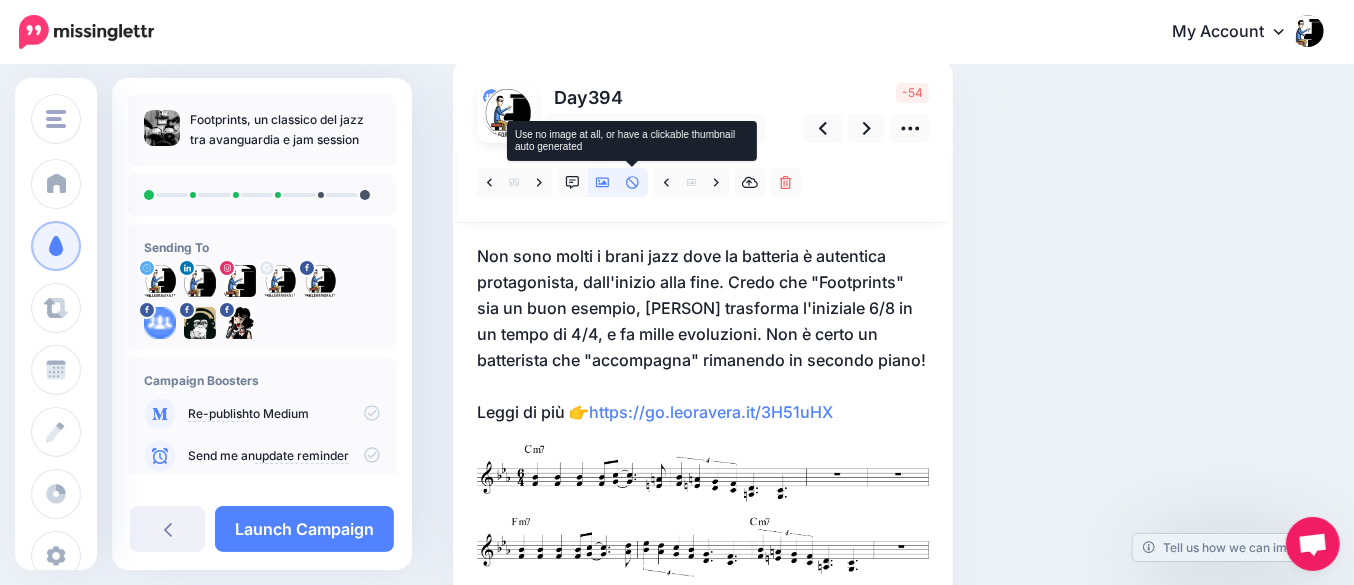 click 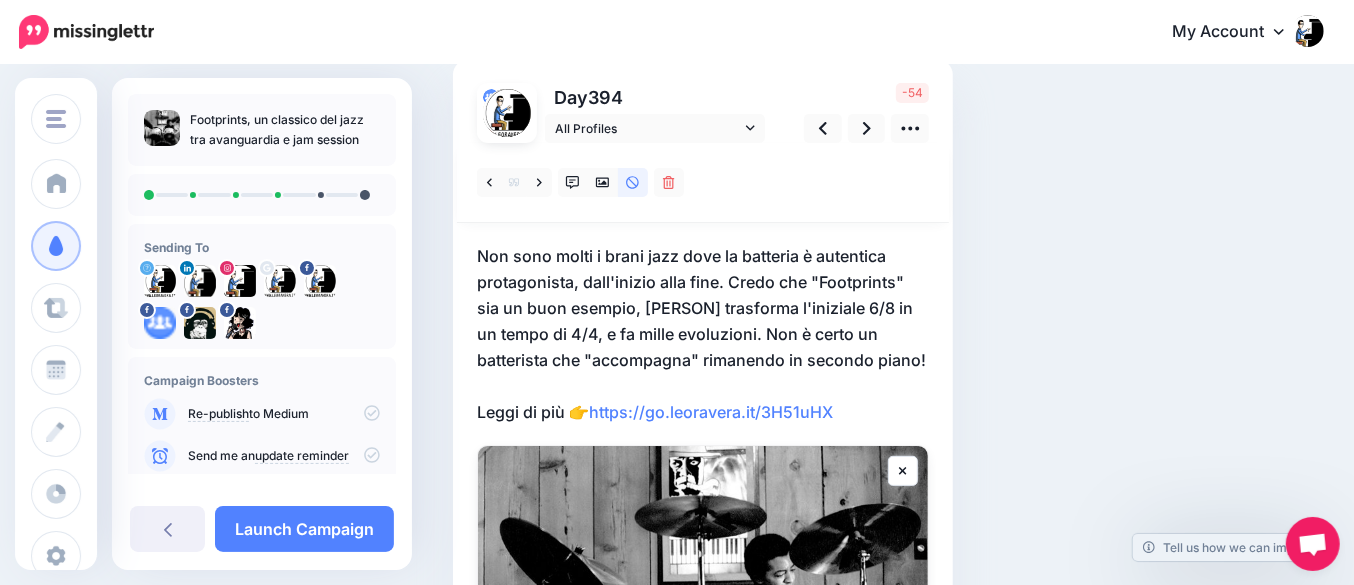 click on "Non sono molti i brani jazz dove la batteria è autentica protagonista, dall'inizio alla fine. Credo che "Footprints" sia un buon esempio, Tony Williams trasforma l'iniziale  6/8 in un tempo di 4/4, e fa mille evoluzioni. Non è certo un batterista che "accompagna" rimanendo in secondo piano! Leggi di più 👉  https://go.leoravera.it/3H51uHX" at bounding box center (703, 334) 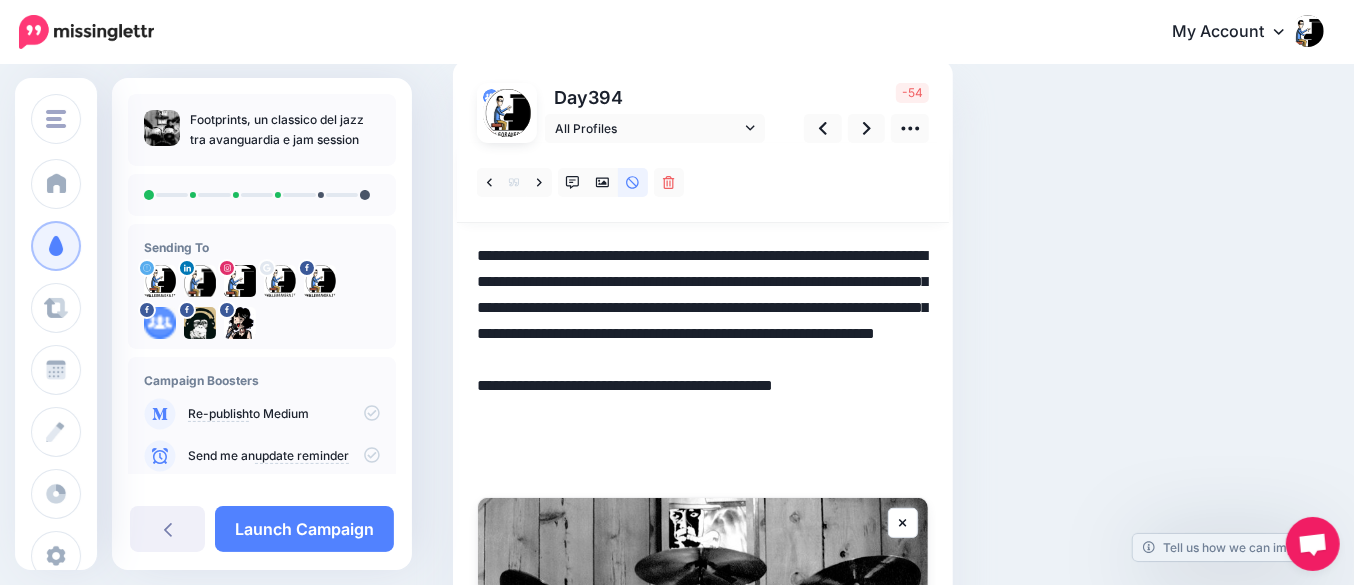 paste on "**********" 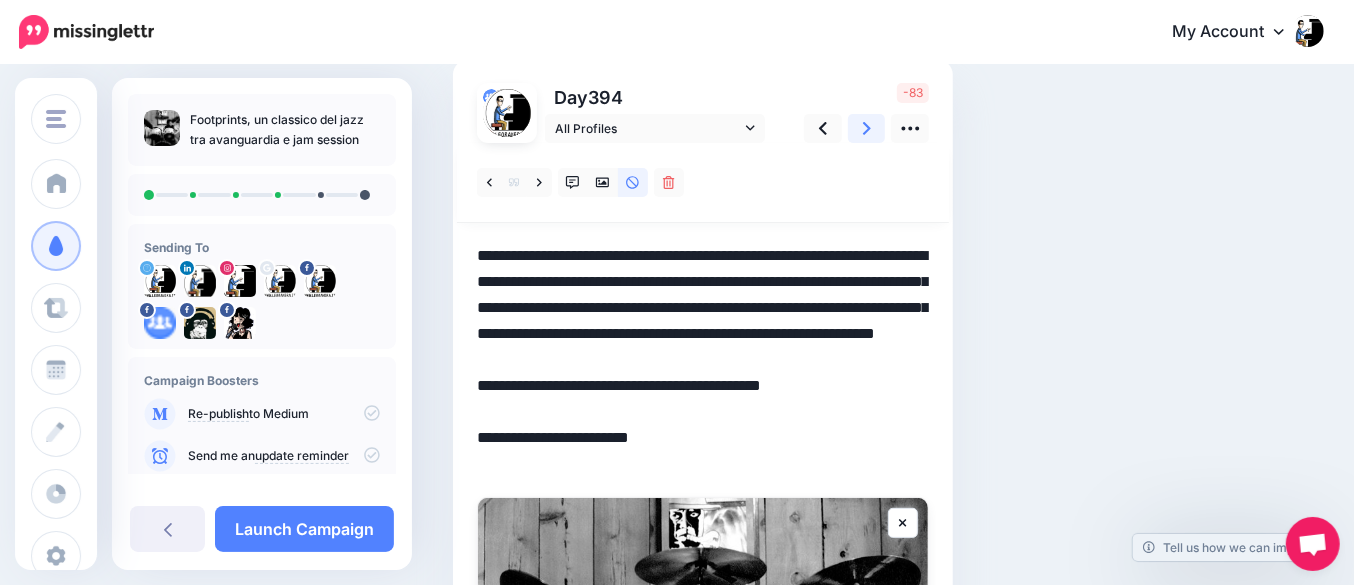 type on "**********" 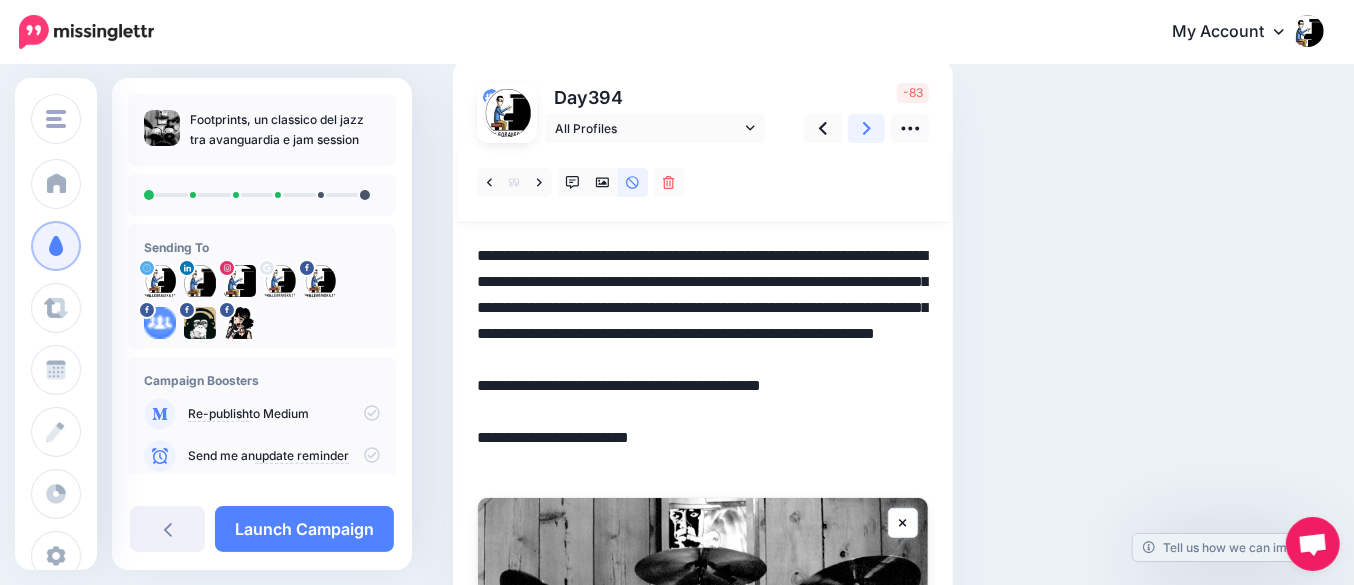 click 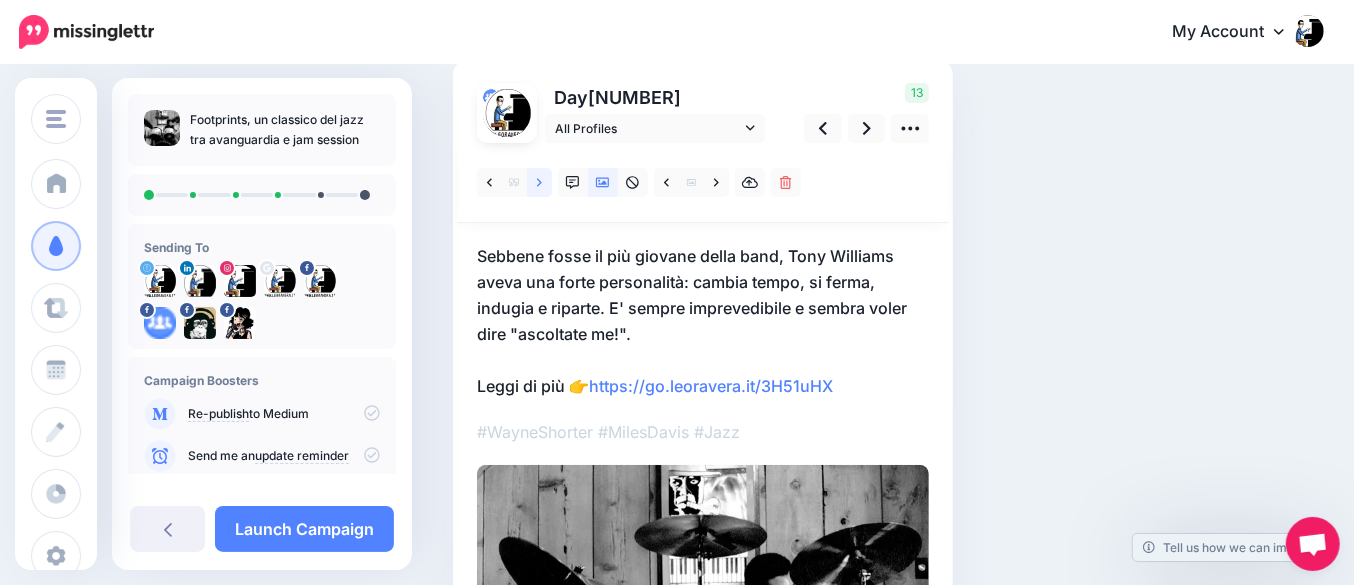 click 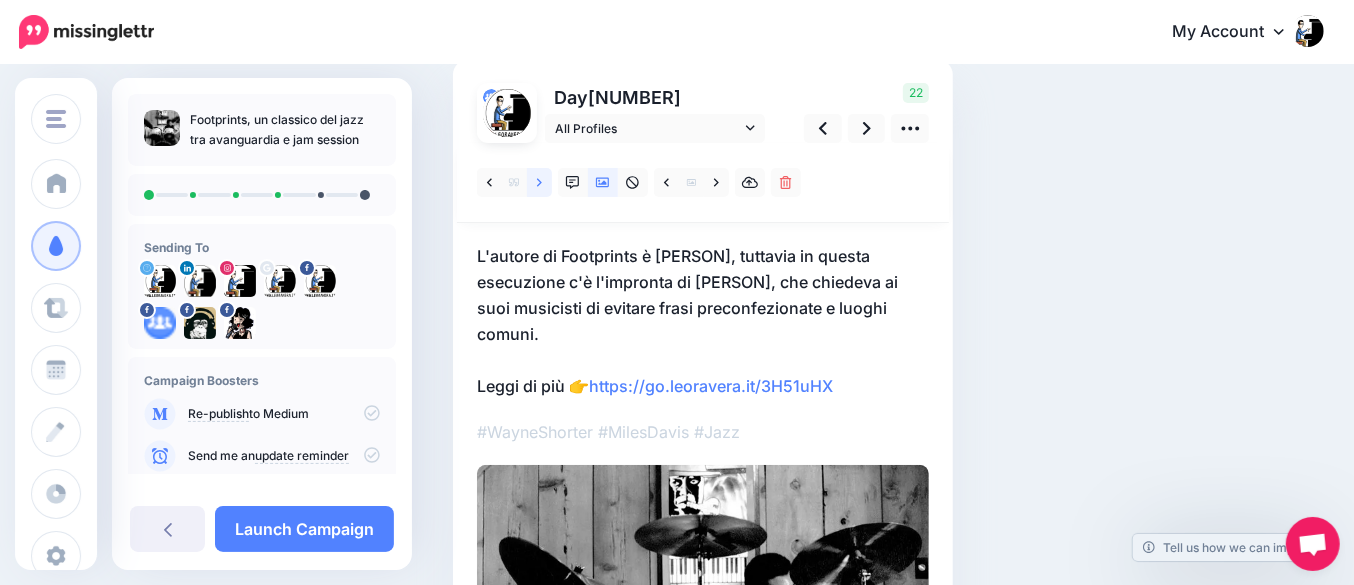 click 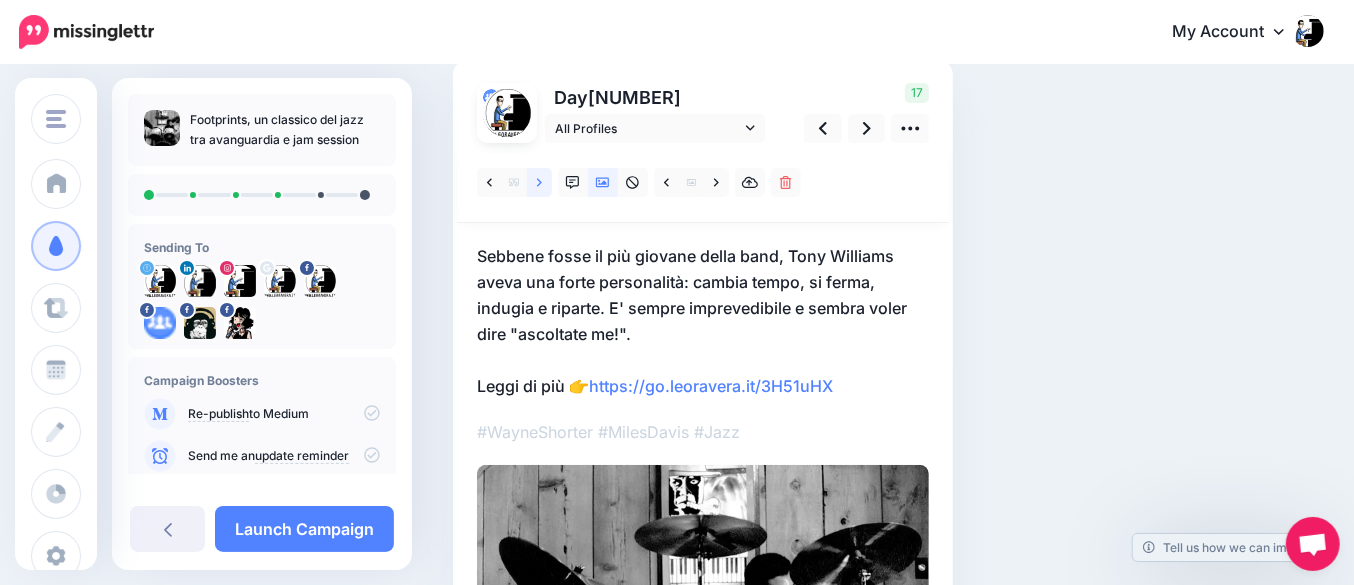 click 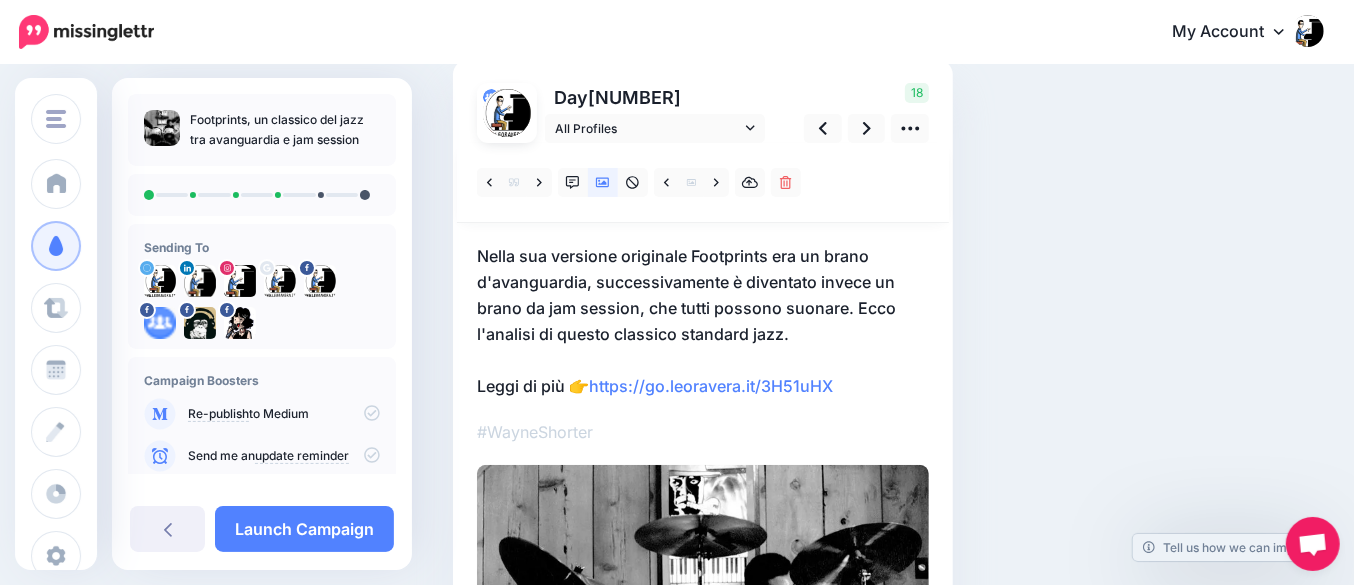click on "#WayneShorter" at bounding box center [703, 432] 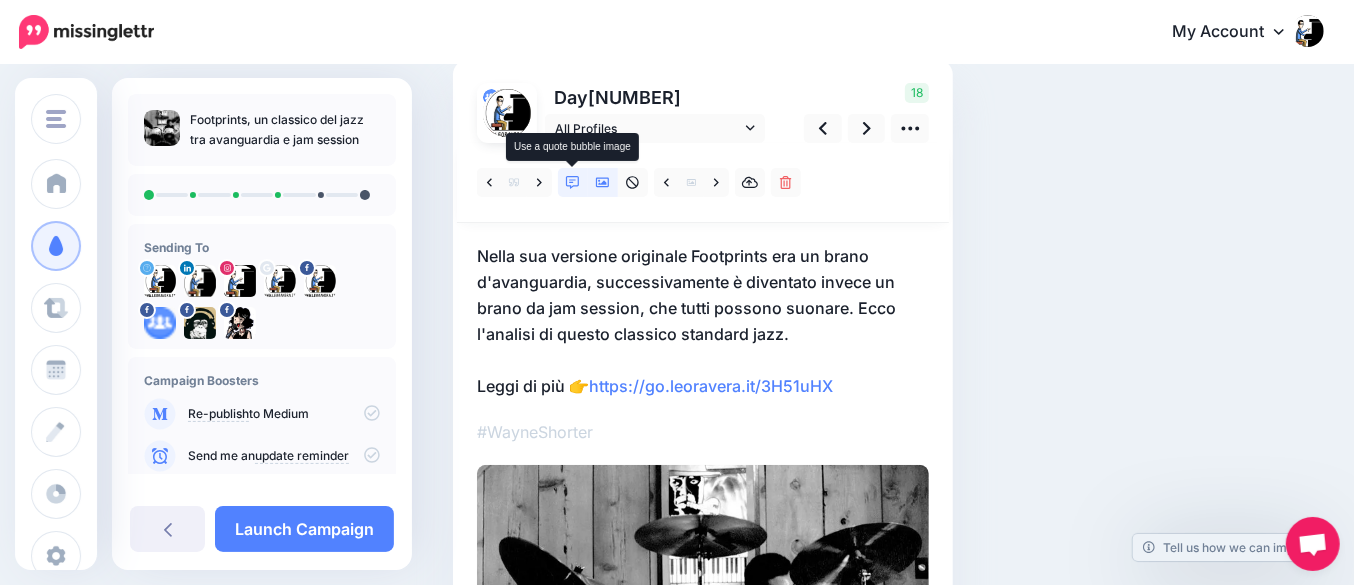 click 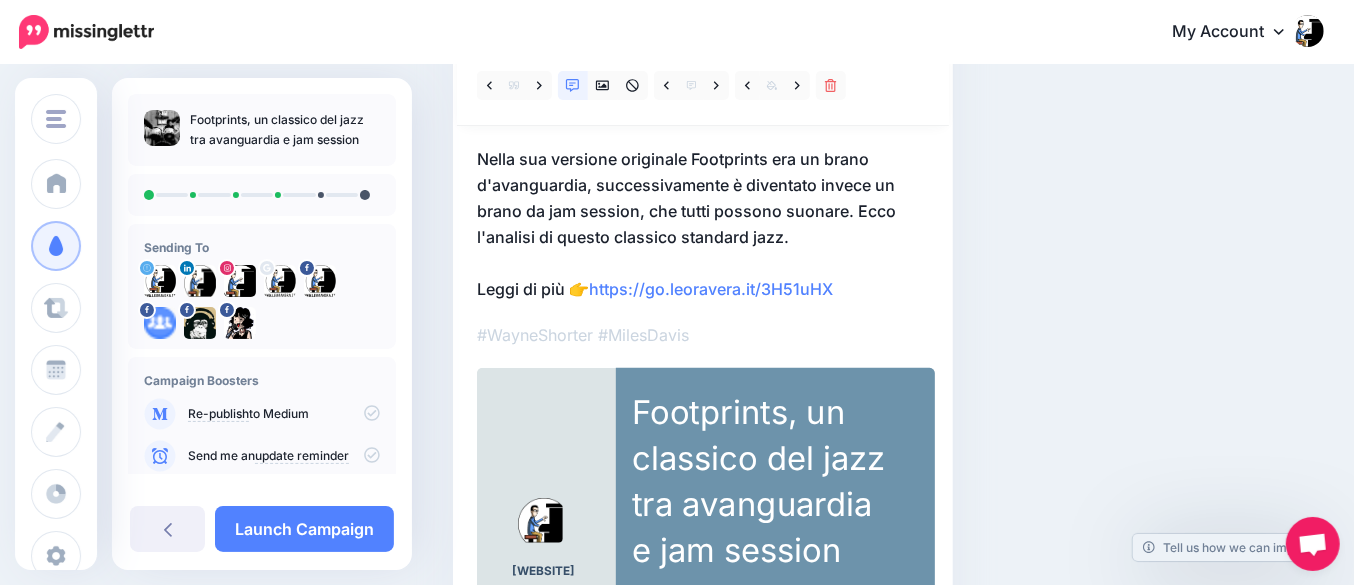 scroll, scrollTop: 117, scrollLeft: 0, axis: vertical 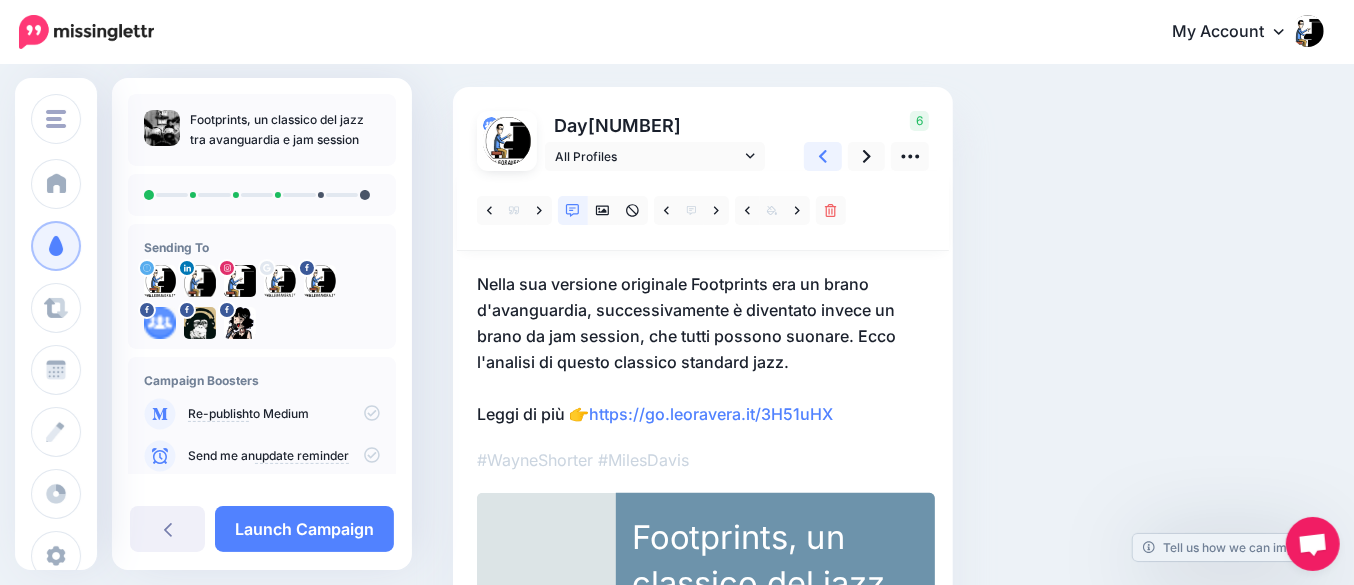 click at bounding box center (823, 156) 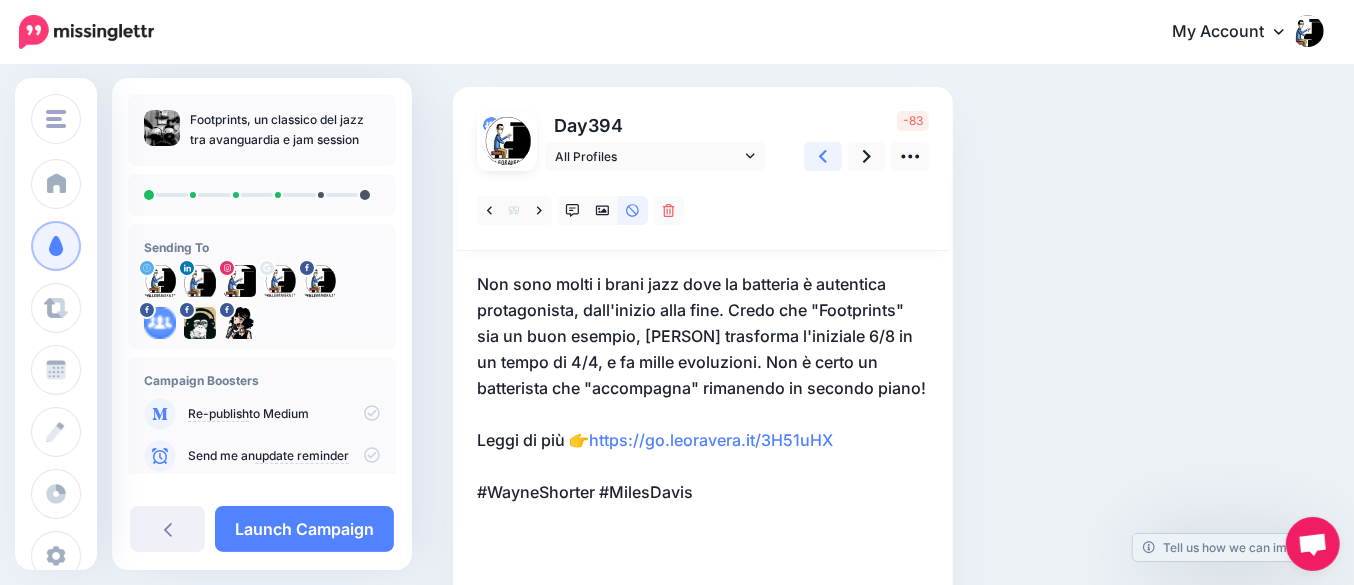 click at bounding box center [823, 156] 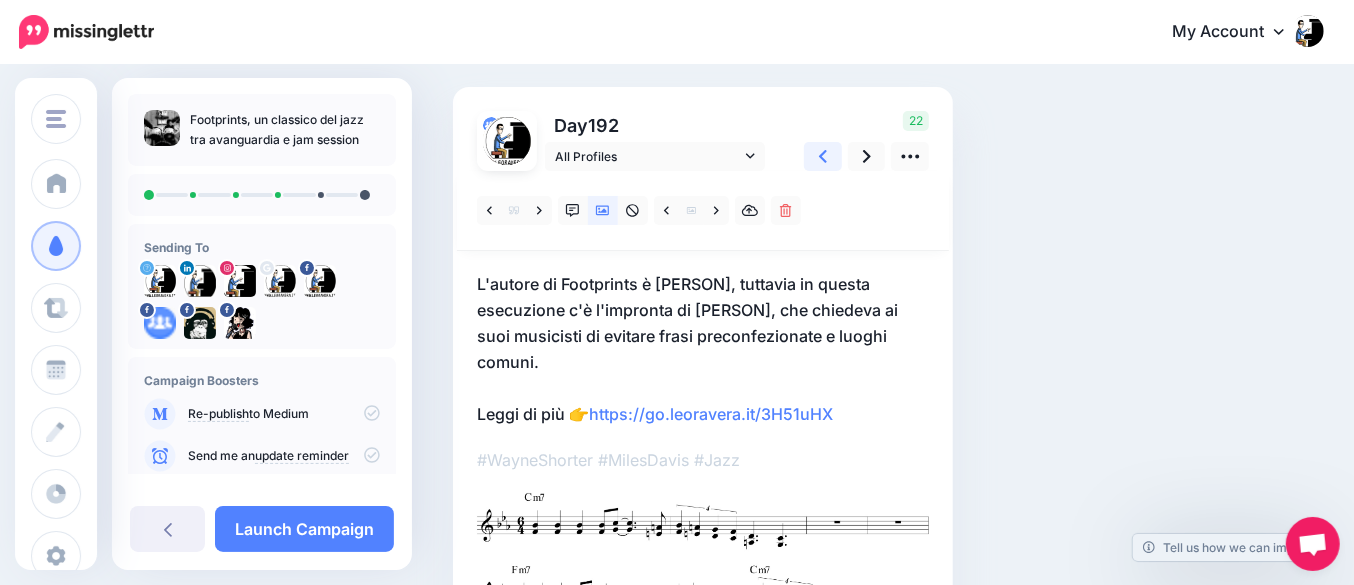 click at bounding box center (823, 156) 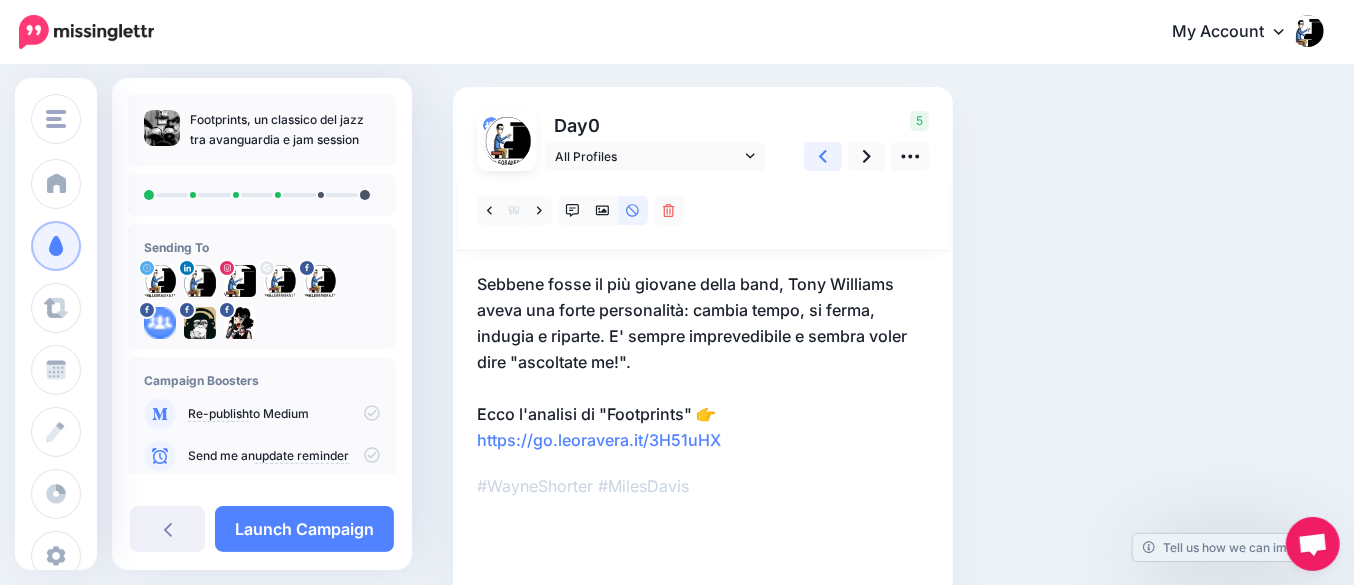 scroll, scrollTop: 242, scrollLeft: 0, axis: vertical 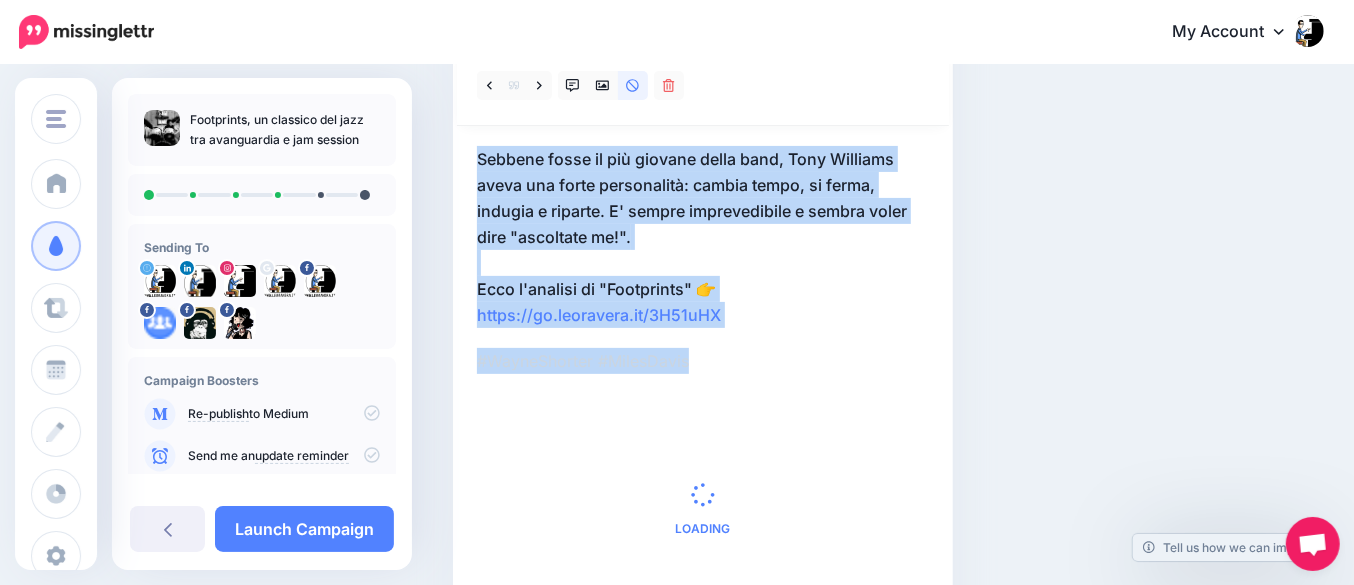 drag, startPoint x: 737, startPoint y: 360, endPoint x: 428, endPoint y: 143, distance: 377.58444 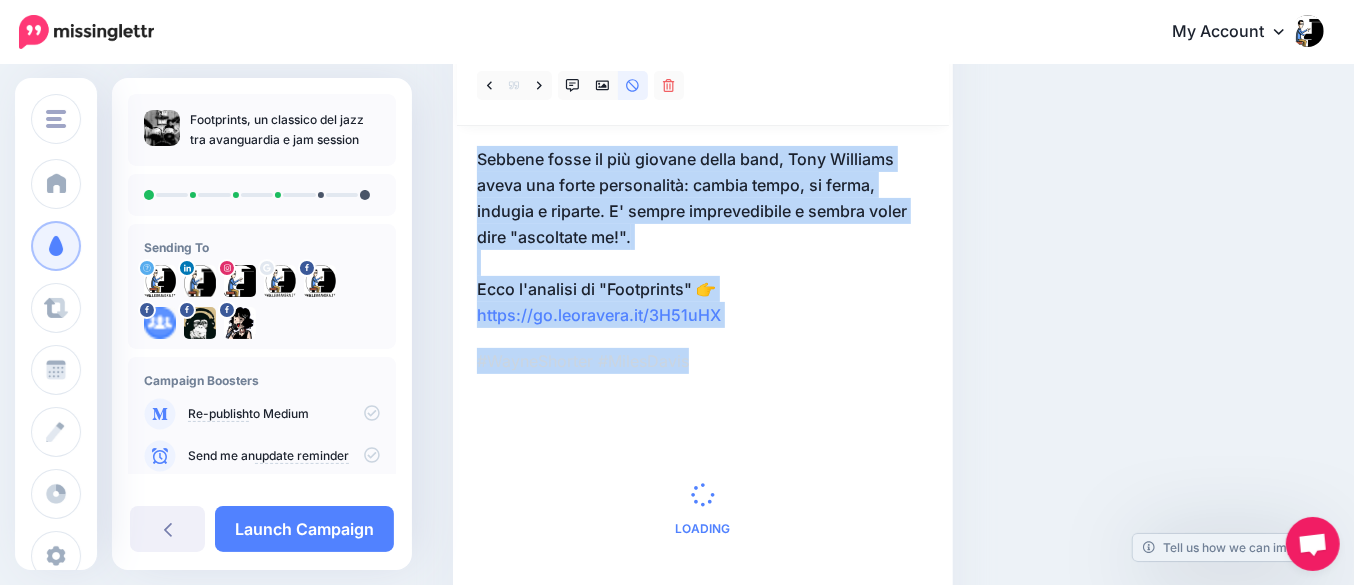 click on "Social Posts
Review the social posts that will be sent to promote this content." at bounding box center (677, 281) 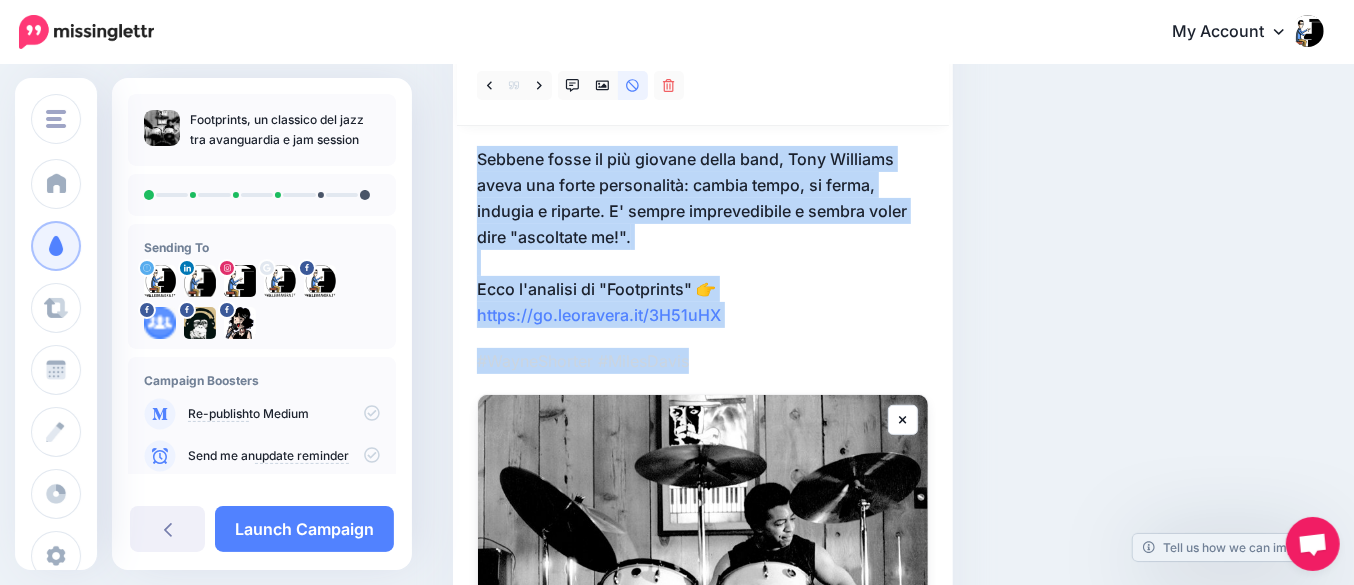 copy on "Sebbene fosse il più giovane della band, Tony Williams aveva una forte personalità: cambia tempo, si ferma, indugia e riparte. E' sempre imprevedibile e sembra voler dire "ascoltate me!". Ecco l'analisi di "Footprints" 👉  https://go.leoravera.it/3H51uHX
#WayneShorter #MilesDavis" 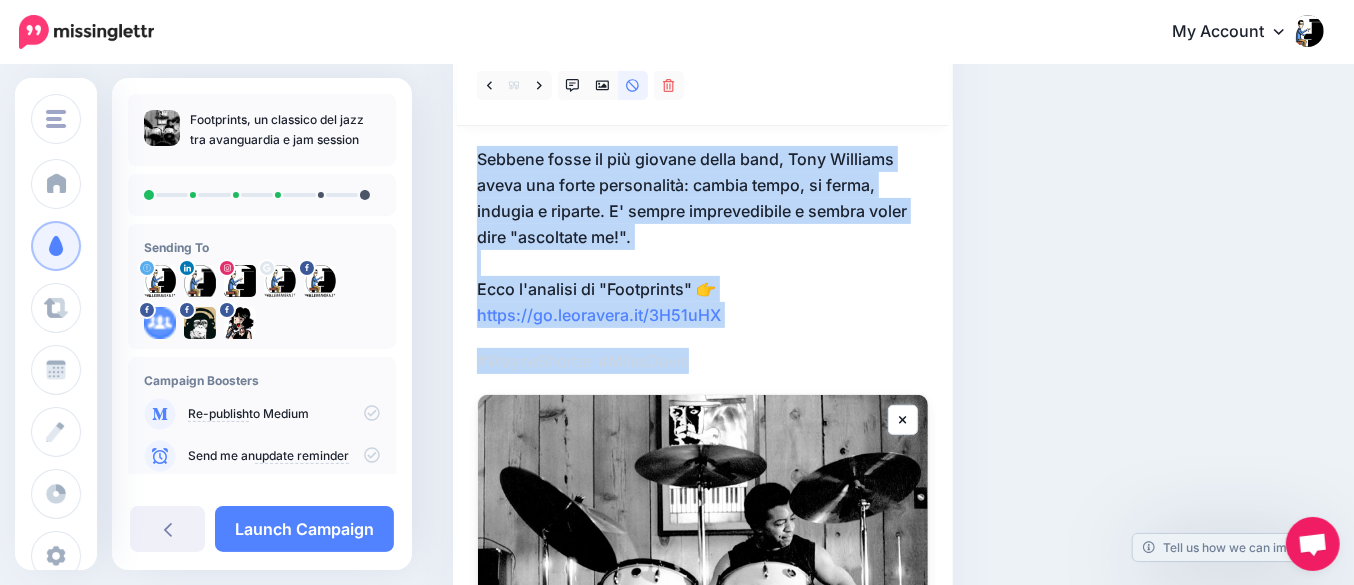scroll, scrollTop: 0, scrollLeft: 0, axis: both 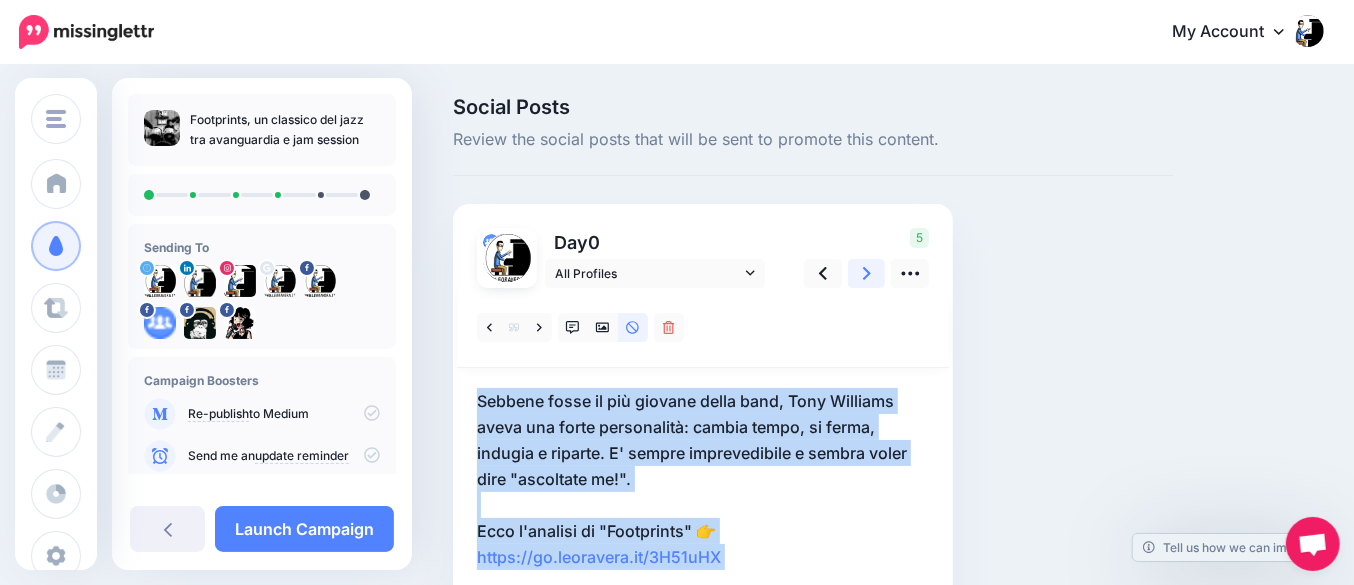 click 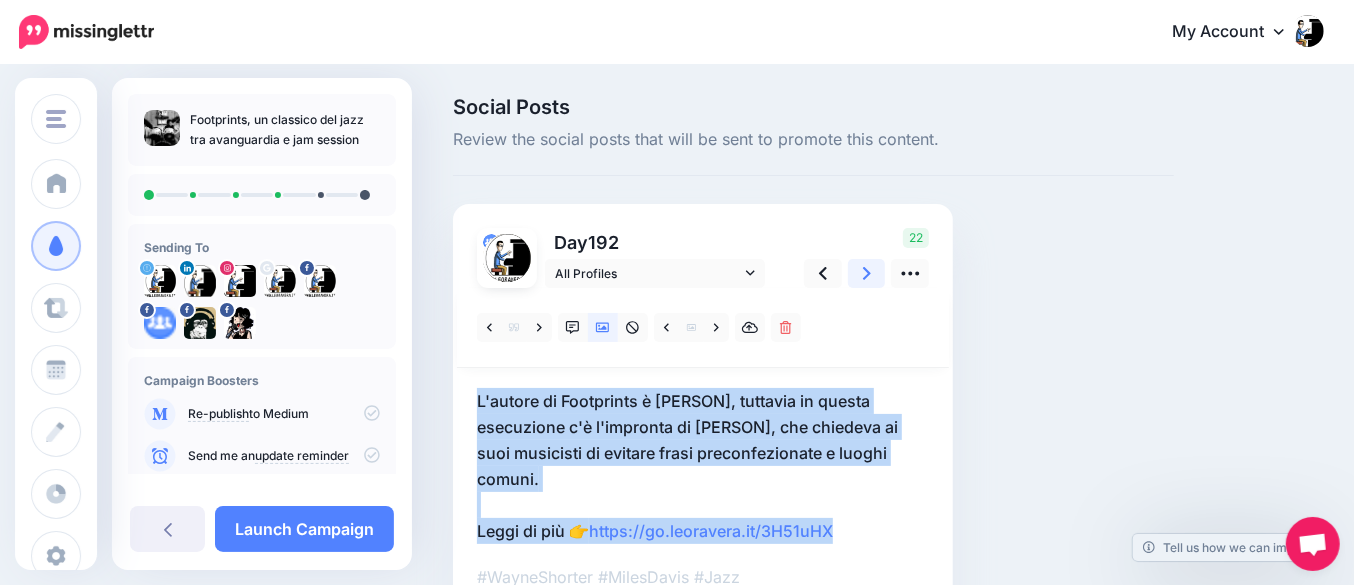 click 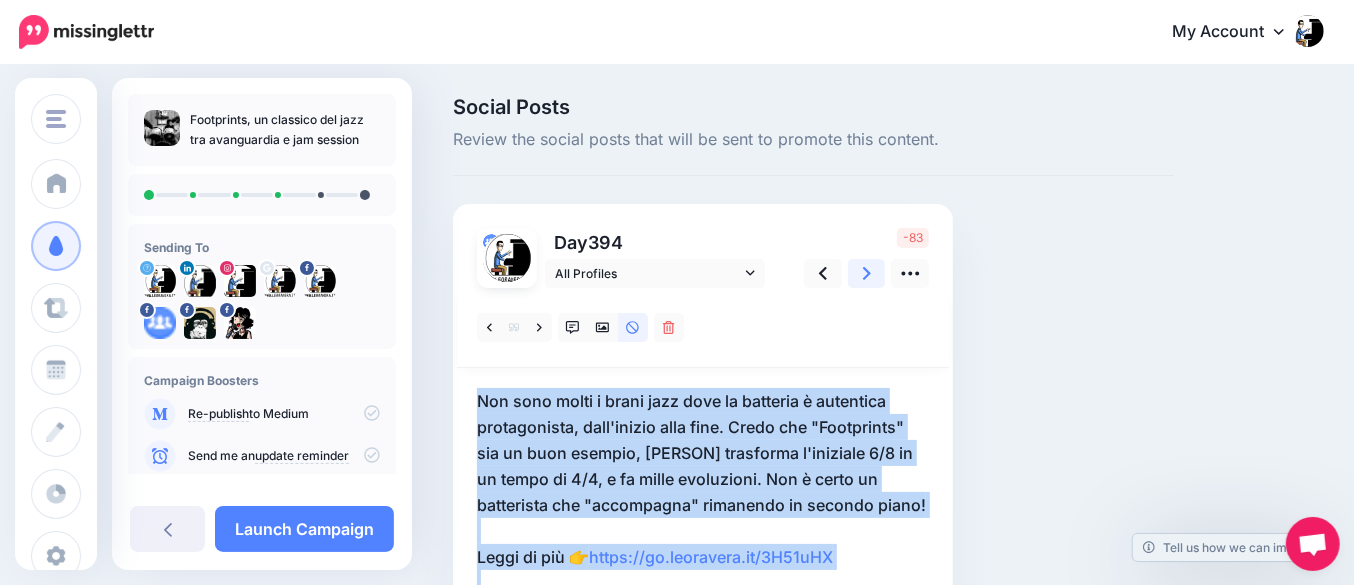 click 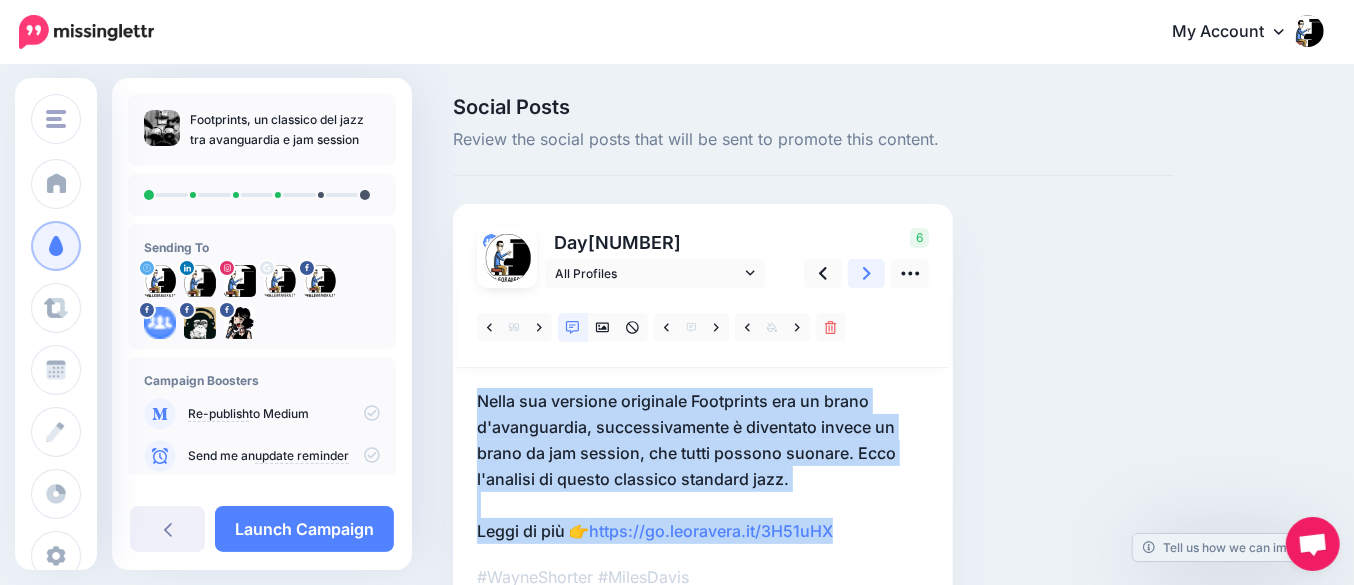 scroll, scrollTop: 367, scrollLeft: 0, axis: vertical 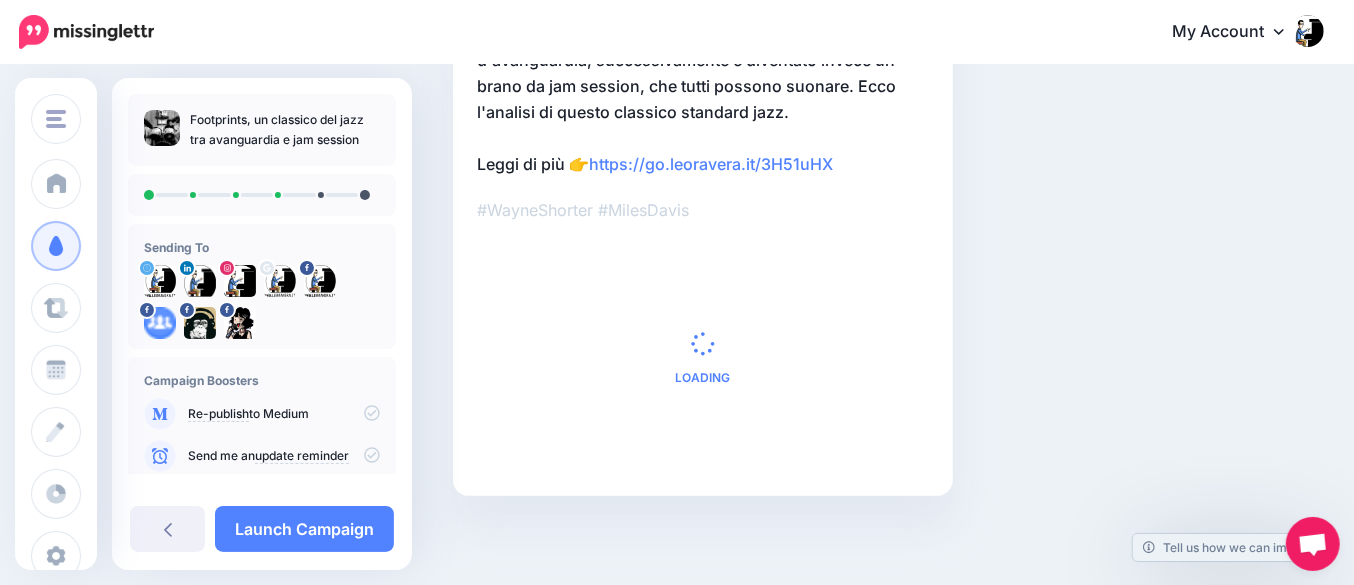 click on "Social Posts
Review the social posts that will be sent to promote this content." at bounding box center (813, 143) 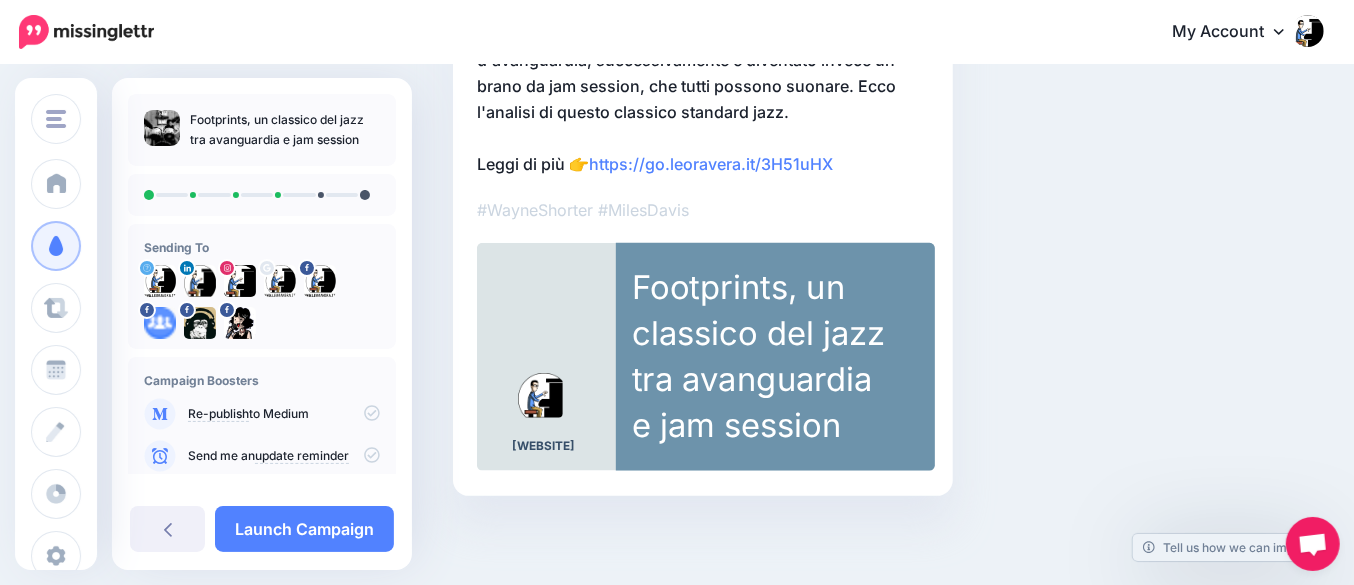 scroll, scrollTop: 0, scrollLeft: 0, axis: both 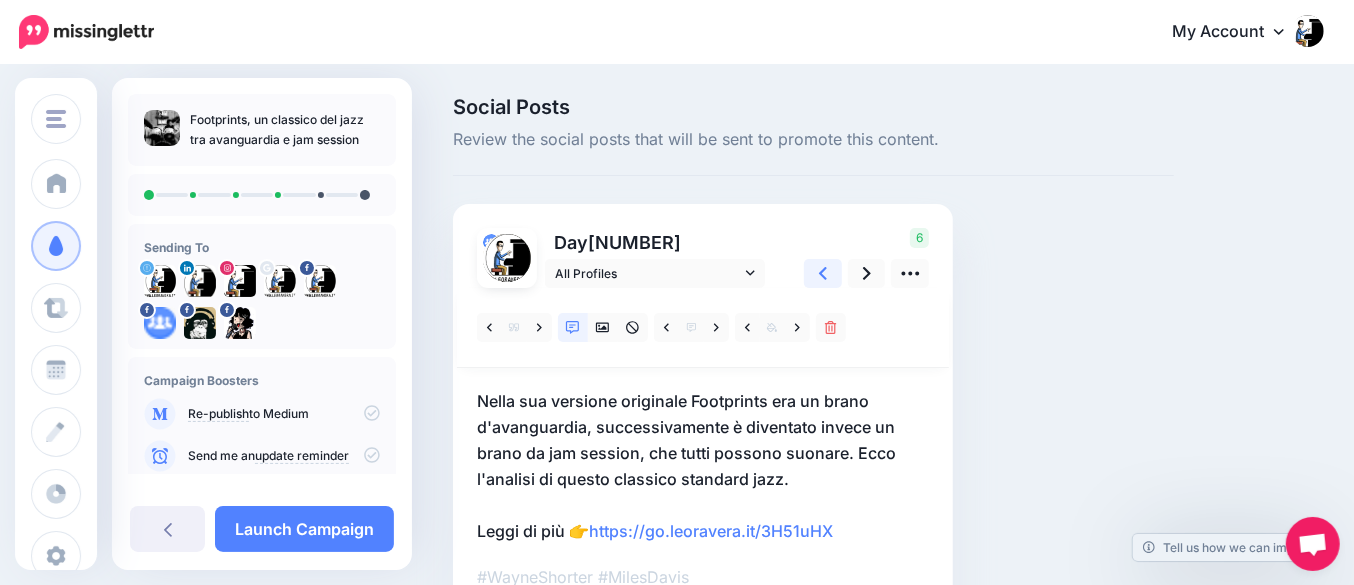 click at bounding box center (823, 273) 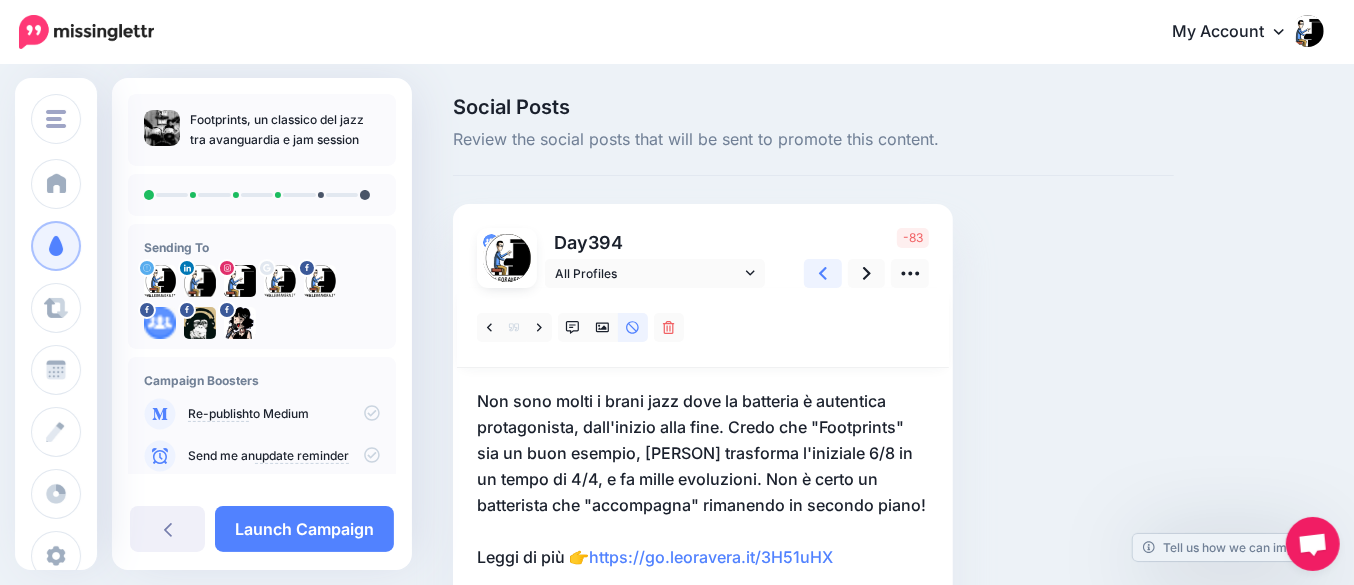 click at bounding box center [823, 273] 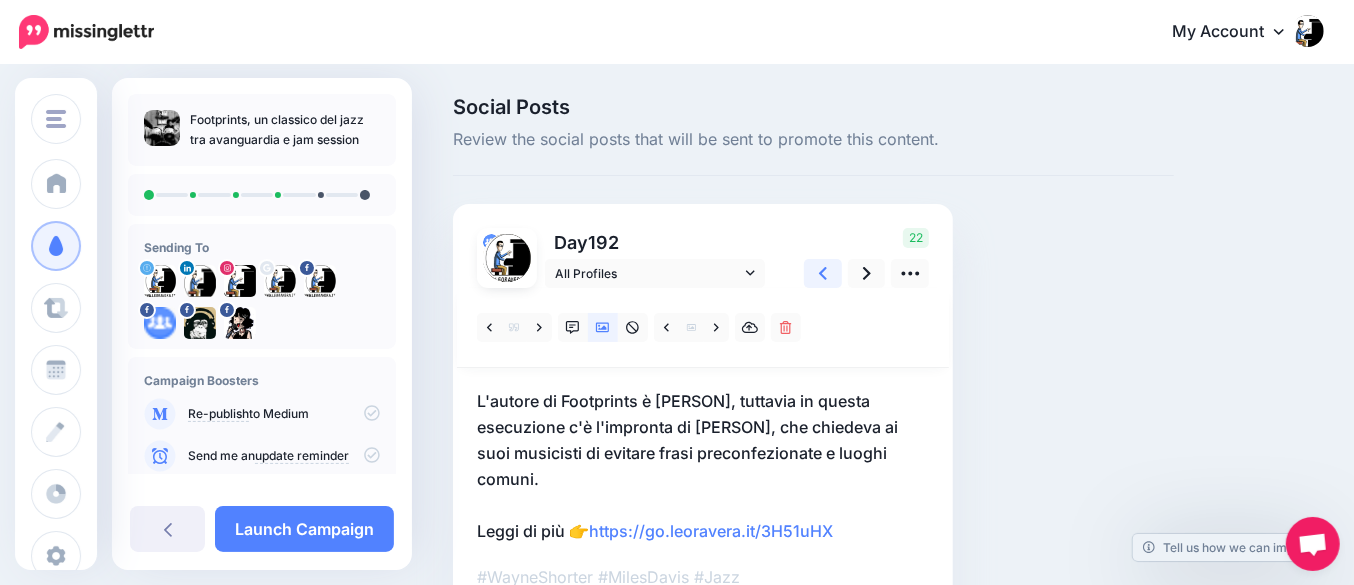 click at bounding box center (823, 273) 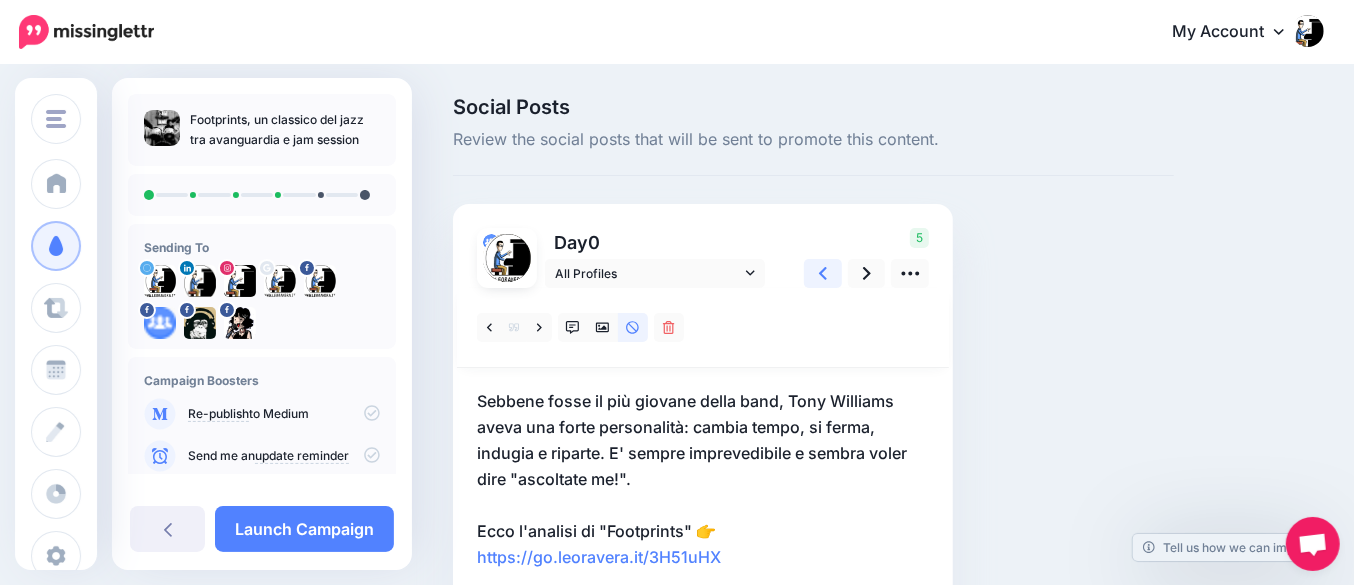 scroll, scrollTop: 125, scrollLeft: 0, axis: vertical 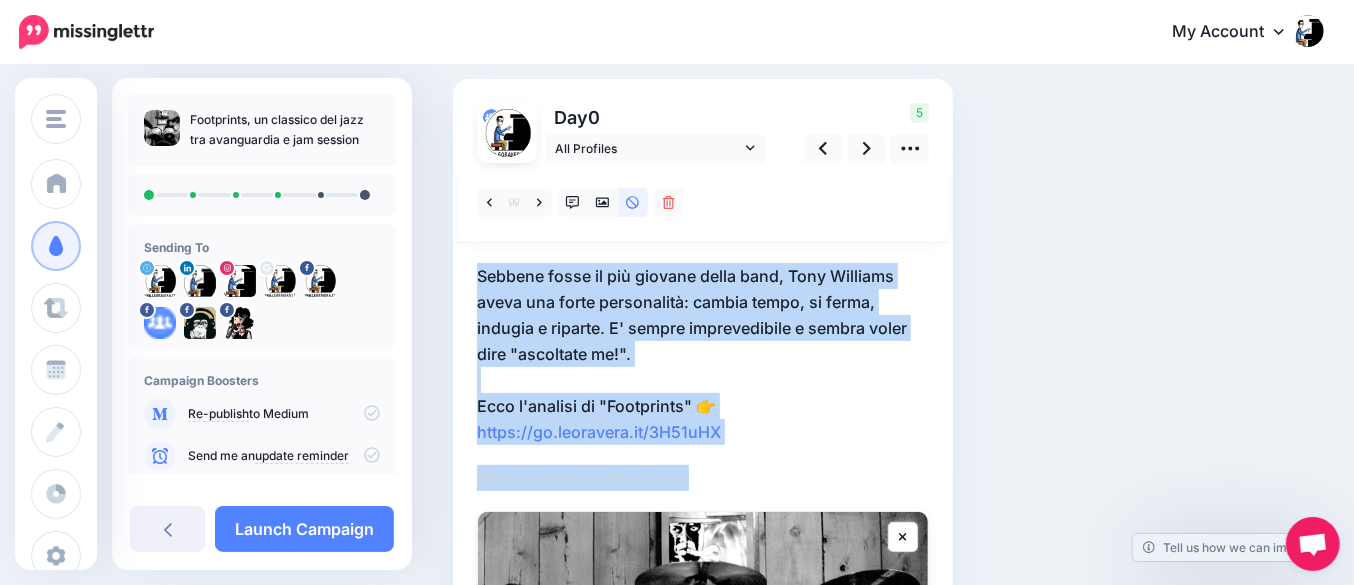 drag, startPoint x: 713, startPoint y: 478, endPoint x: 429, endPoint y: 260, distance: 358.02234 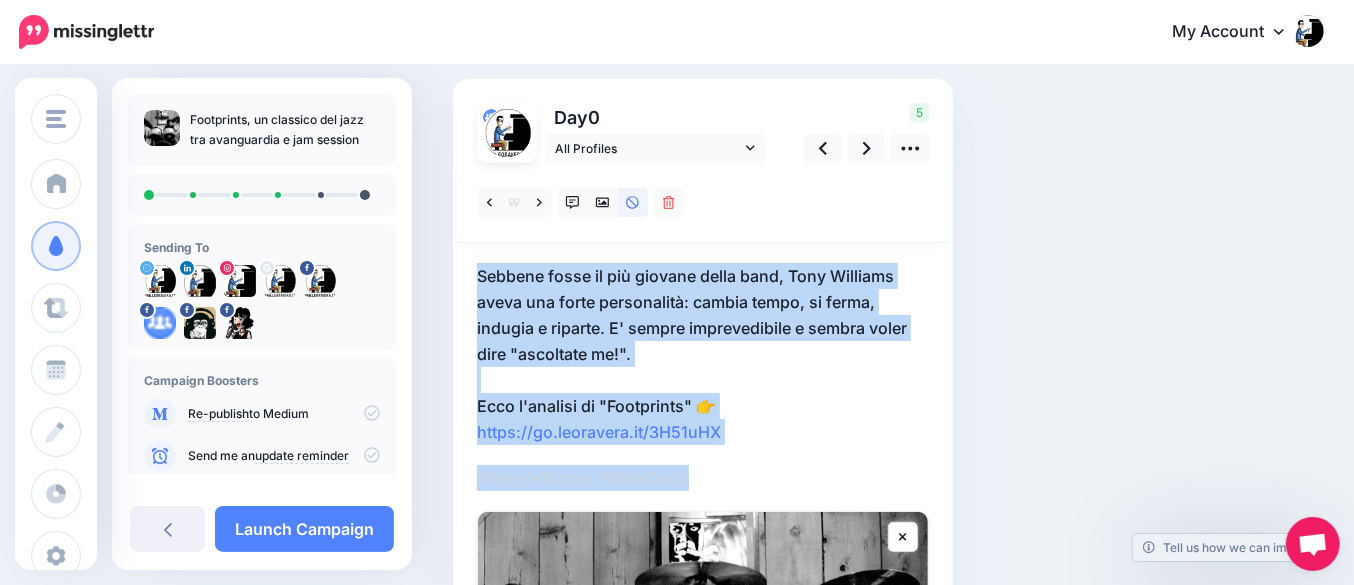 click on "Social Posts
Review the social posts that will be sent to promote this content." at bounding box center [677, 492] 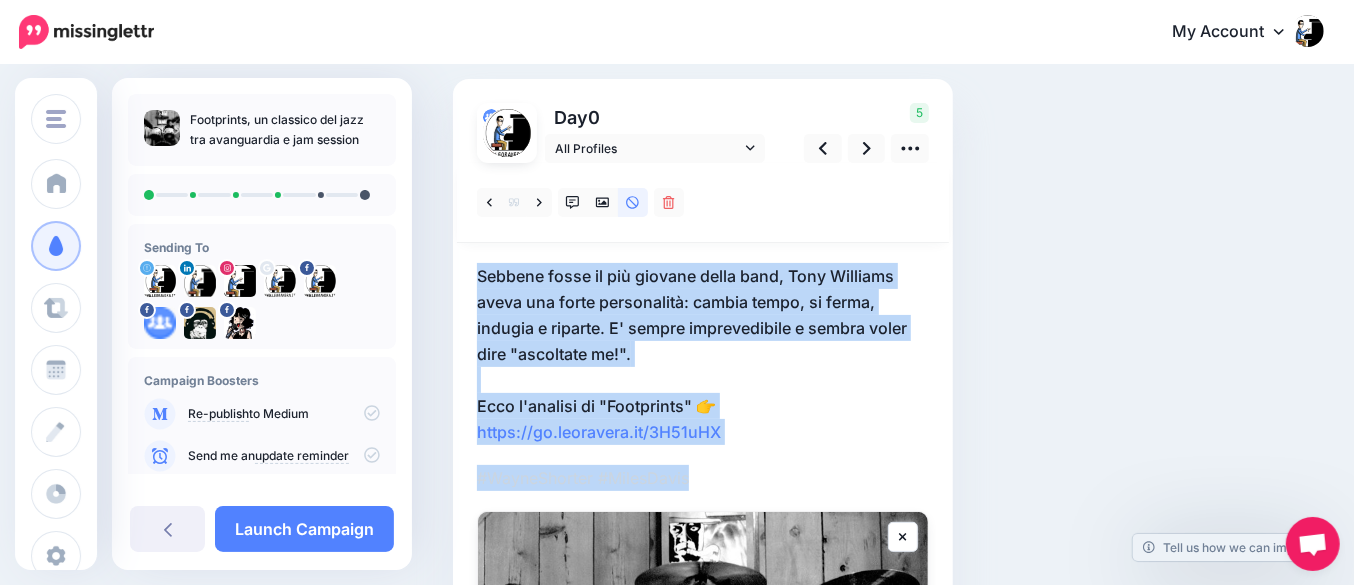 copy on "Sebbene fosse il più giovane della band, Tony Williams aveva una forte personalità: cambia tempo, si ferma, indugia e riparte. E' sempre imprevedibile e sembra voler dire "ascoltate me!". Ecco l'analisi di "Footprints" 👉  https://go.leoravera.it/3H51uHX
#WayneShorter #MilesDavis" 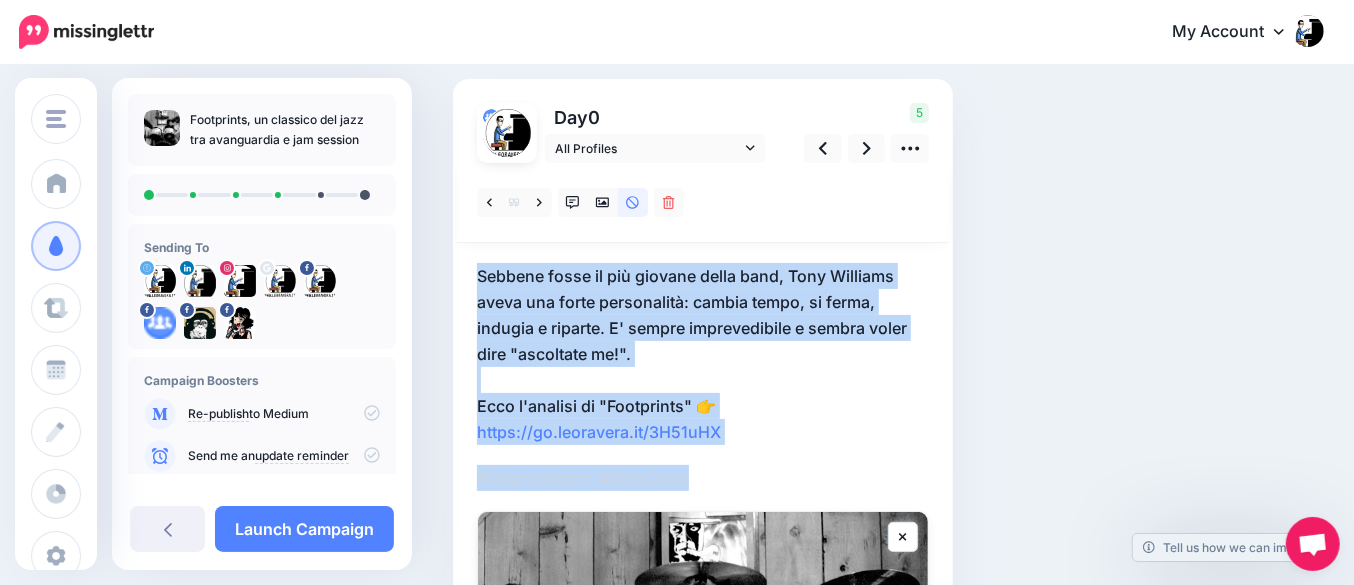 copy on "Sebbene fosse il più giovane della band, Tony Williams aveva una forte personalità: cambia tempo, si ferma, indugia e riparte. E' sempre imprevedibile e sembra voler dire "ascoltate me!". Ecco l'analisi di "Footprints" 👉  https://go.leoravera.it/3H51uHX
#WayneShorter #MilesDavis" 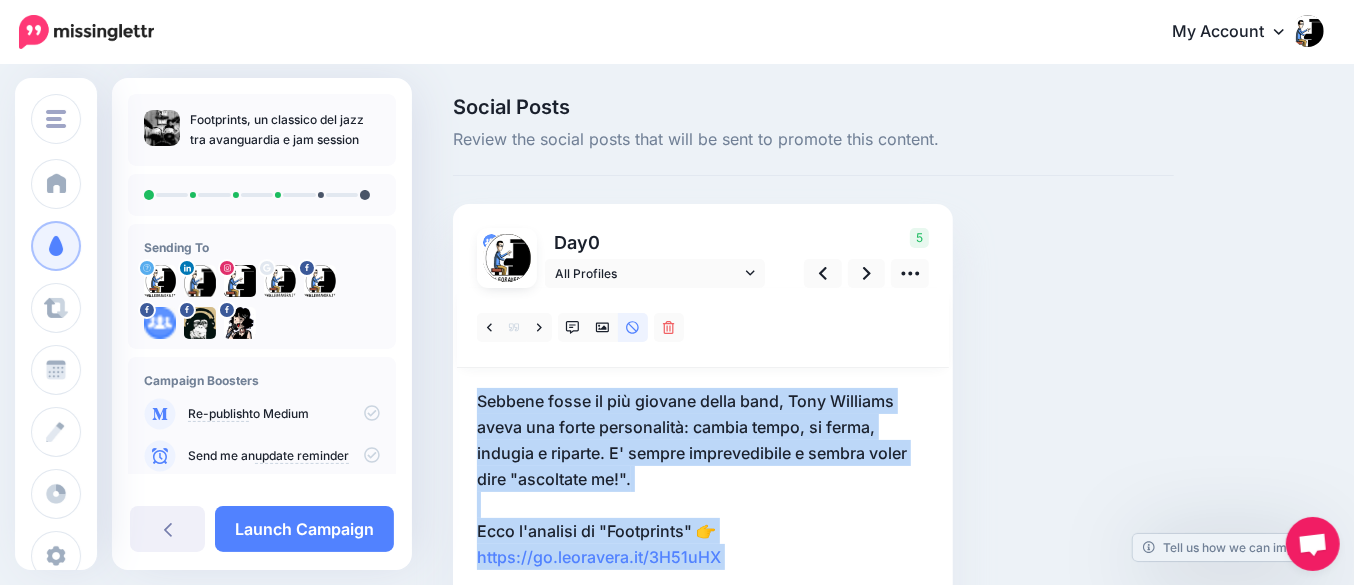 scroll, scrollTop: 250, scrollLeft: 0, axis: vertical 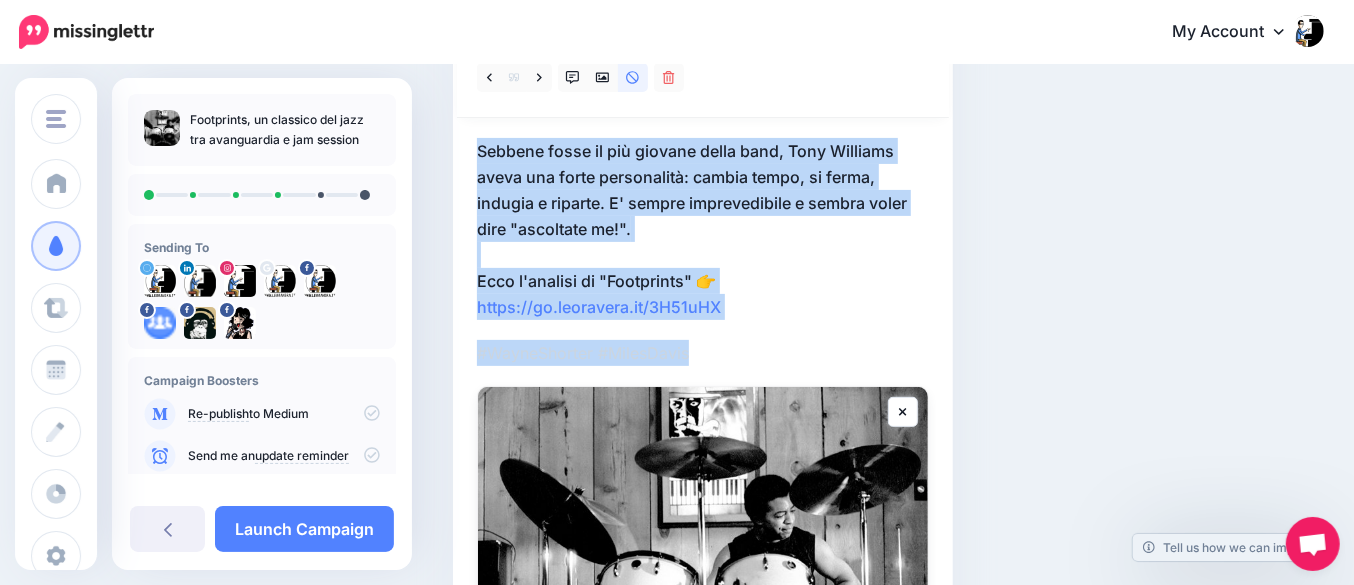 copy on "Sebbene fosse il più giovane della band, Tony Williams aveva una forte personalità: cambia tempo, si ferma, indugia e riparte. E' sempre imprevedibile e sembra voler dire "ascoltate me!". Ecco l'analisi di "Footprints" 👉  https://go.leoravera.it/3H51uHX
#WayneShorter #MilesDavis" 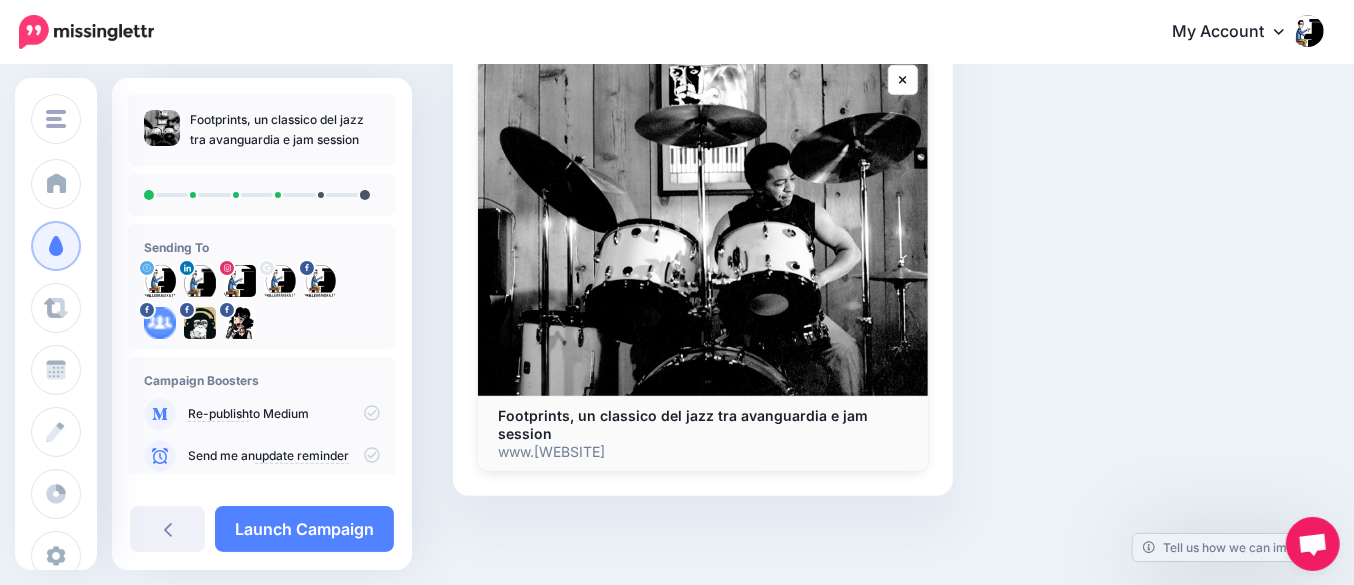 scroll, scrollTop: 82, scrollLeft: 0, axis: vertical 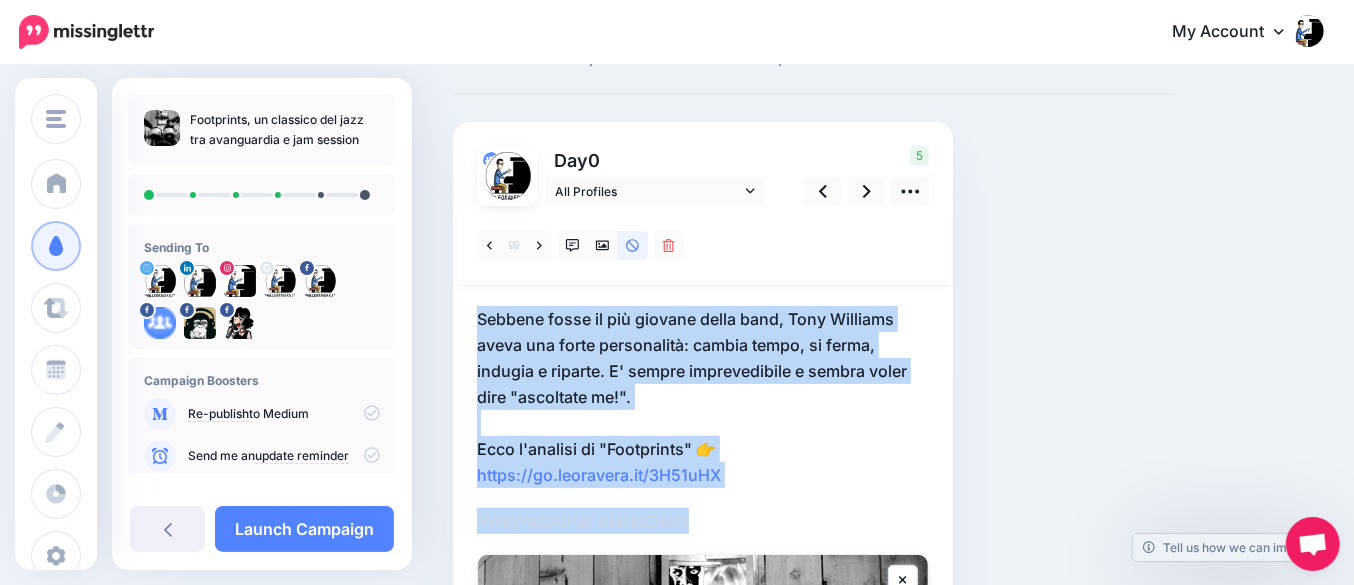 copy on "Sebbene fosse il più giovane della band, Tony Williams aveva una forte personalità: cambia tempo, si ferma, indugia e riparte. E' sempre imprevedibile e sembra voler dire "ascoltate me!". Ecco l'analisi di "Footprints" 👉  https://go.leoravera.it/3H51uHX
#WayneShorter #MilesDavis" 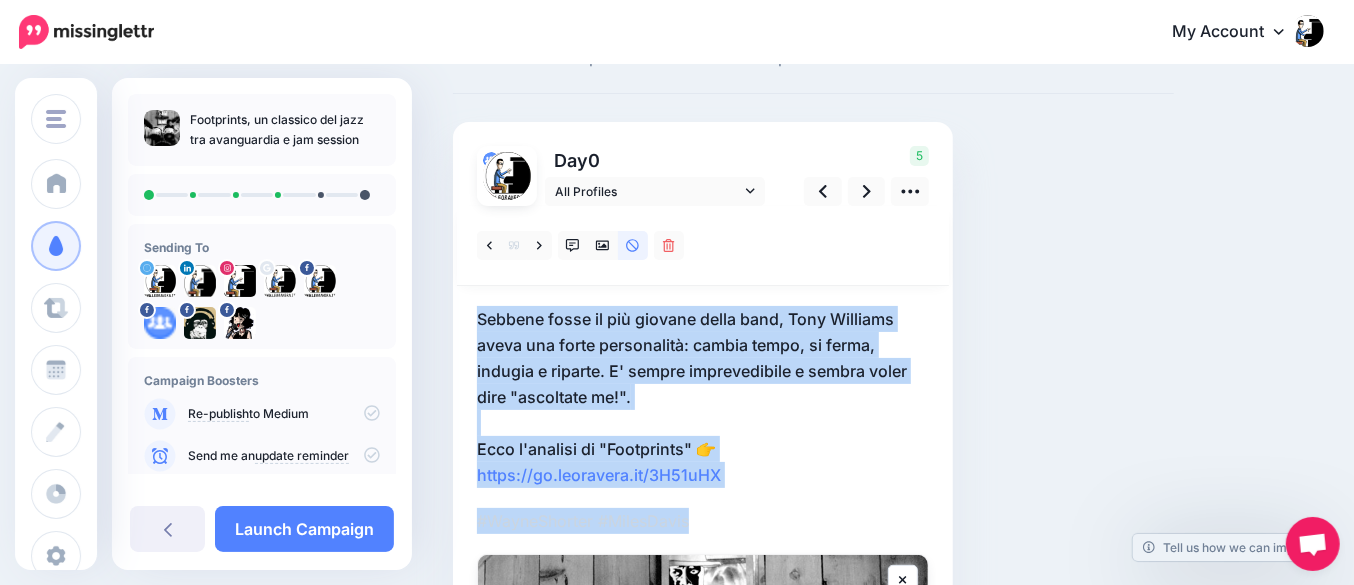 copy on "Sebbene fosse il più giovane della band, Tony Williams aveva una forte personalità: cambia tempo, si ferma, indugia e riparte. E' sempre imprevedibile e sembra voler dire "ascoltate me!". Ecco l'analisi di "Footprints" 👉  https://go.leoravera.it/3H51uHX
#WayneShorter #MilesDavis" 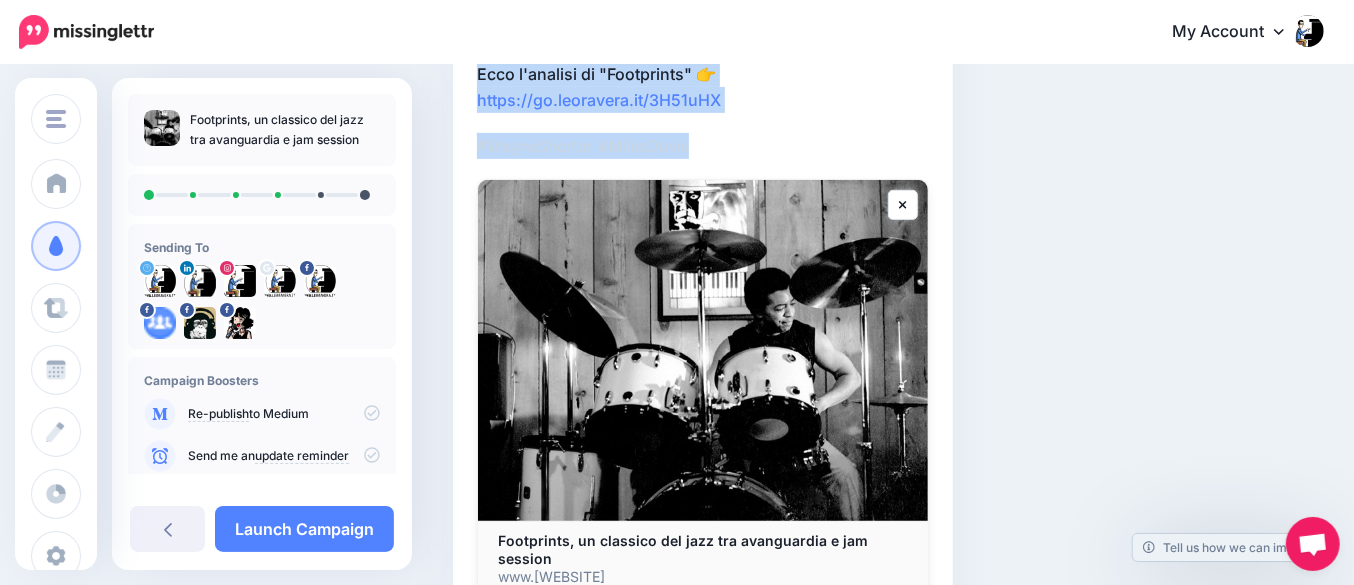 scroll, scrollTop: 207, scrollLeft: 0, axis: vertical 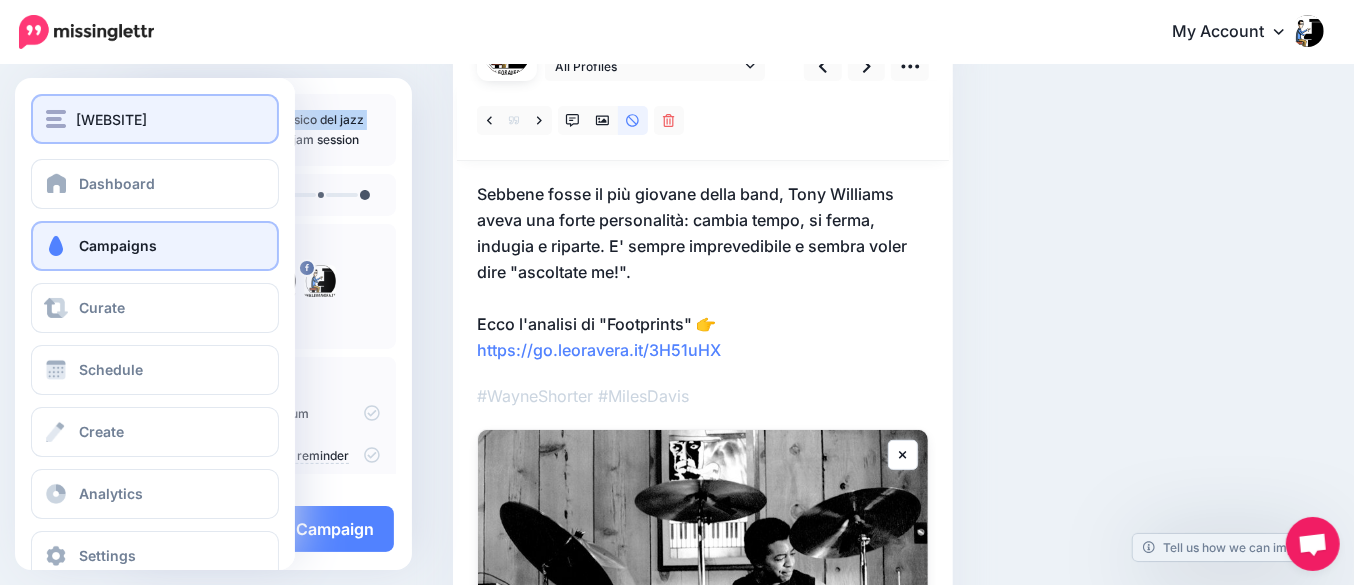 drag, startPoint x: 248, startPoint y: 118, endPoint x: 80, endPoint y: 110, distance: 168.19037 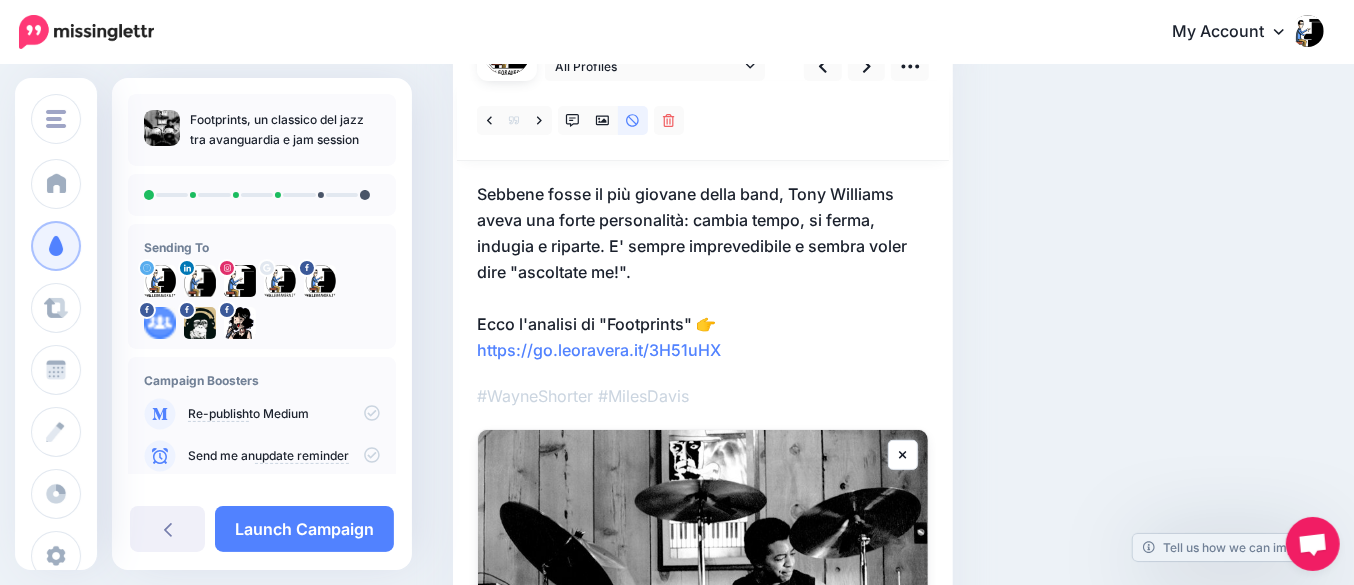 click on "Footprints, un classico del jazz tra avanguardia e jam session" at bounding box center (285, 130) 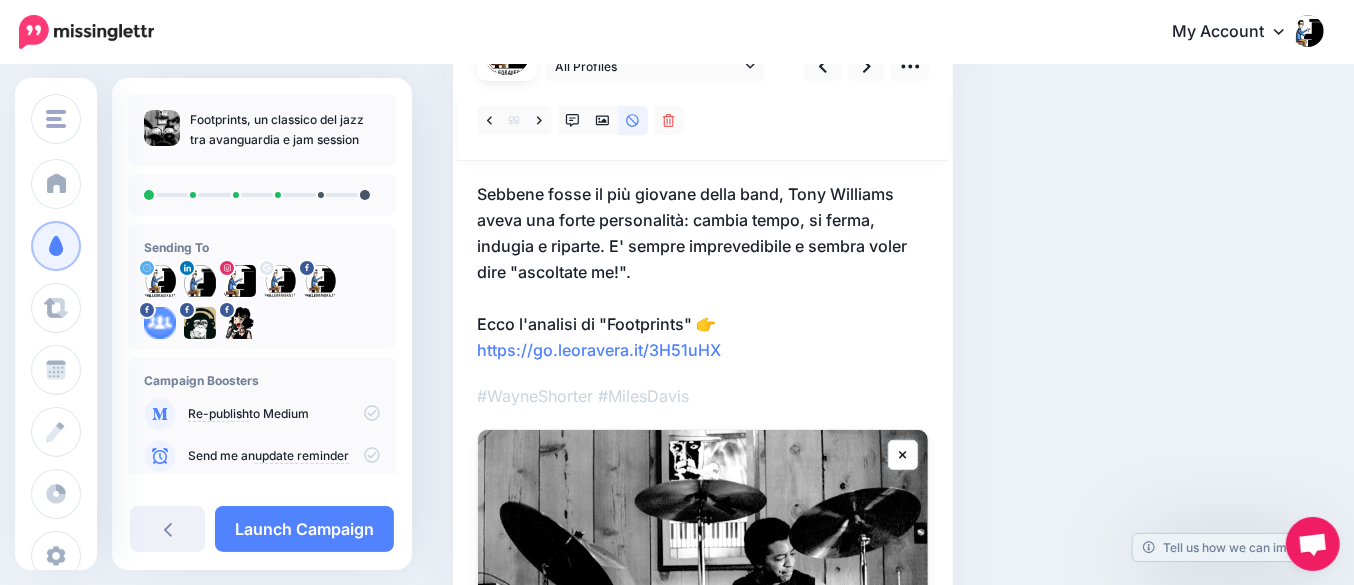 click on "Footprints, un classico del jazz tra avanguardia e jam session" at bounding box center (285, 130) 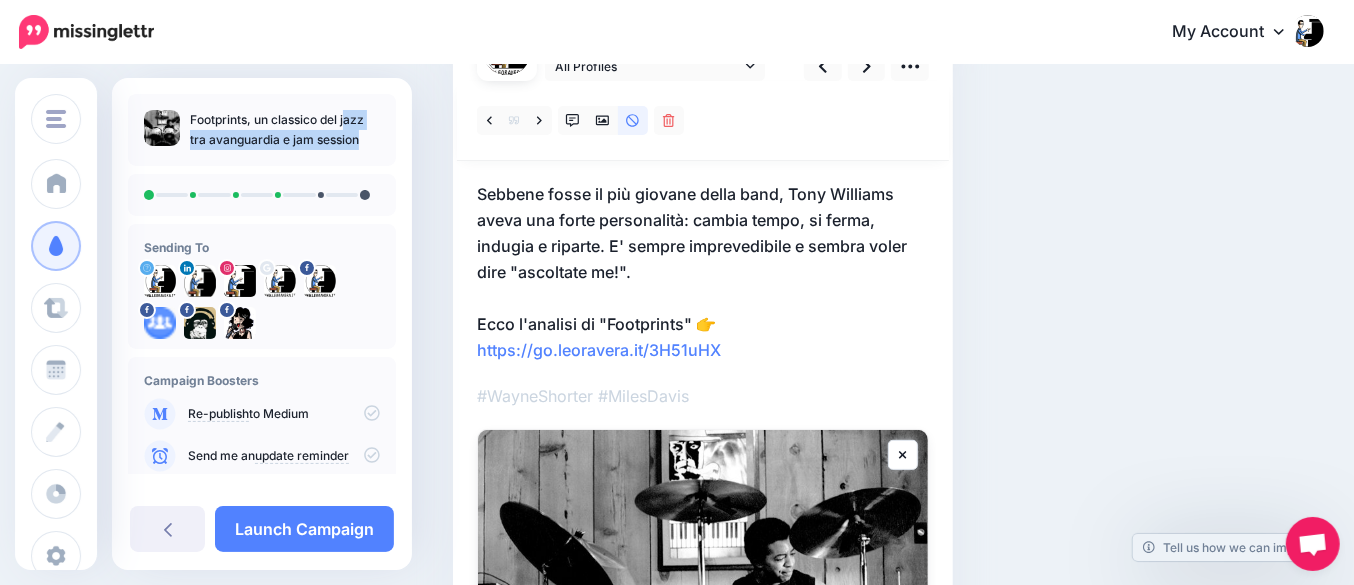 click on "Footprints, un classico del jazz tra avanguardia e jam session" at bounding box center [285, 130] 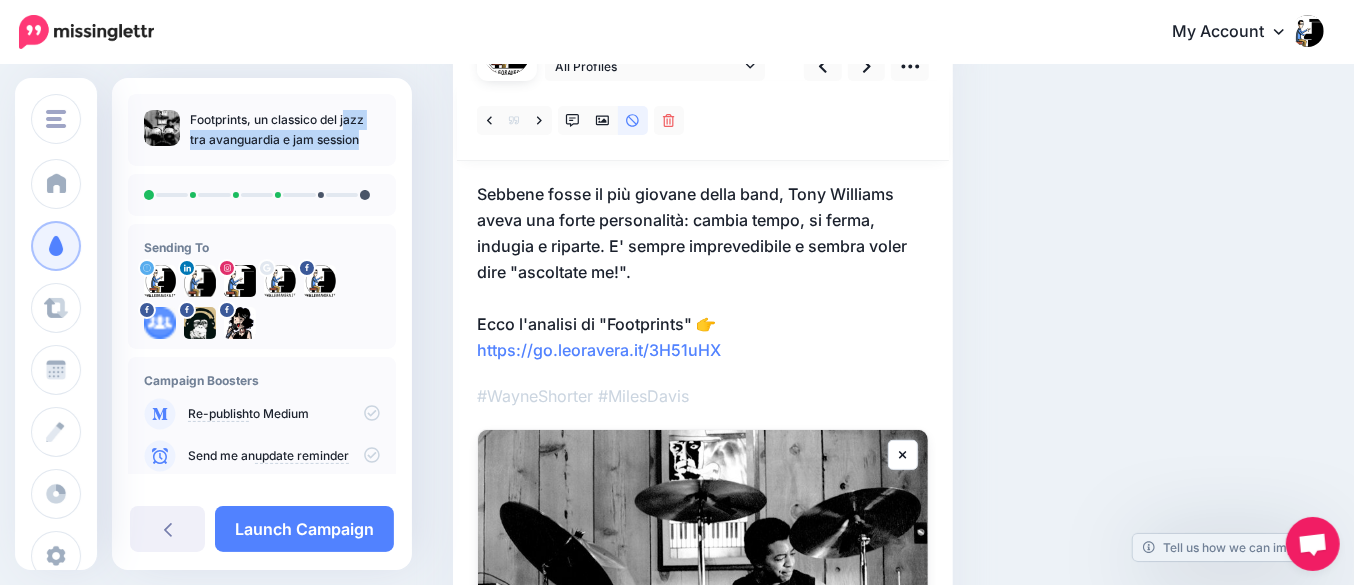 copy on "Footprints, un classico del jazz tra avanguardia e jam session" 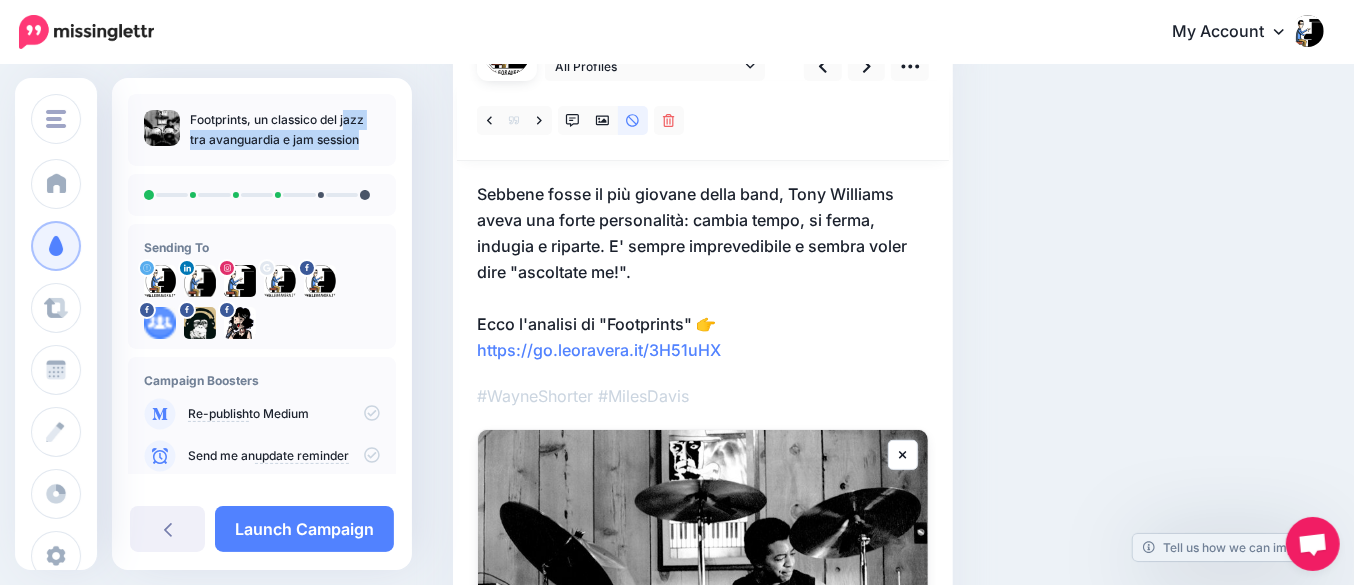 scroll, scrollTop: 0, scrollLeft: 0, axis: both 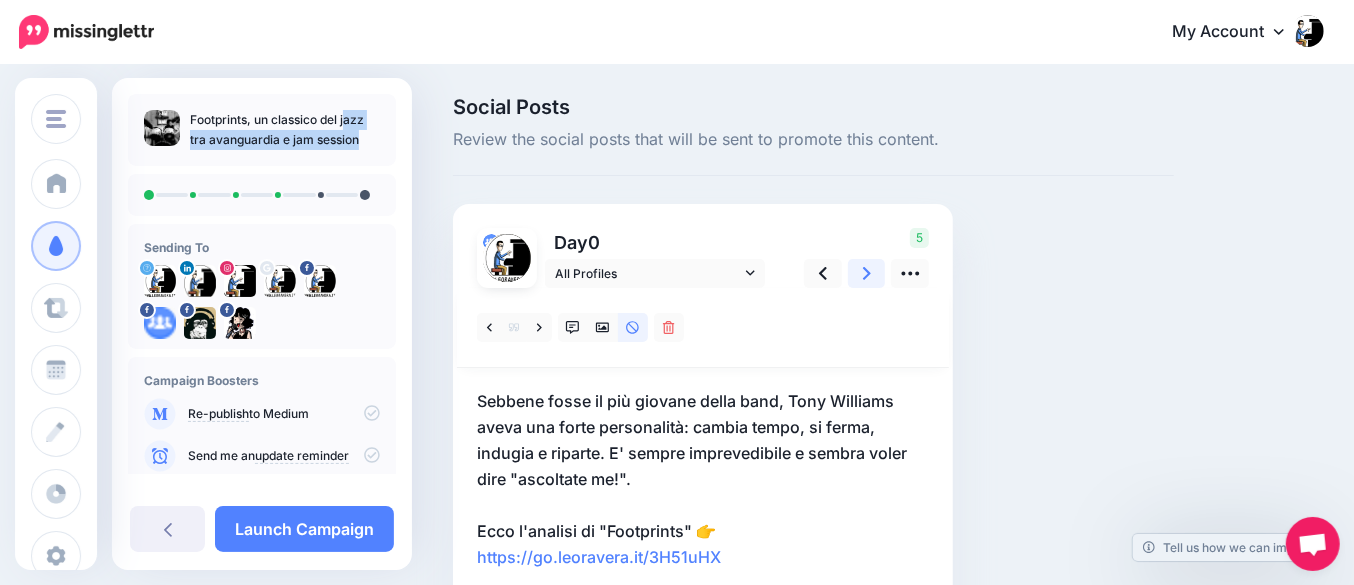 click 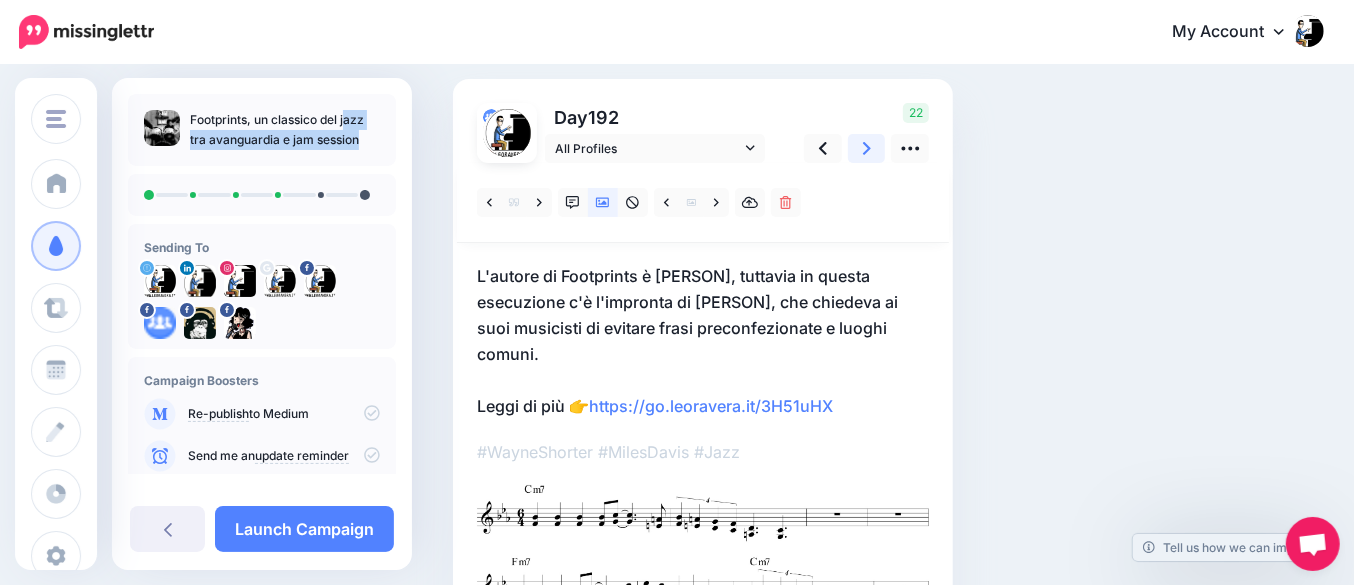 scroll, scrollTop: 250, scrollLeft: 0, axis: vertical 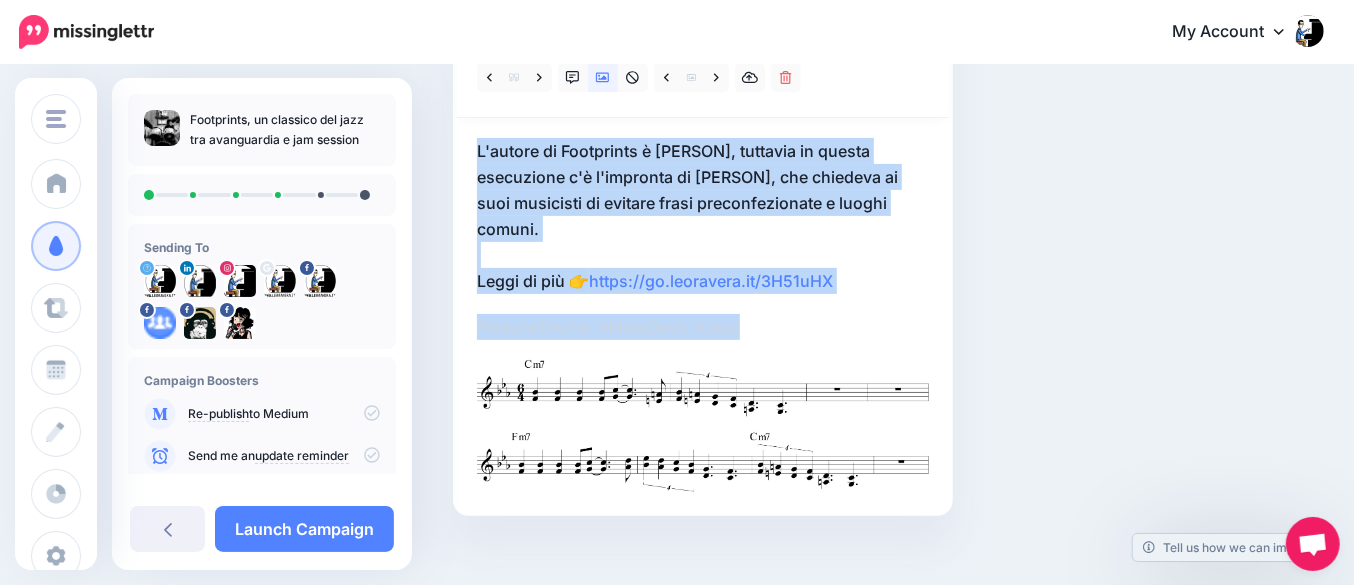 drag, startPoint x: 776, startPoint y: 337, endPoint x: 474, endPoint y: 151, distance: 354.68295 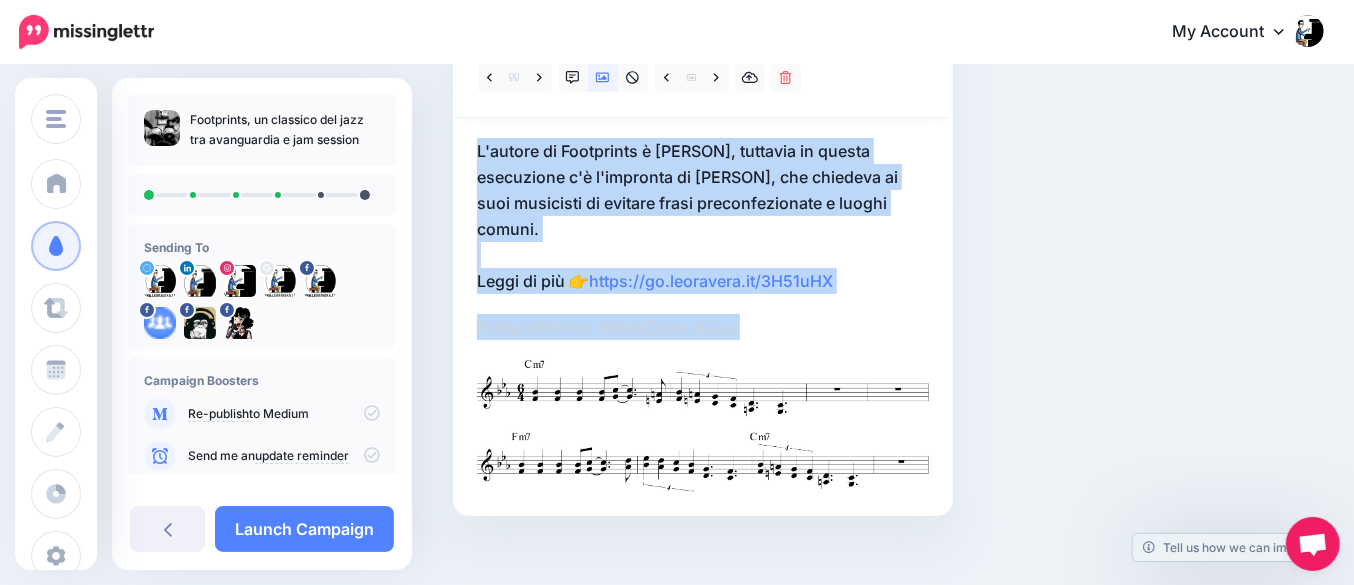 click on "Day  192" at bounding box center [703, 235] 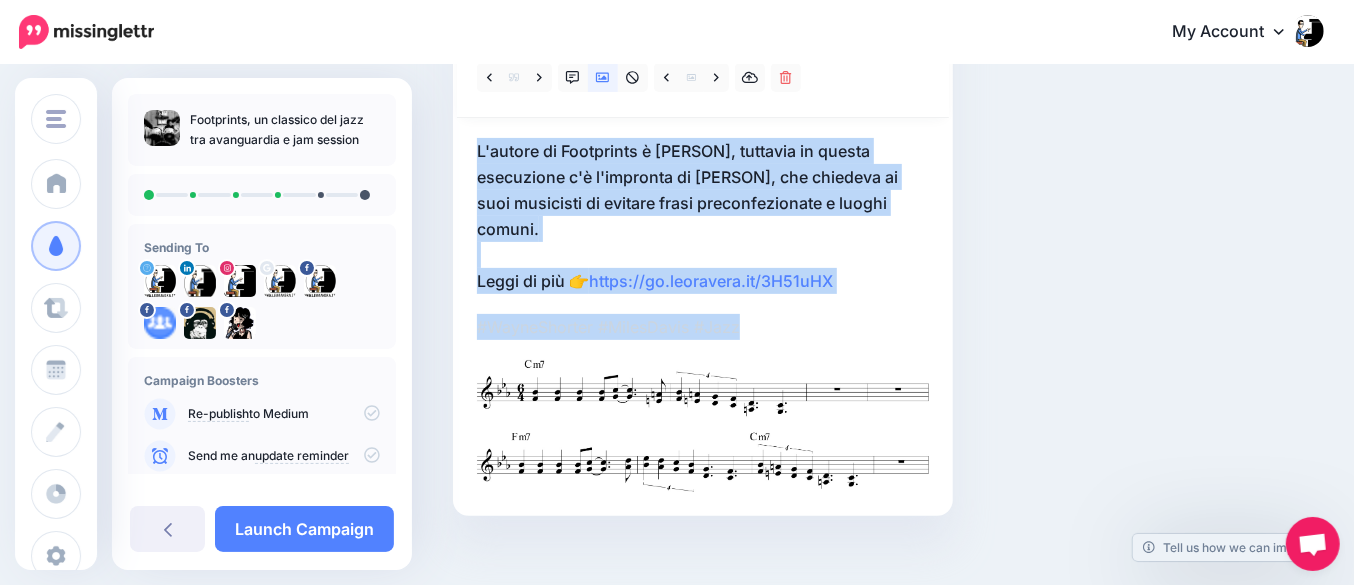 copy on "L'autore di Footprints è Wayne Shorter, tuttavia in questa esecuzione c'è l'impronta di Miles Davis, che chiedeva  ai suoi musicisti di evitare frasi preconfezionate e luoghi comuni. Leggi di più 👉  https://go.leoravera.it/3H51uHX
#WayneShorter #MilesDavis #Jazz" 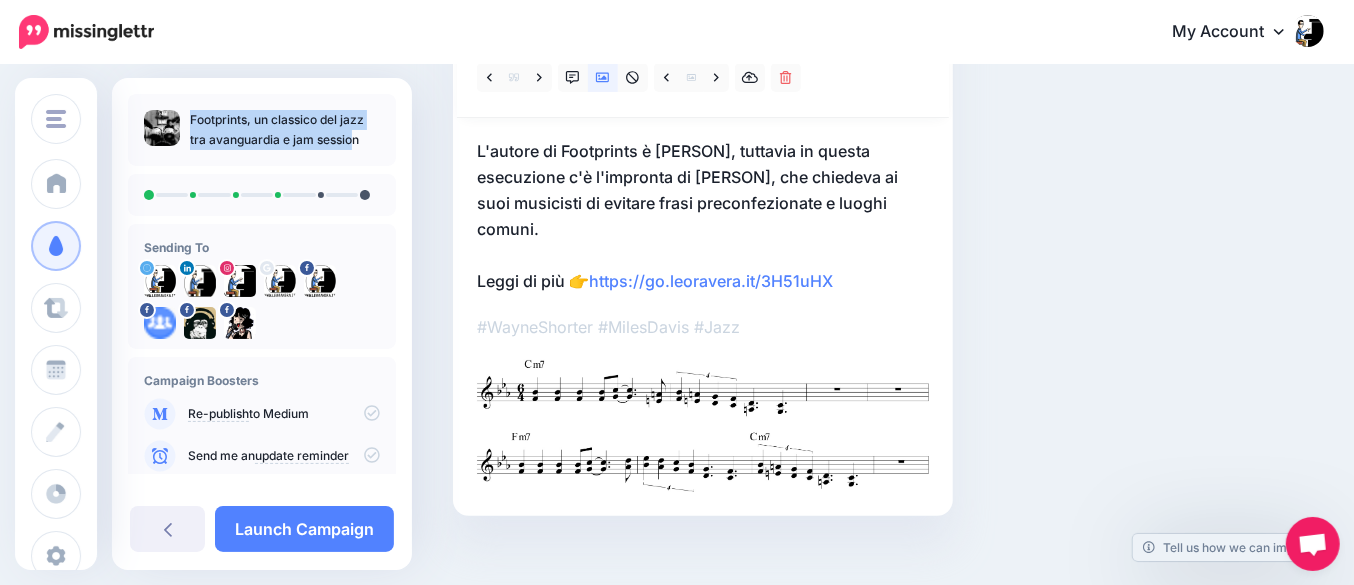 drag, startPoint x: 369, startPoint y: 120, endPoint x: 184, endPoint y: 124, distance: 185.04324 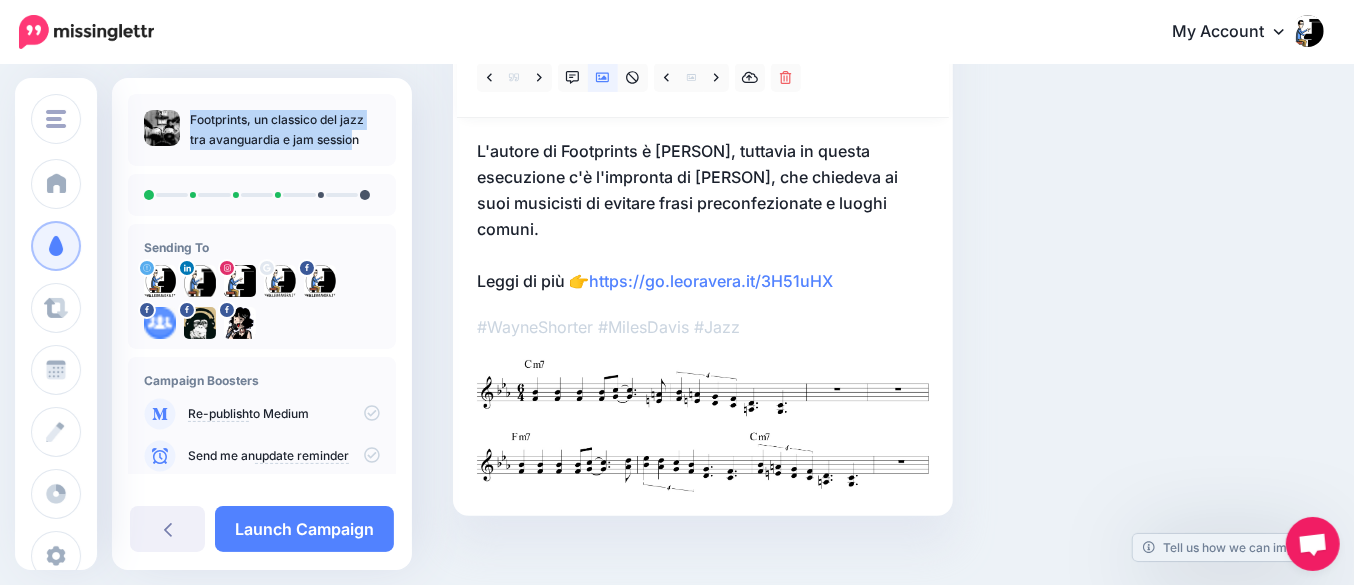 click on "Footprints, un classico del jazz tra avanguardia e jam session" at bounding box center (262, 130) 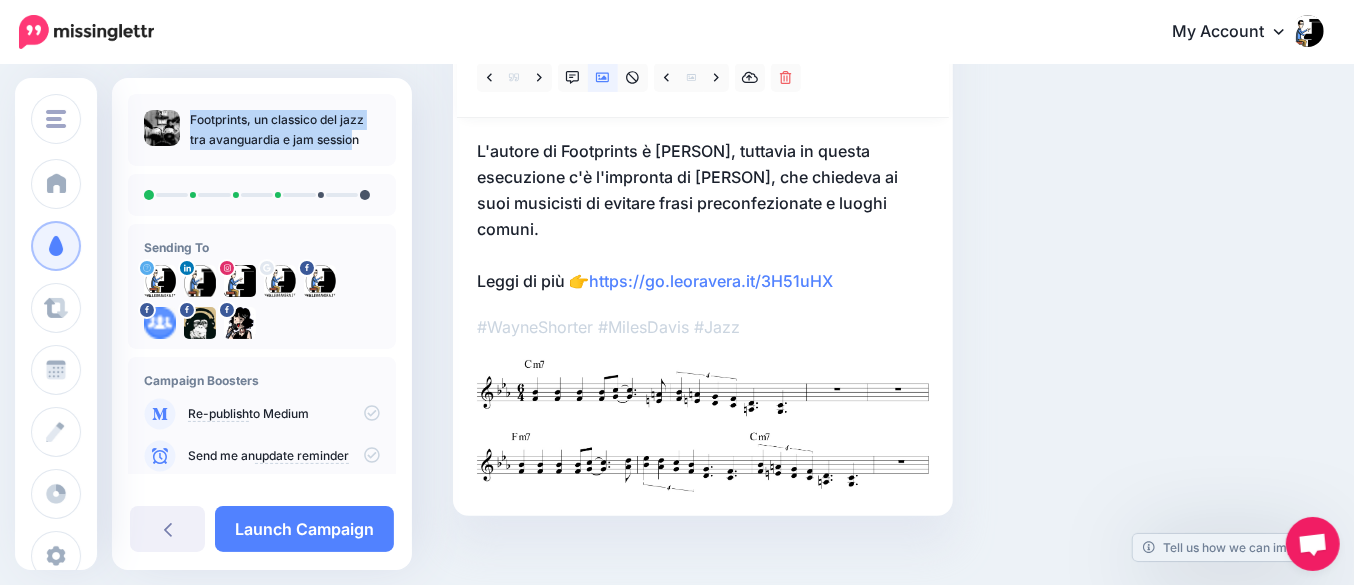 copy on "Footprints, un classico del jazz" 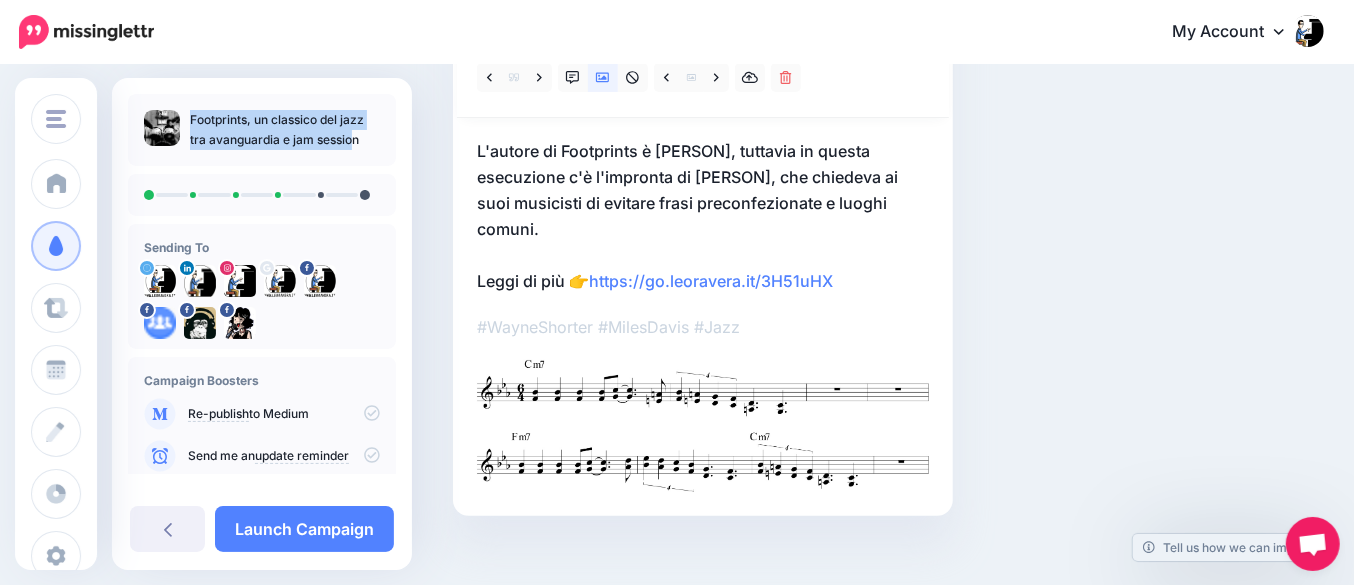 scroll, scrollTop: 125, scrollLeft: 0, axis: vertical 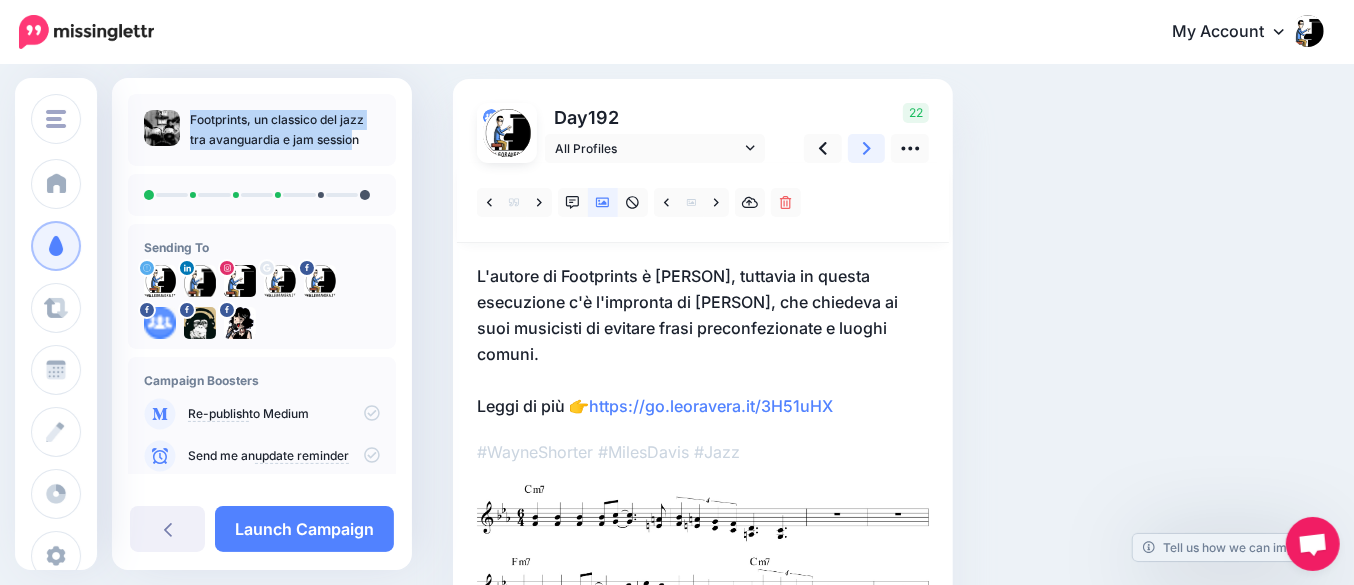 click at bounding box center (867, 148) 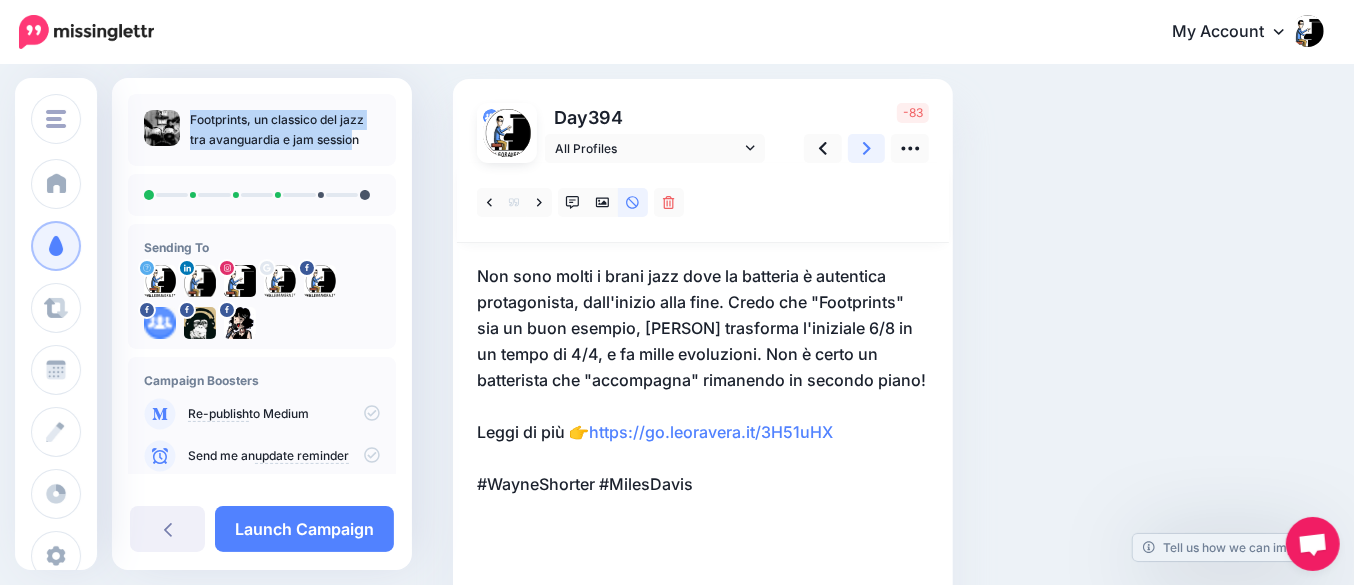 scroll, scrollTop: 250, scrollLeft: 0, axis: vertical 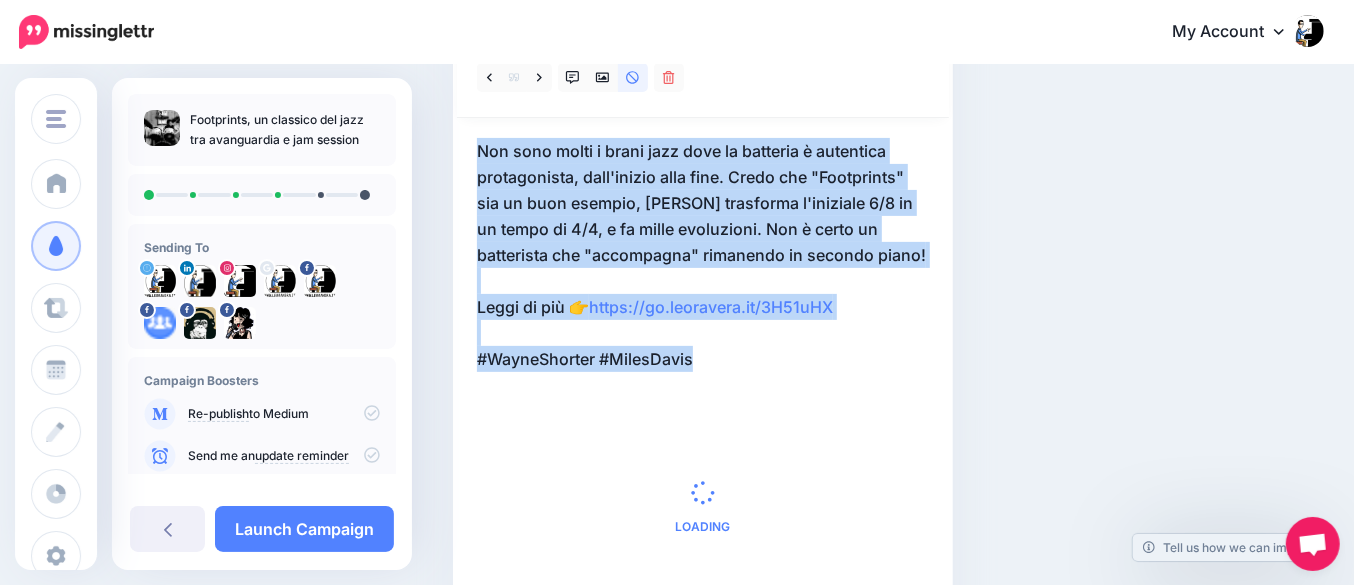 drag, startPoint x: 747, startPoint y: 360, endPoint x: 440, endPoint y: 112, distance: 394.65555 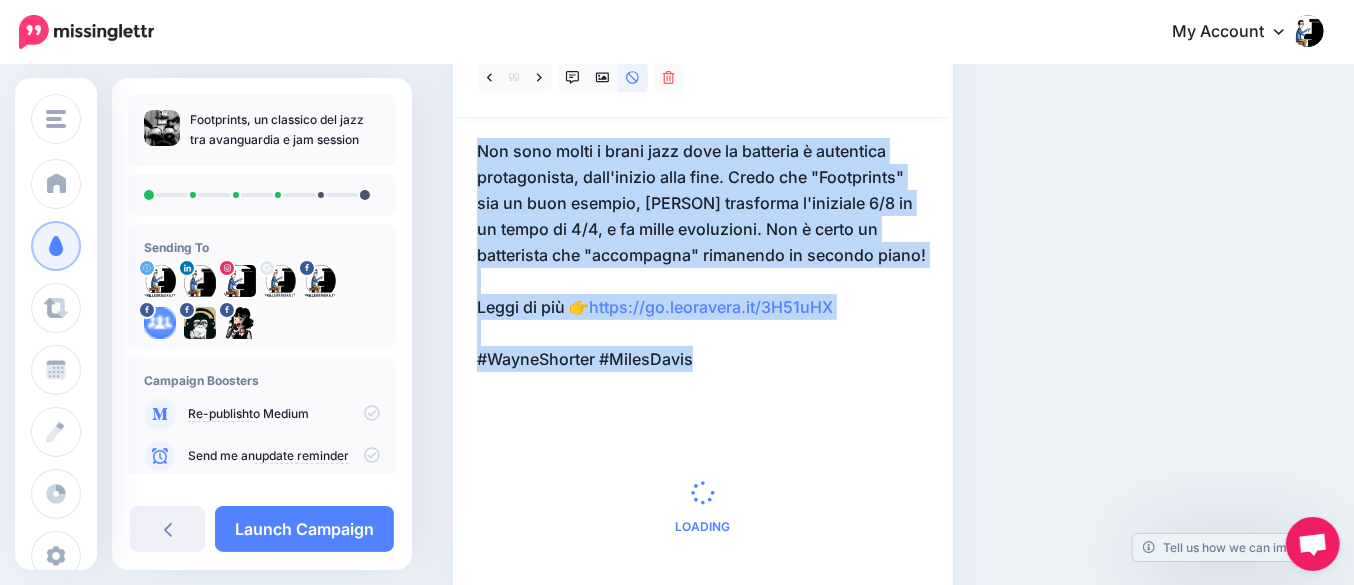 click on "Social Posts
Review the social posts that will be sent to promote this content." at bounding box center [813, 276] 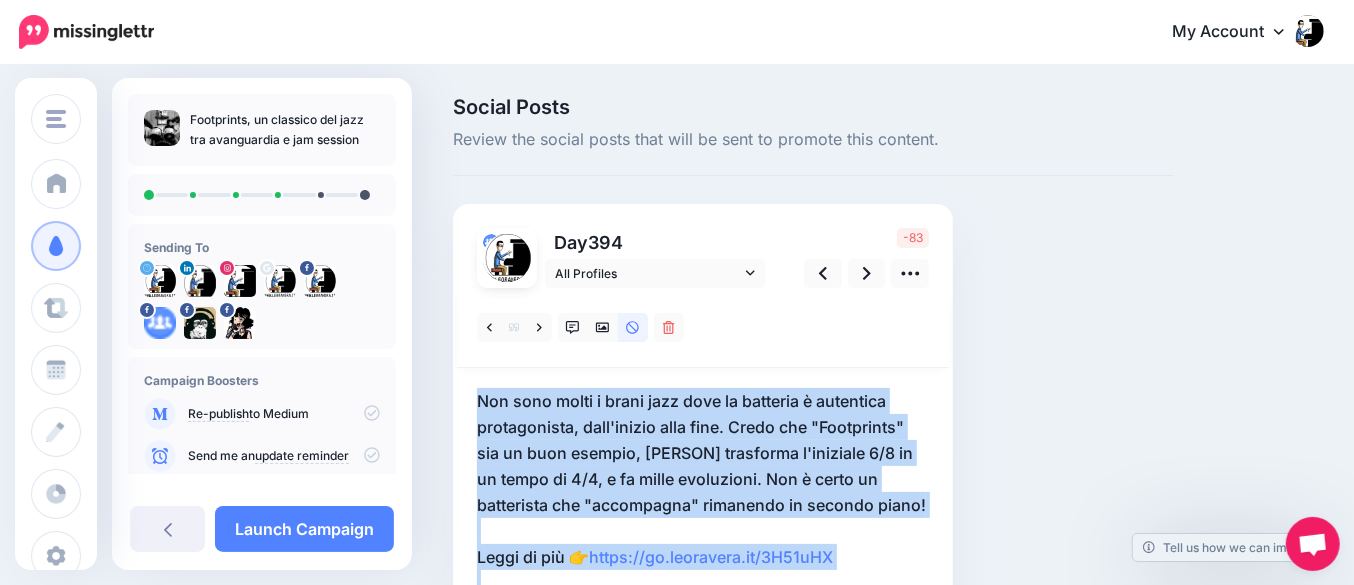 scroll, scrollTop: 125, scrollLeft: 0, axis: vertical 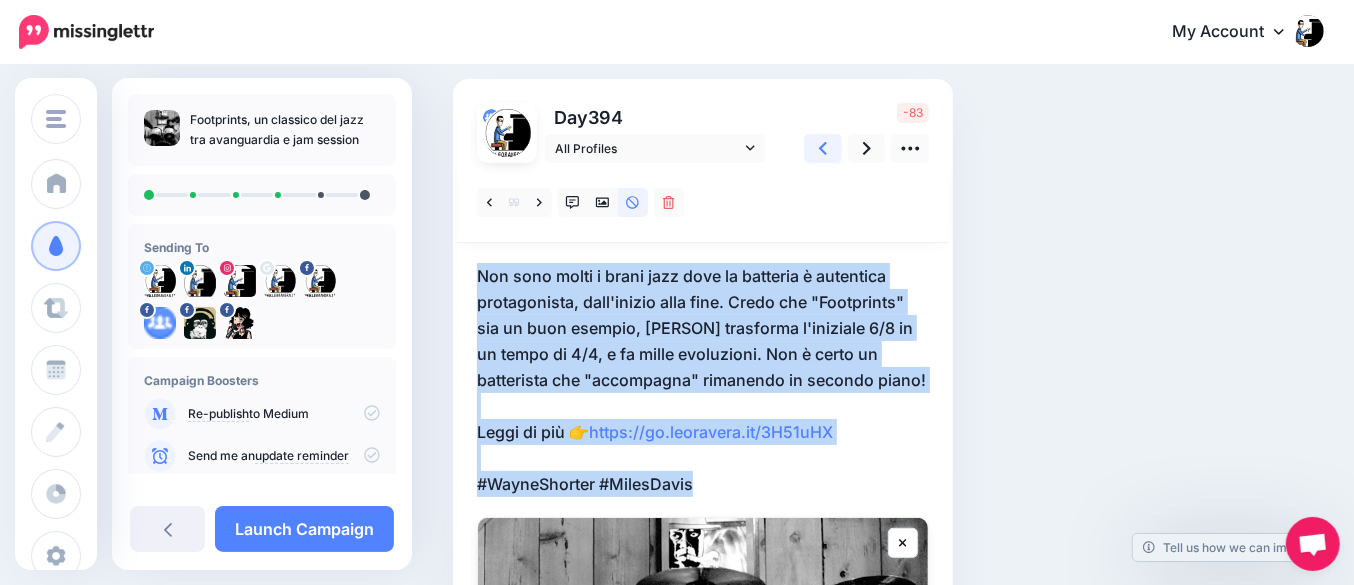 click 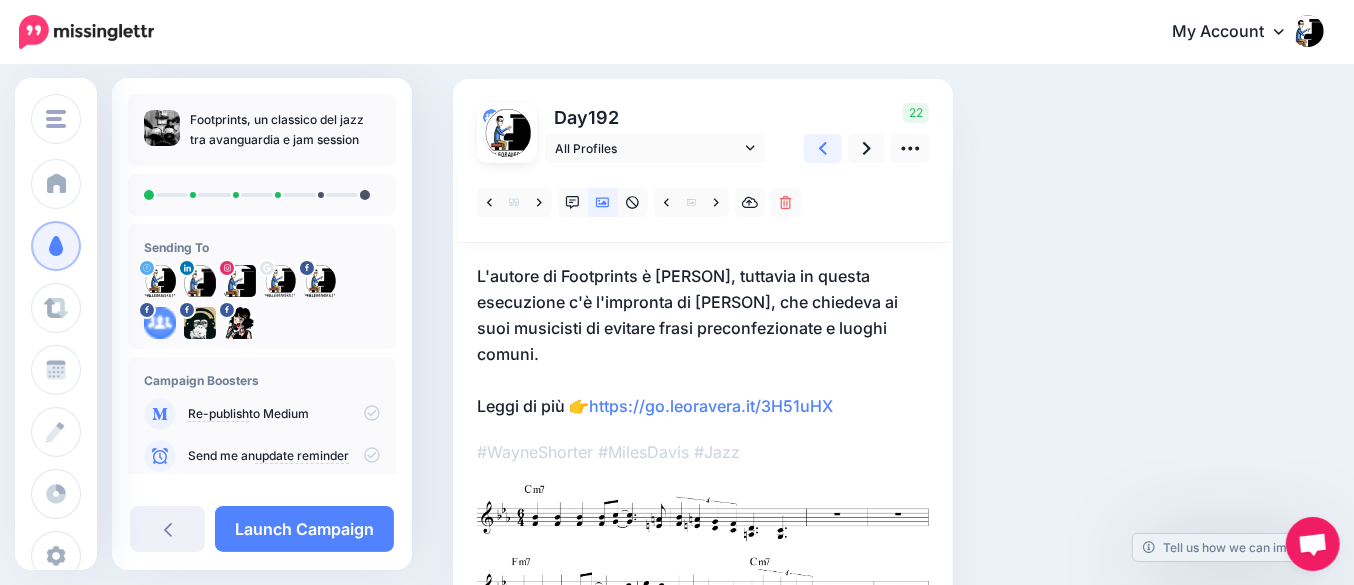 click 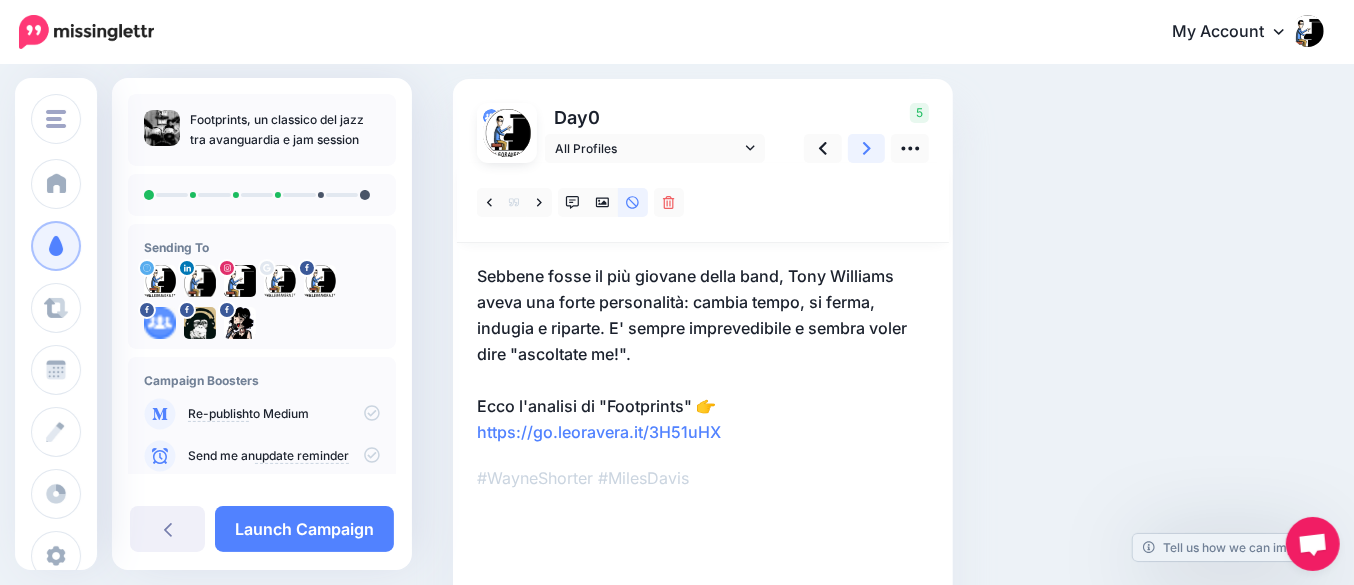 click 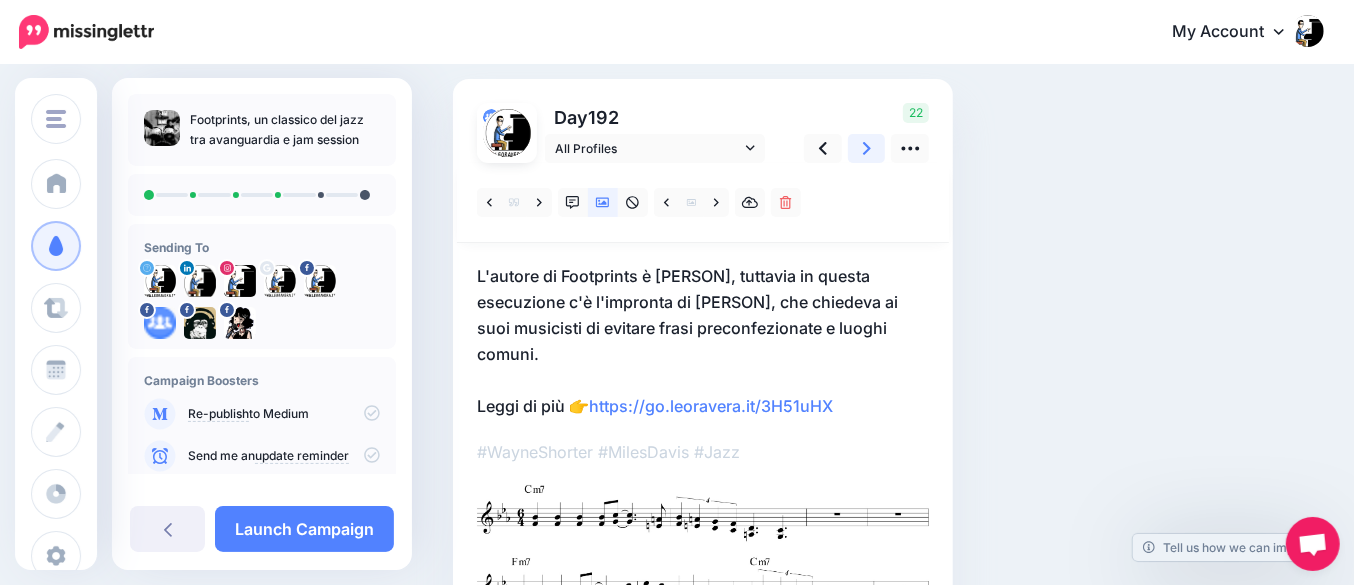 click 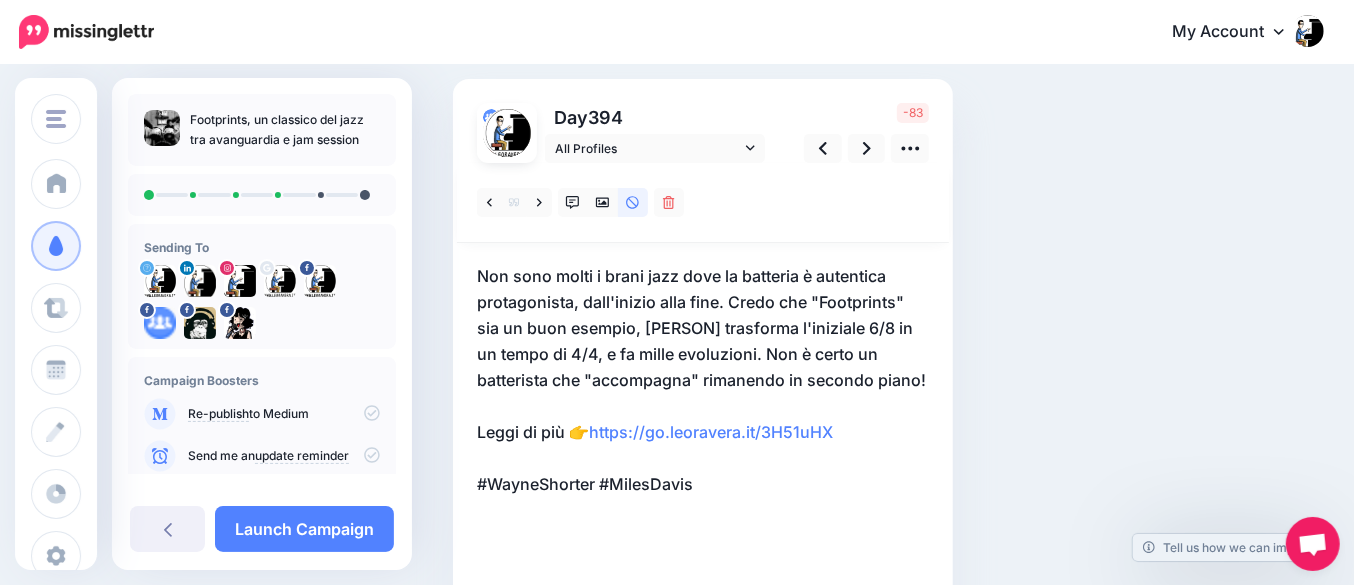 click at bounding box center (703, 203) 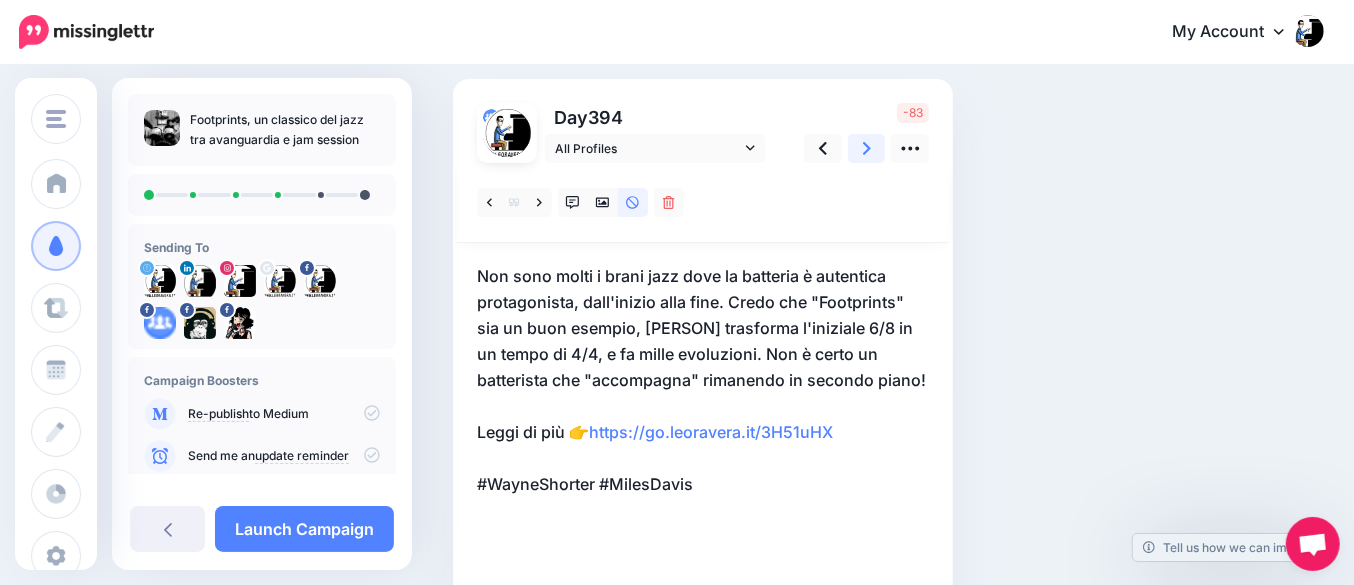 click 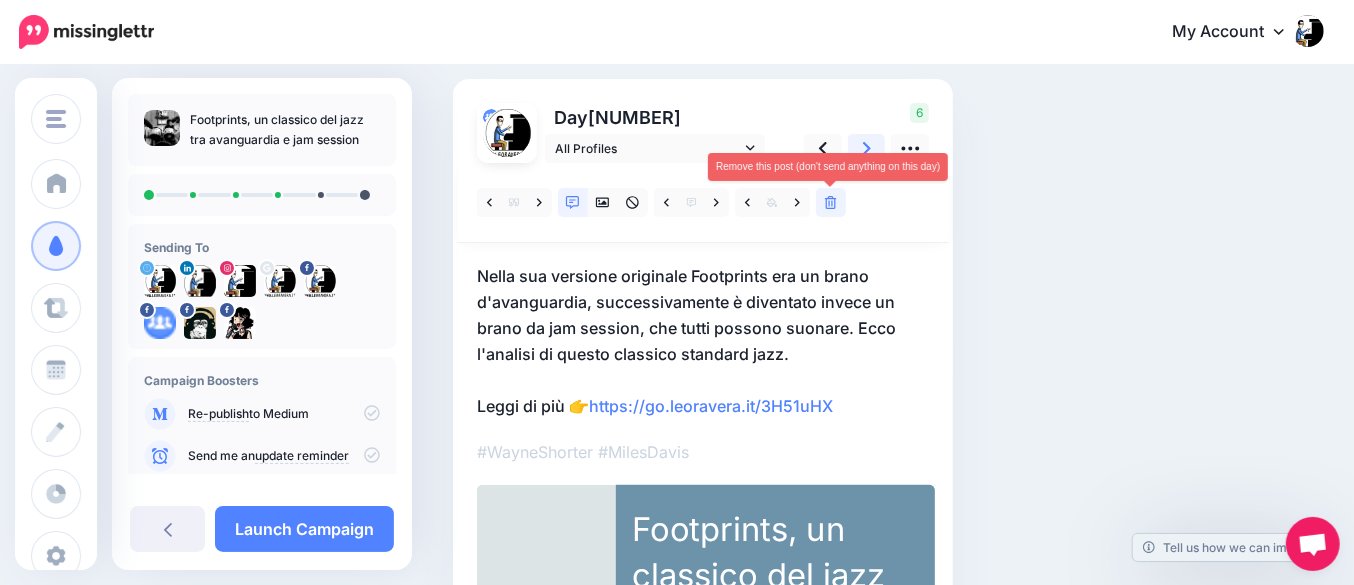 scroll, scrollTop: 250, scrollLeft: 0, axis: vertical 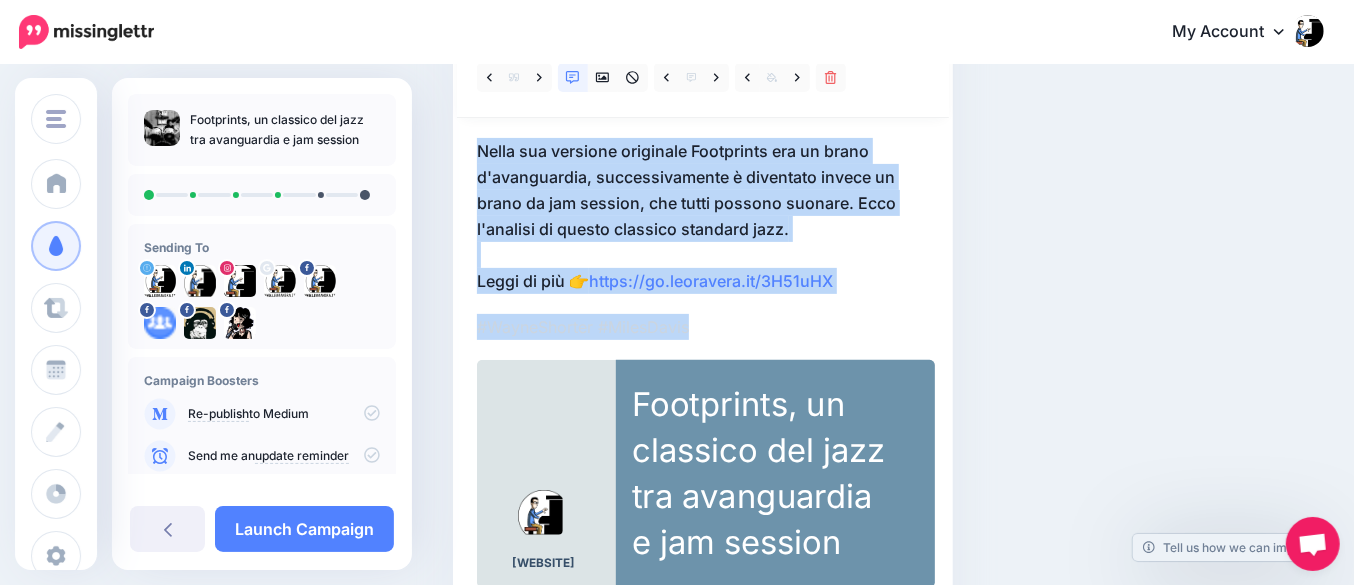 drag, startPoint x: 717, startPoint y: 332, endPoint x: 457, endPoint y: 155, distance: 314.52982 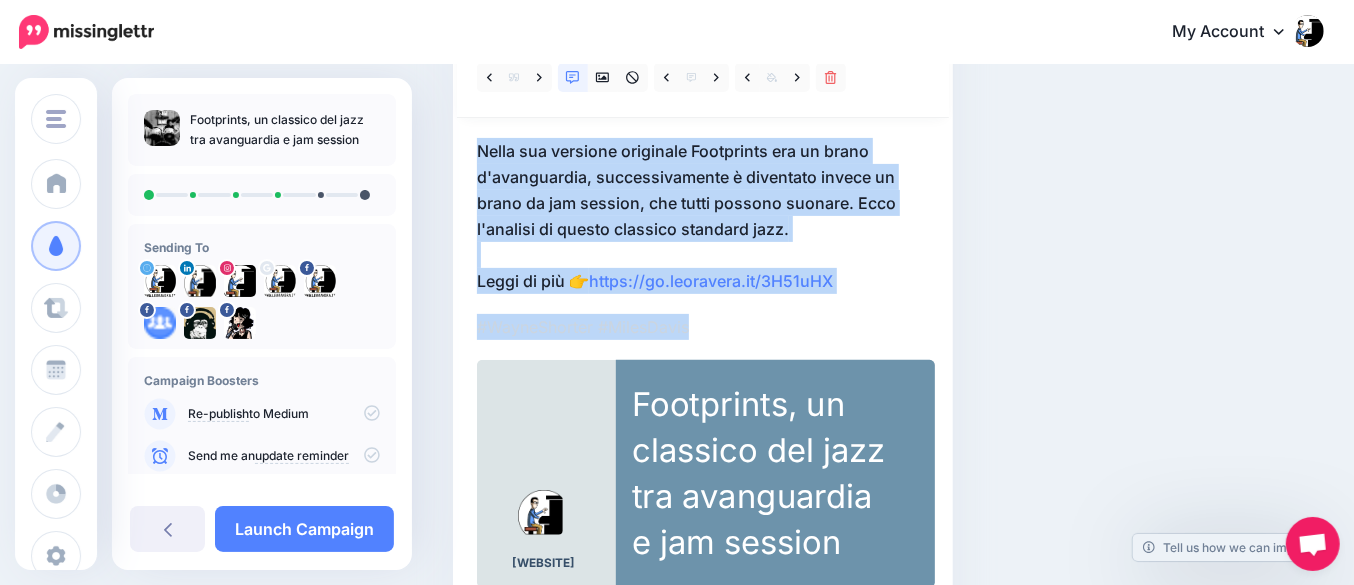 click on "Day  608" at bounding box center (703, 283) 